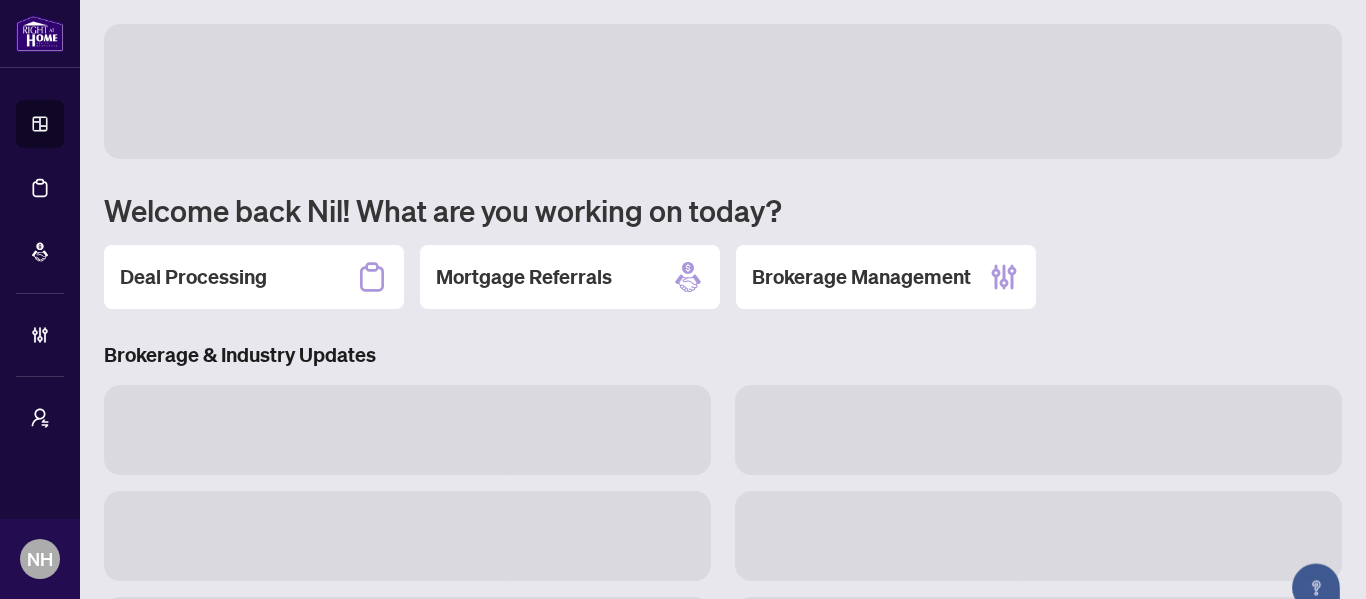 scroll, scrollTop: 0, scrollLeft: 0, axis: both 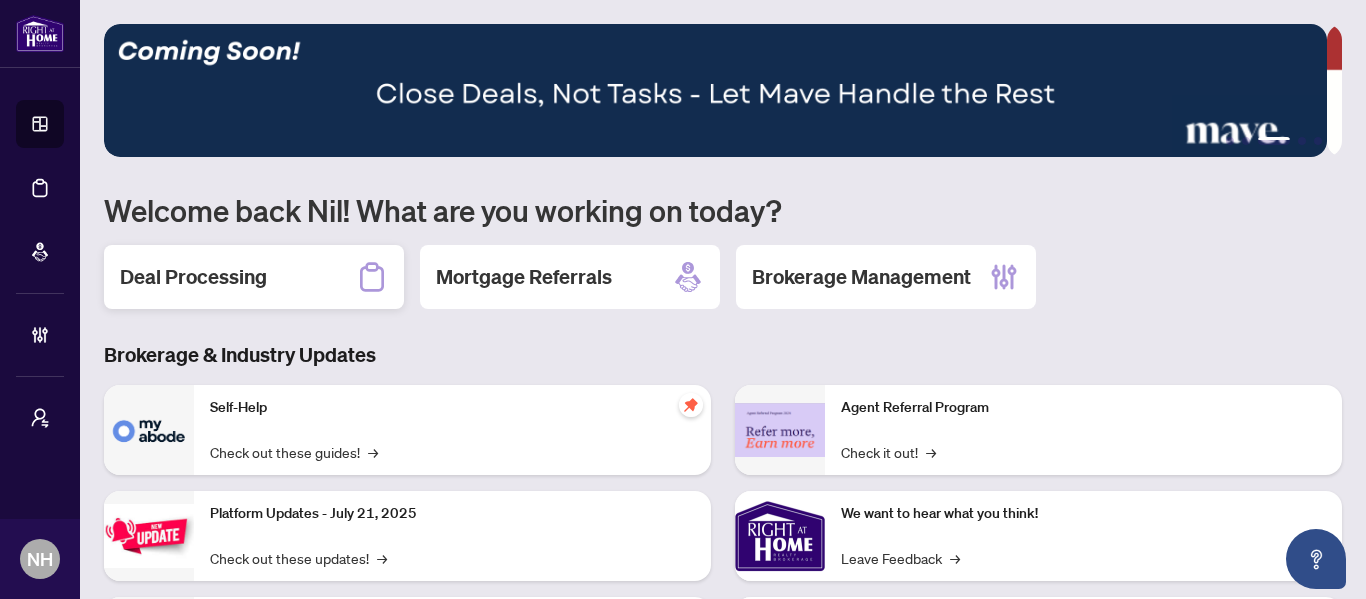 click on "Deal Processing" at bounding box center (193, 277) 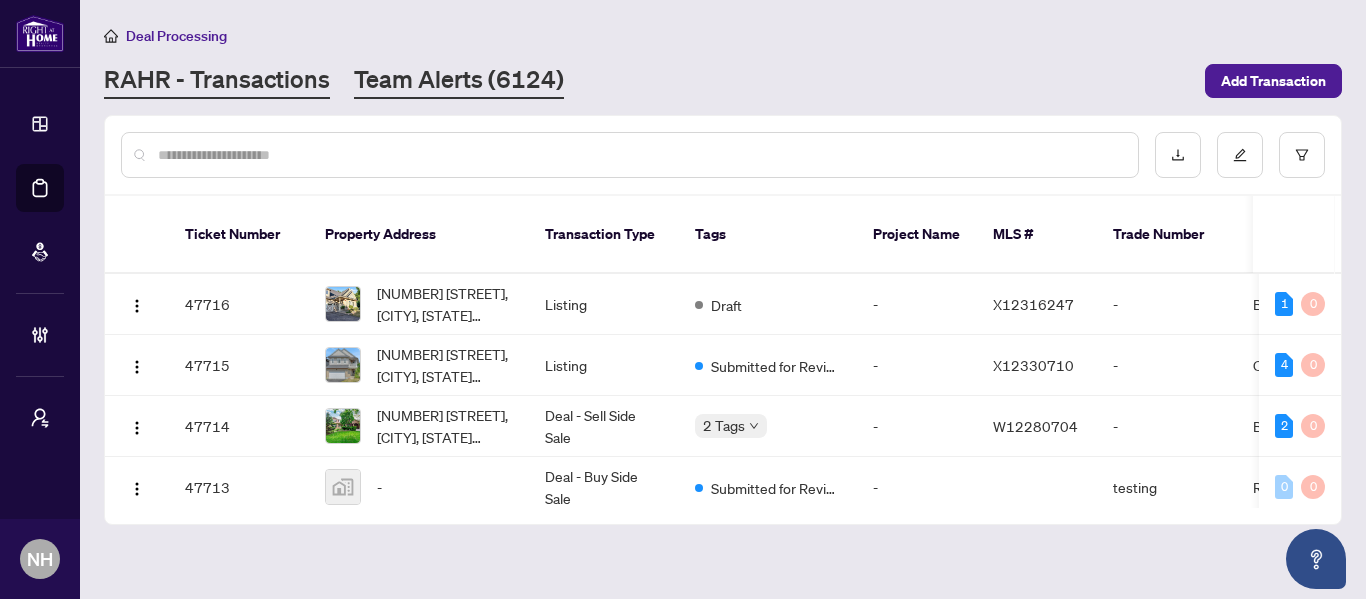 click on "Team Alerts   (6124)" at bounding box center [459, 81] 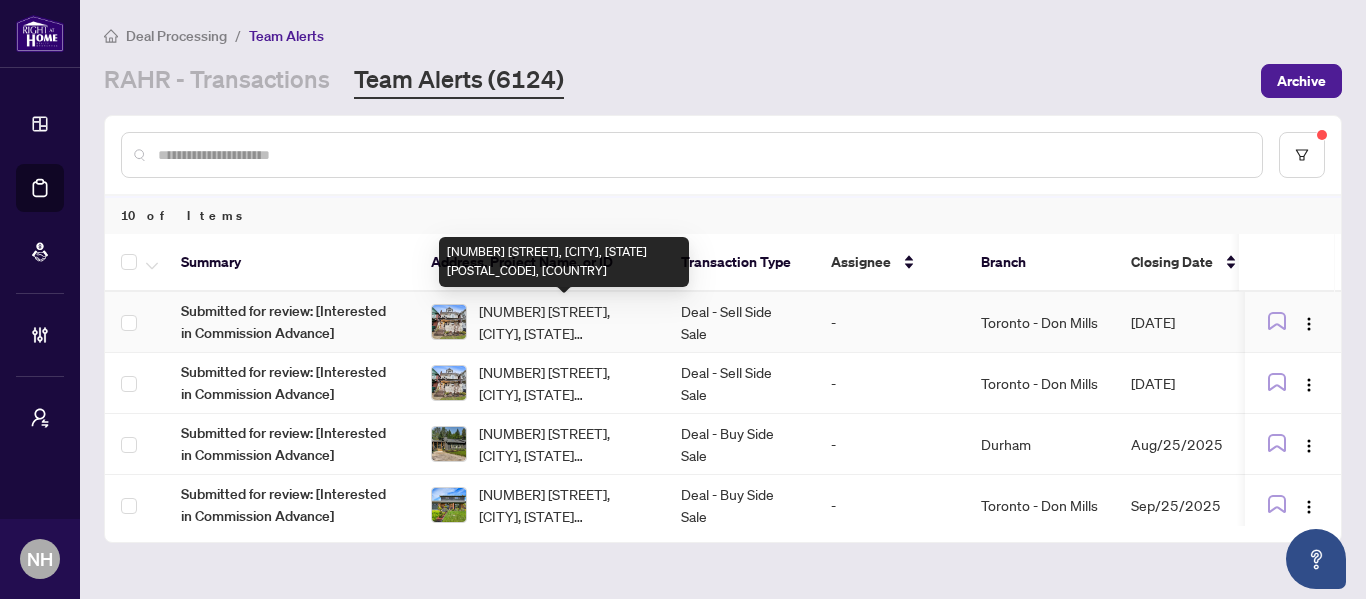 click on "[NUMBER] [STREET], [CITY], [STATE] [POSTAL_CODE], [COUNTRY]" at bounding box center (564, 322) 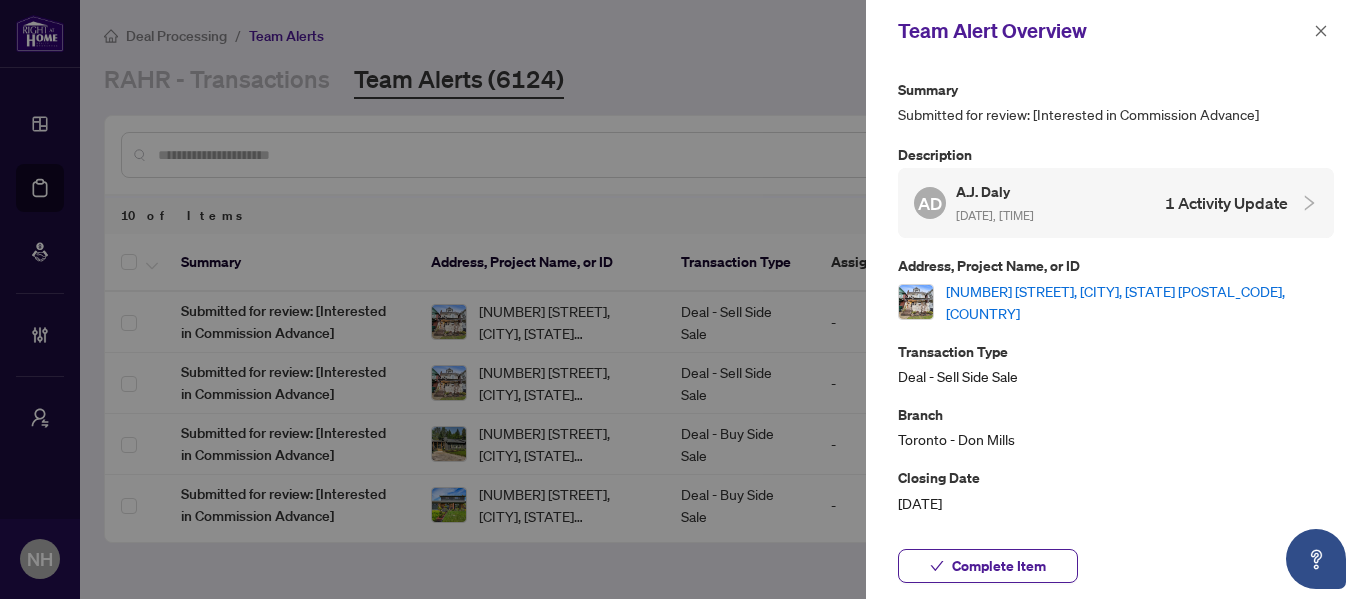 click on "[NUMBER] [STREET], [CITY], [STATE] [POSTAL_CODE], [COUNTRY]" at bounding box center [1140, 302] 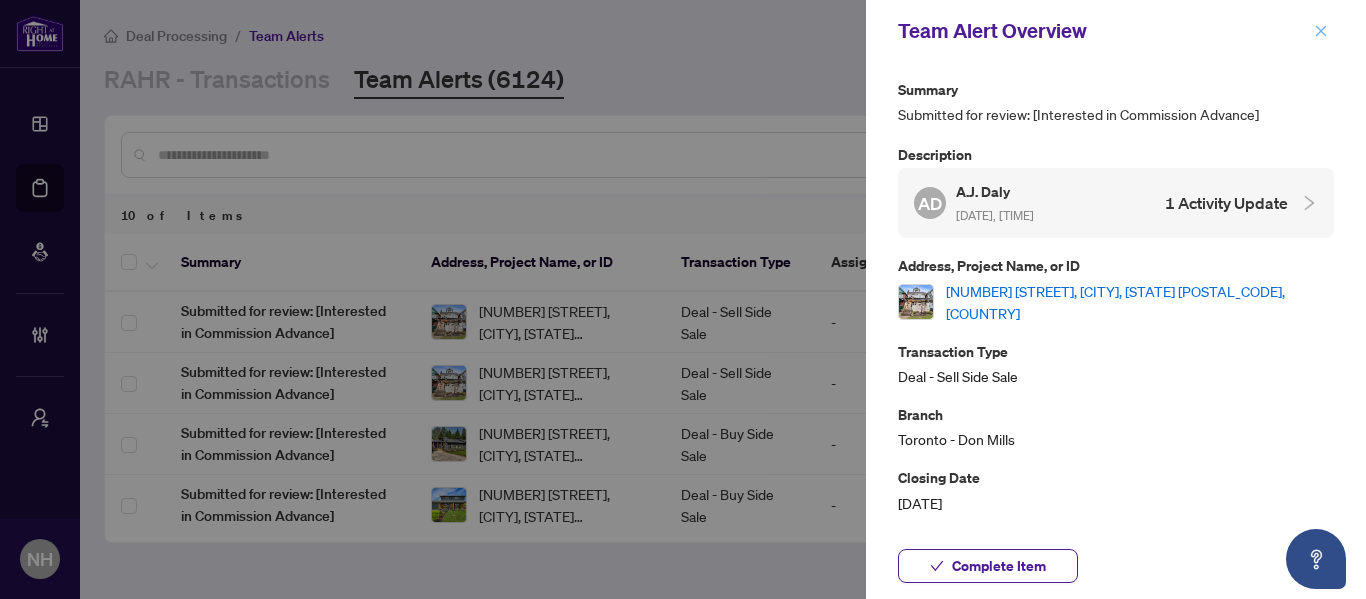 click 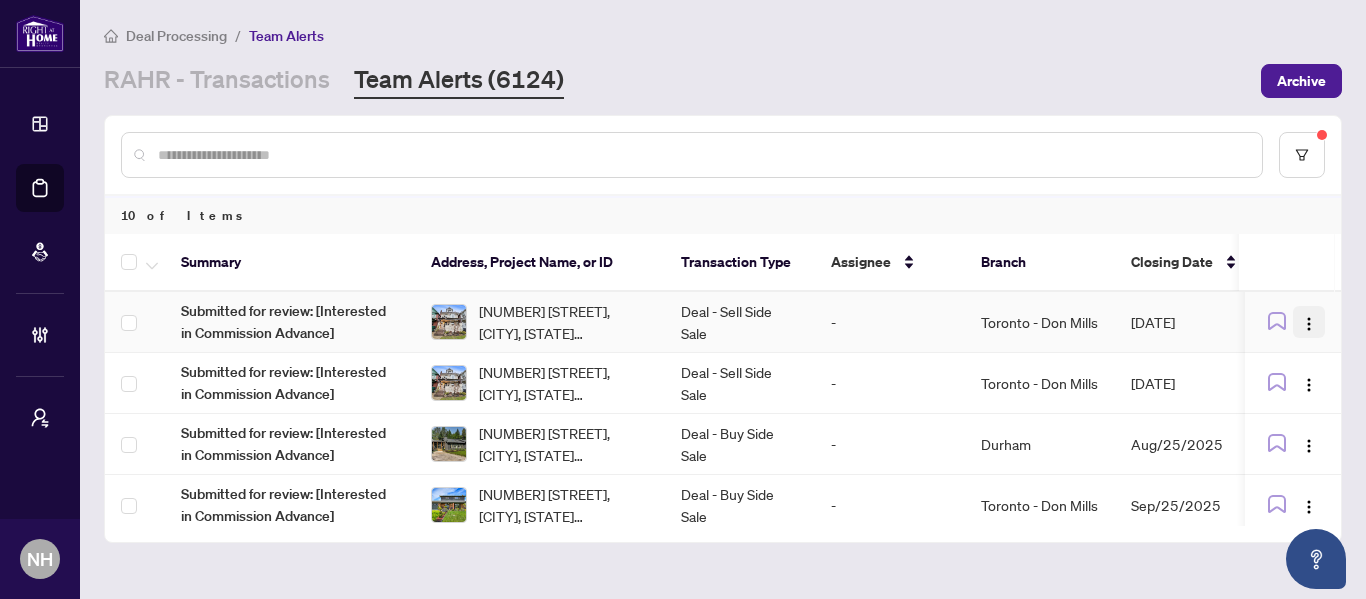 click at bounding box center (1309, 322) 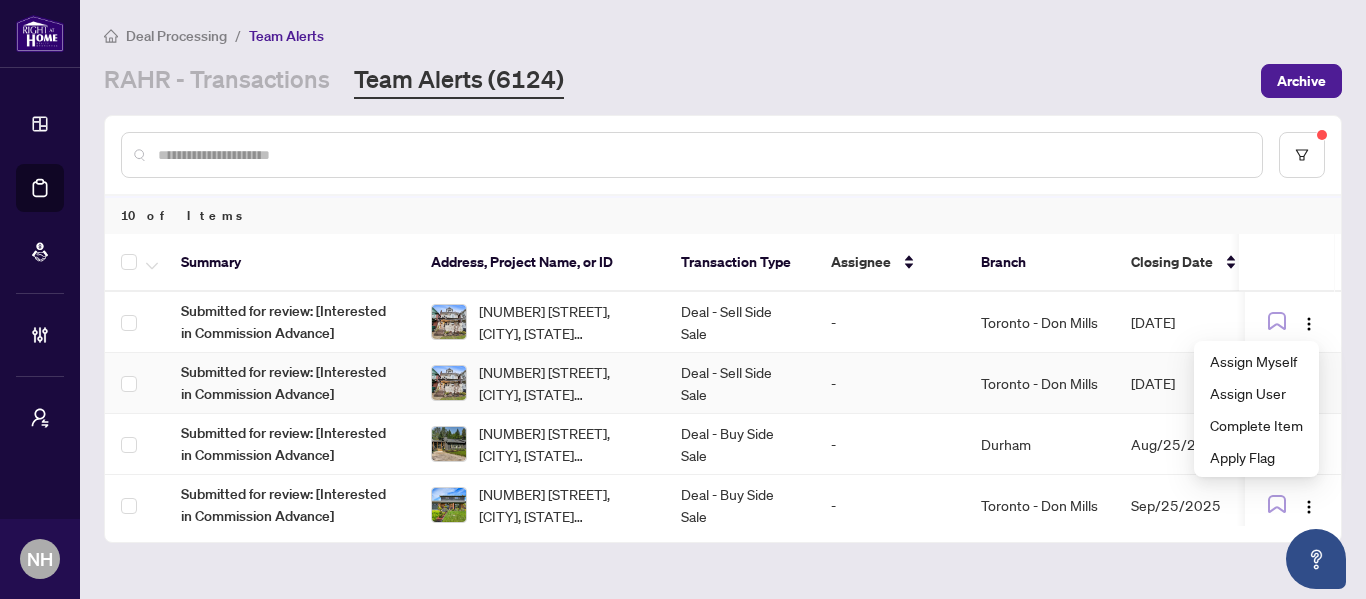 click on "-" at bounding box center (890, 383) 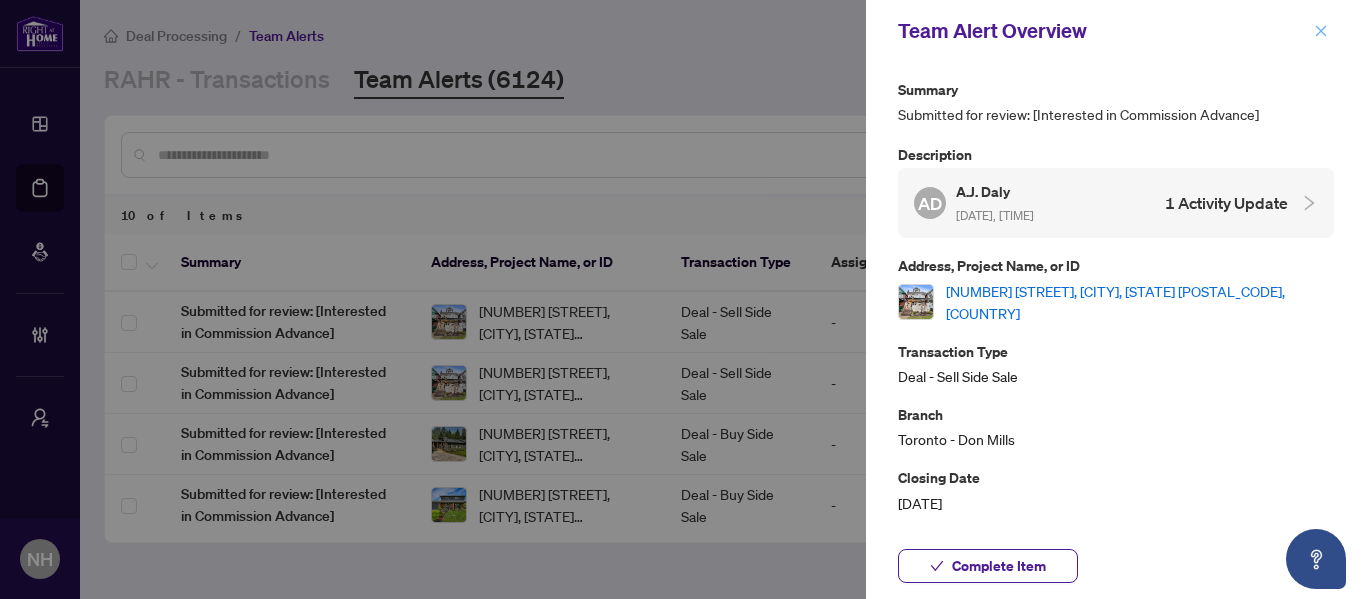 click at bounding box center [1321, 31] 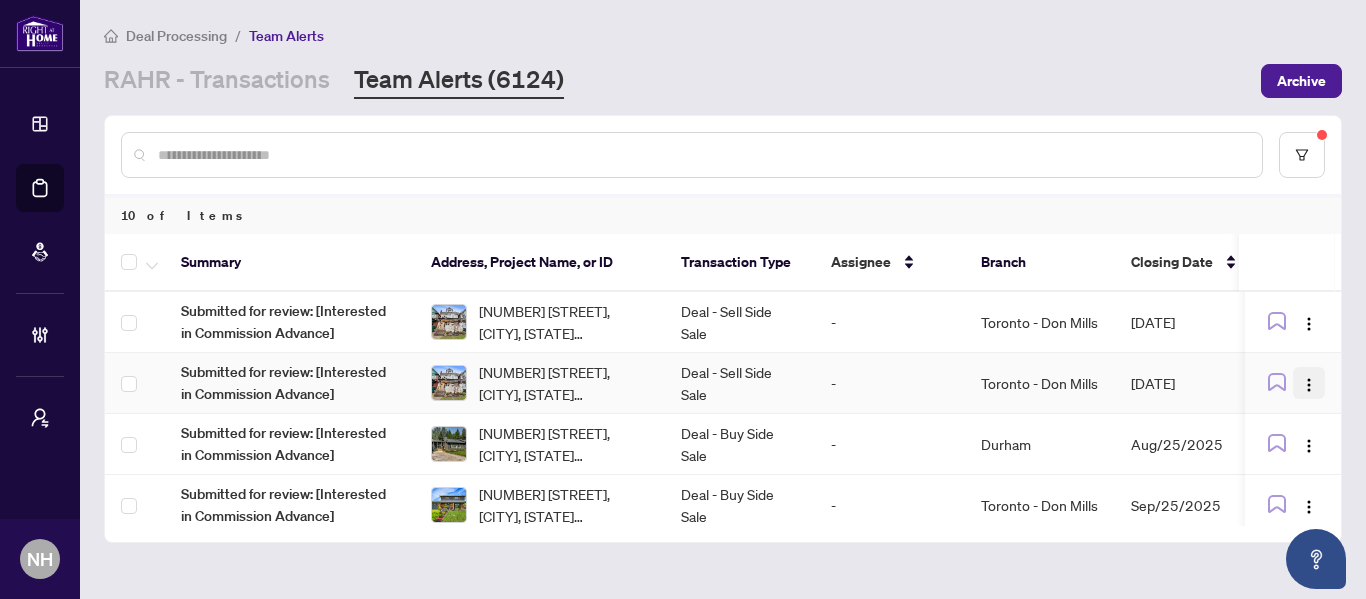 click at bounding box center [1309, 385] 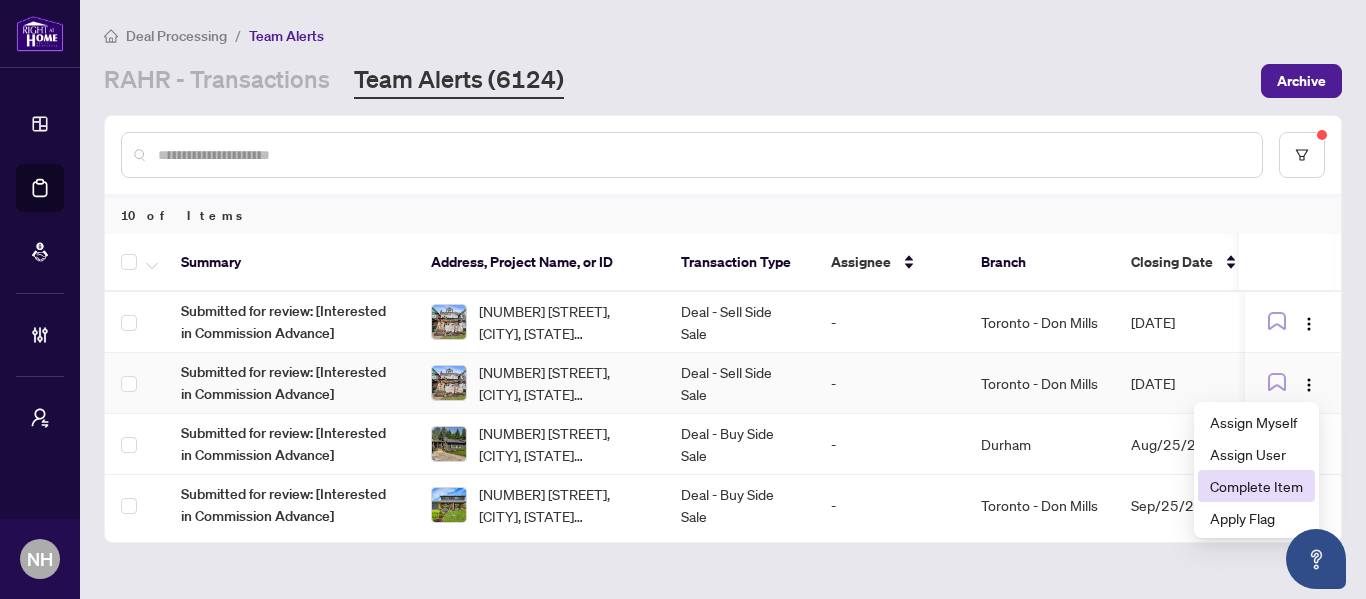 click on "Complete Item" at bounding box center [1256, 486] 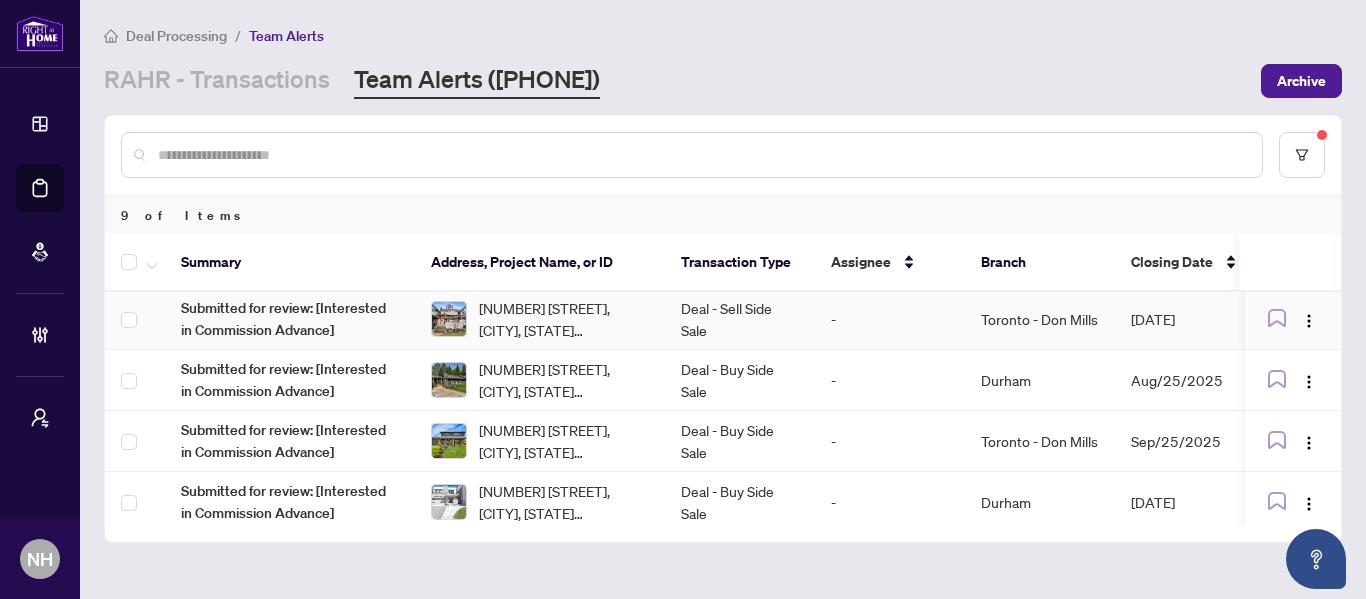 scroll, scrollTop: 0, scrollLeft: 0, axis: both 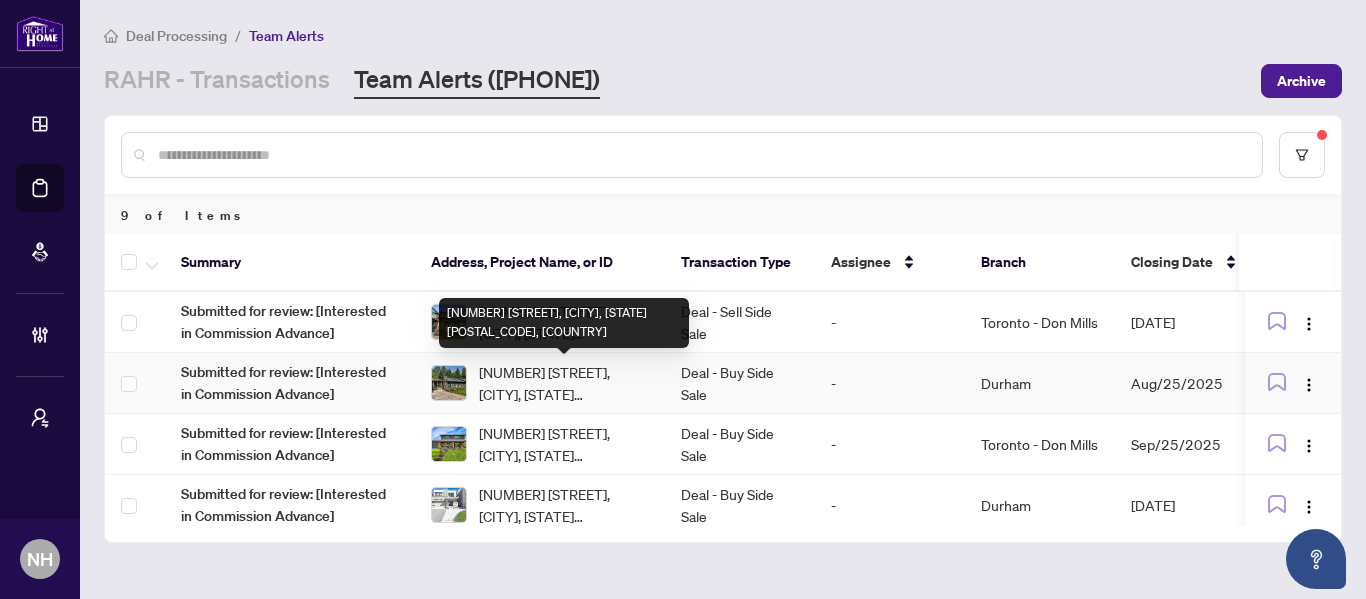 click on "789 Old Mill Rd, Kawartha Lakes, Ontario K0L 2W0, Canada" at bounding box center (564, 383) 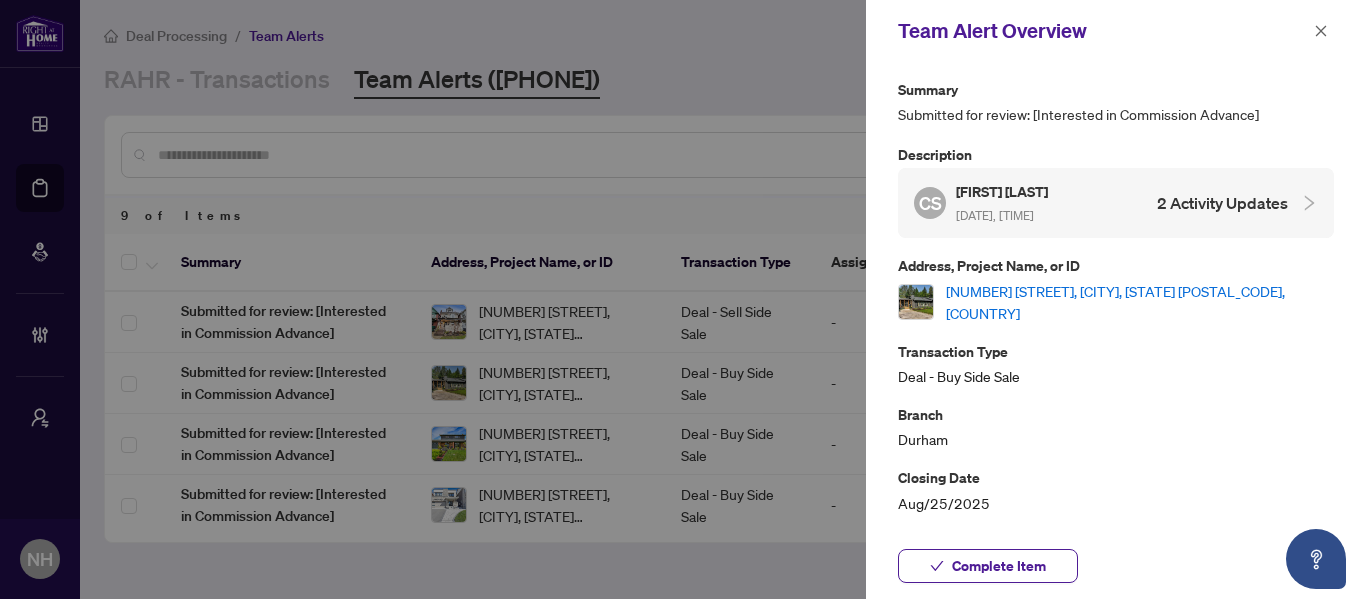click on "789 Old Mill Rd, Kawartha Lakes, Ontario K0L 2W0, Canada" at bounding box center [1140, 302] 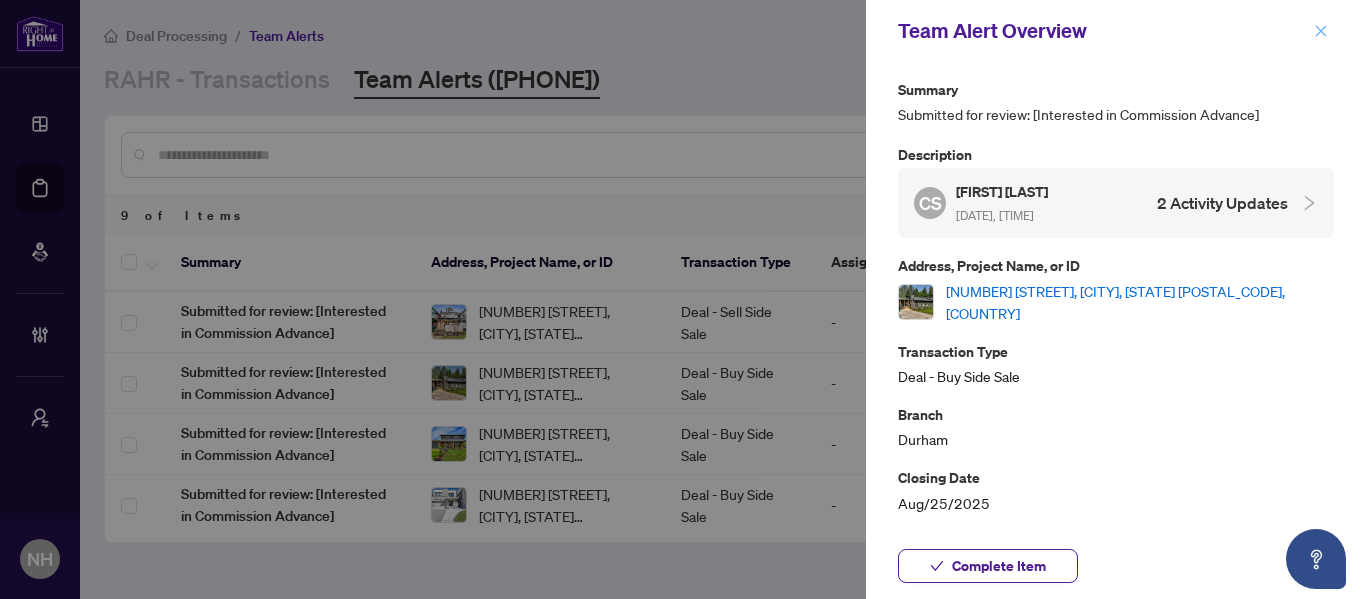 click at bounding box center [1321, 31] 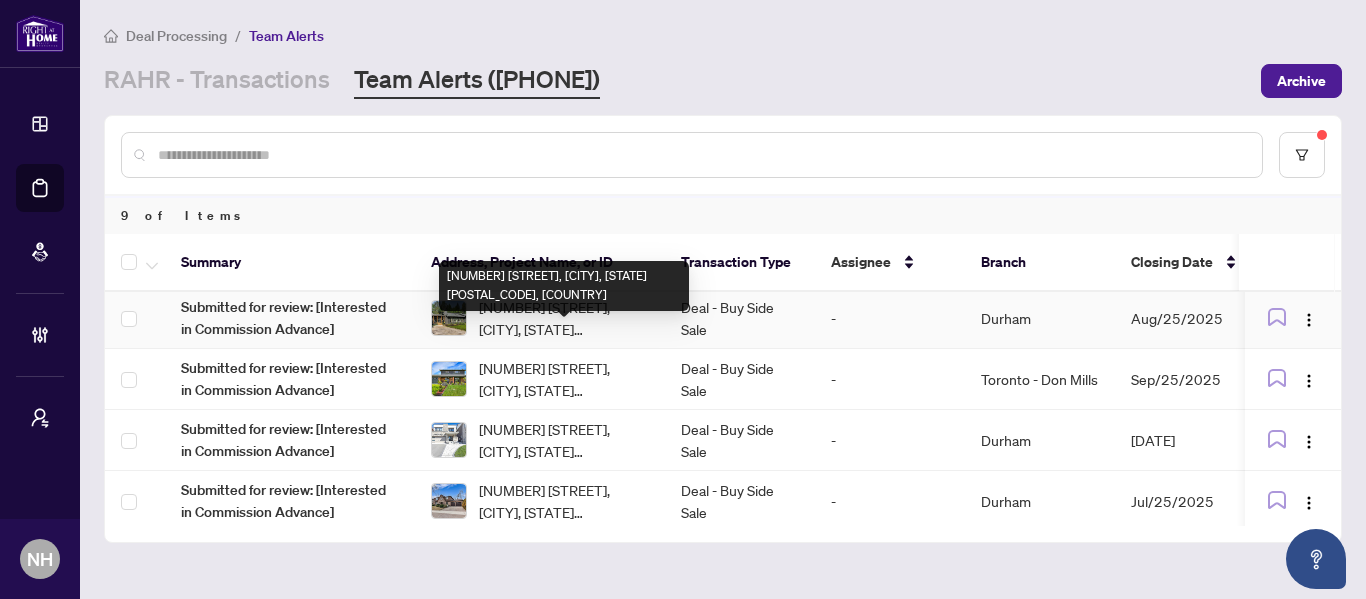 scroll, scrollTop: 100, scrollLeft: 0, axis: vertical 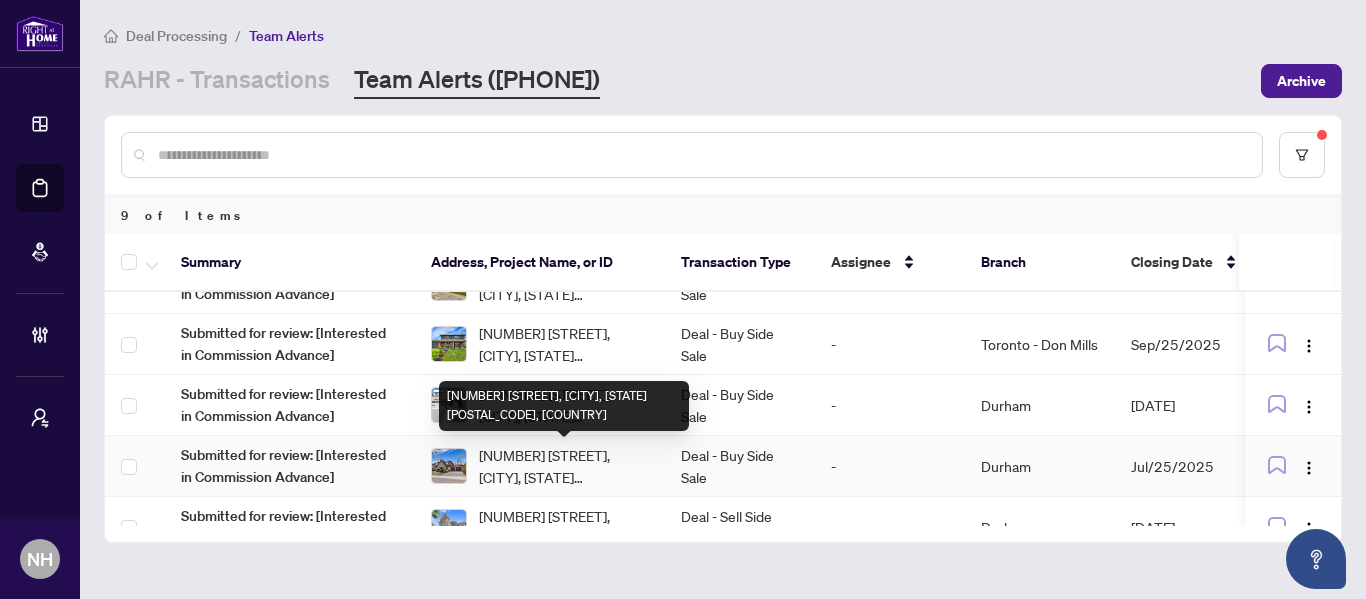 click on "[NUMBER] [STREET], [CITY], [PROVINCE] [POSTAL_CODE], [COUNTRY]" at bounding box center [564, 466] 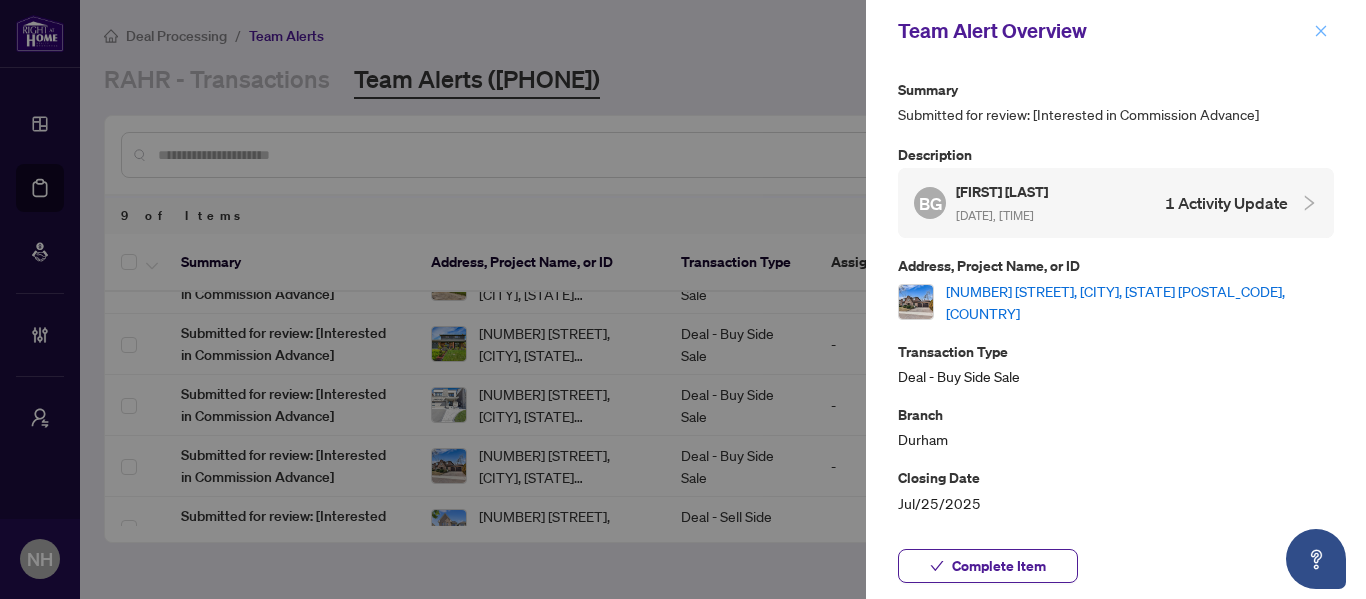click 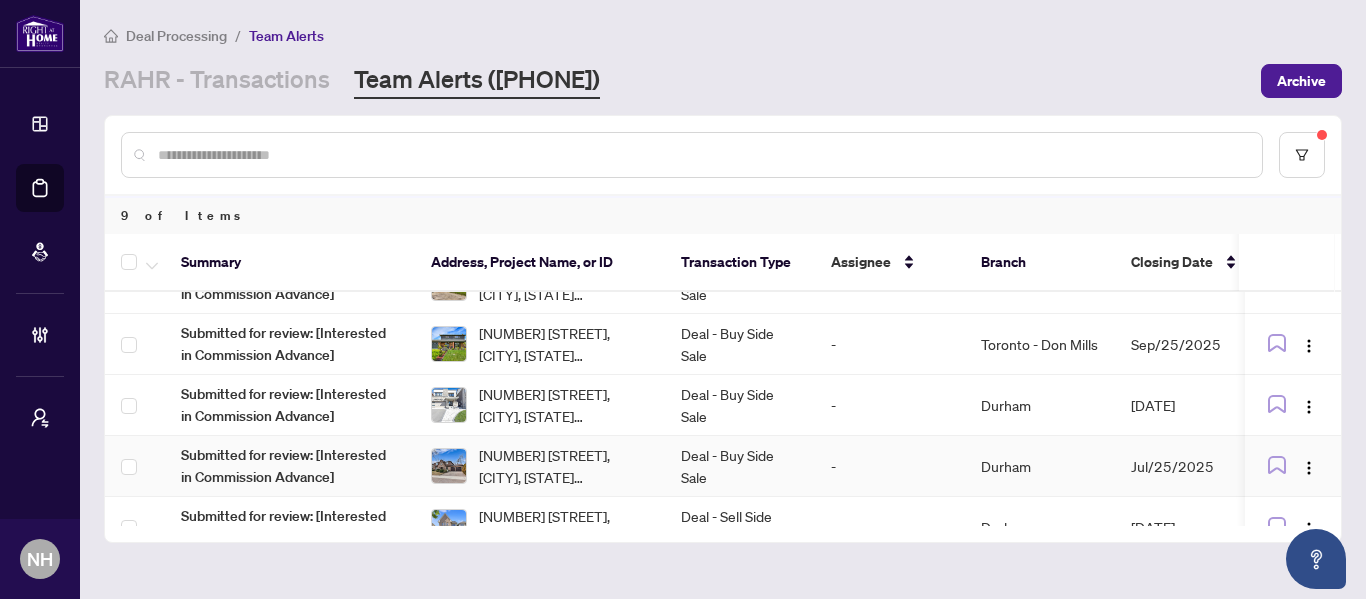click on "[NUMBER] [STREET], [CITY], [PROVINCE] [POSTAL_CODE], [COUNTRY]" at bounding box center (564, 466) 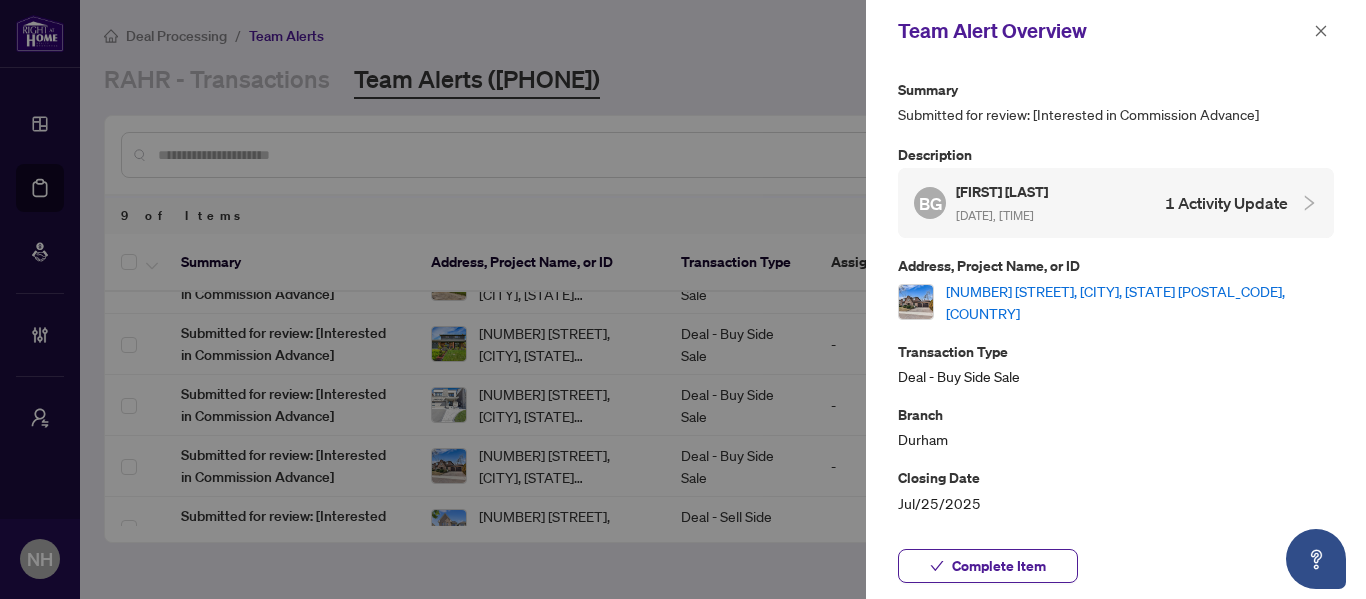click on "[NUMBER] [STREET], [CITY], [PROVINCE] [POSTAL_CODE], [COUNTRY]" at bounding box center [1140, 302] 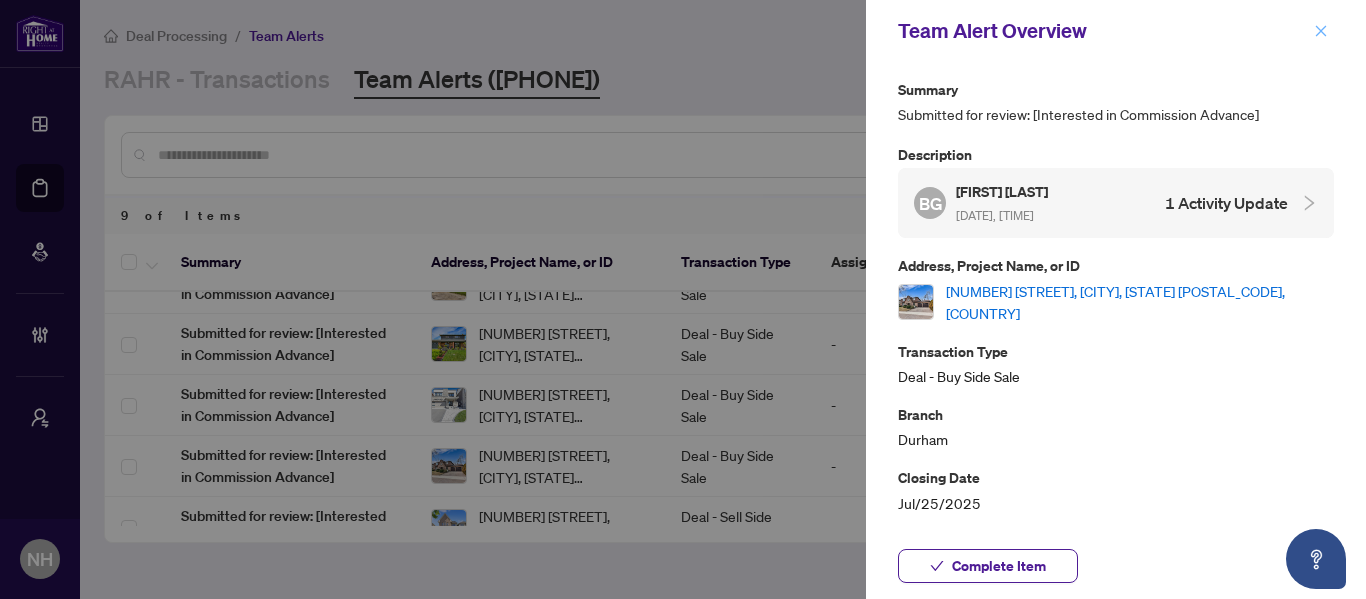 click 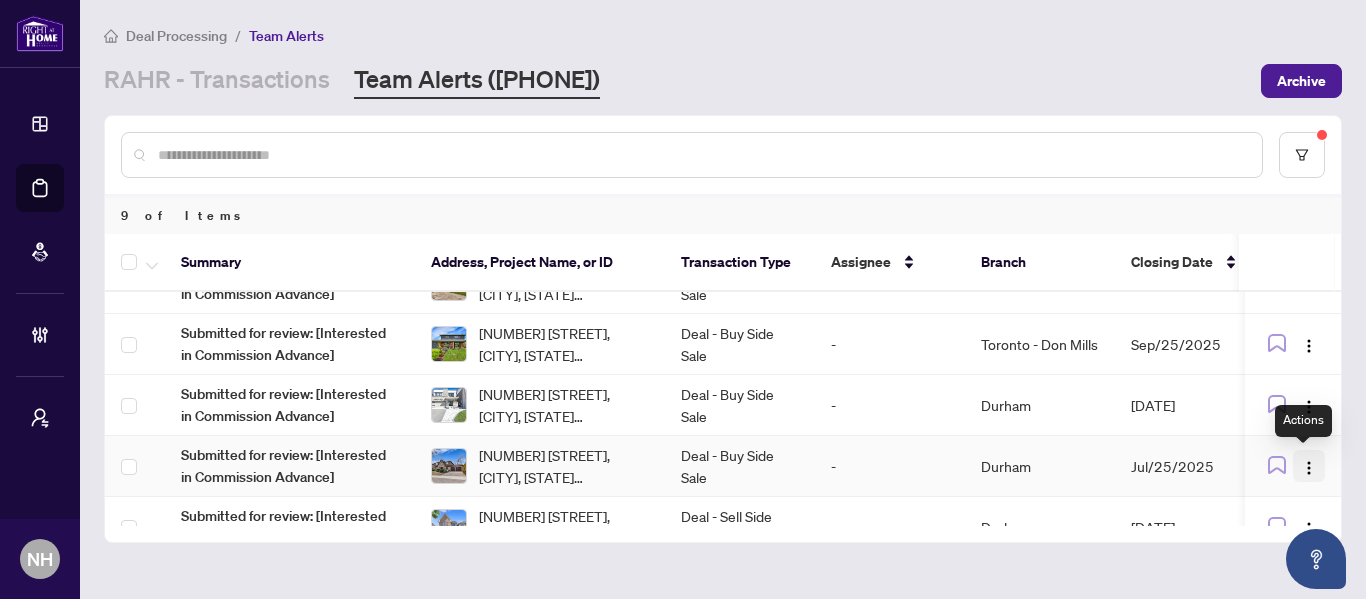 click at bounding box center (1309, 468) 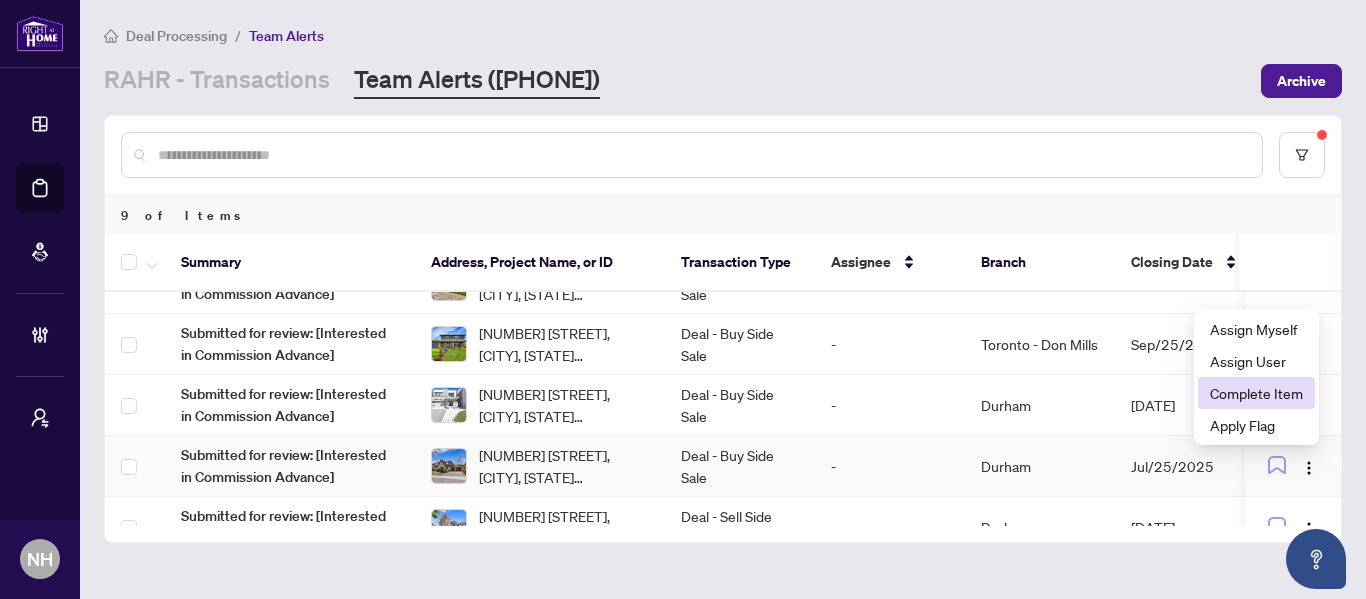 click on "Complete Item" at bounding box center (1256, 393) 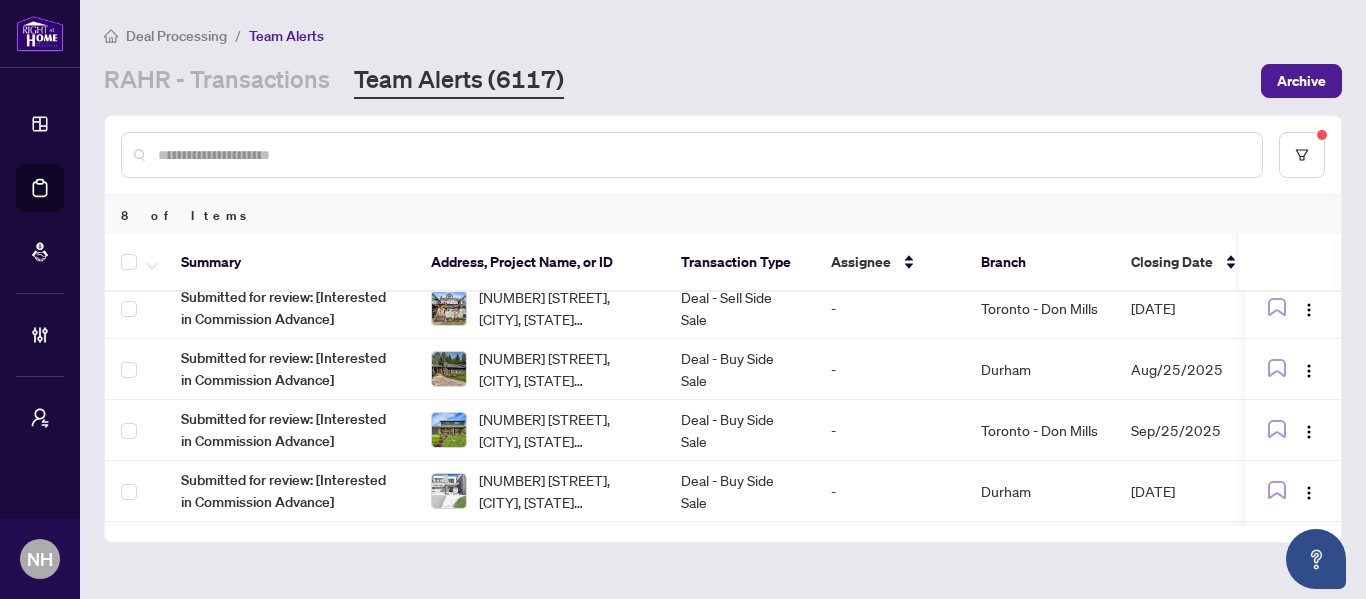 scroll, scrollTop: 0, scrollLeft: 0, axis: both 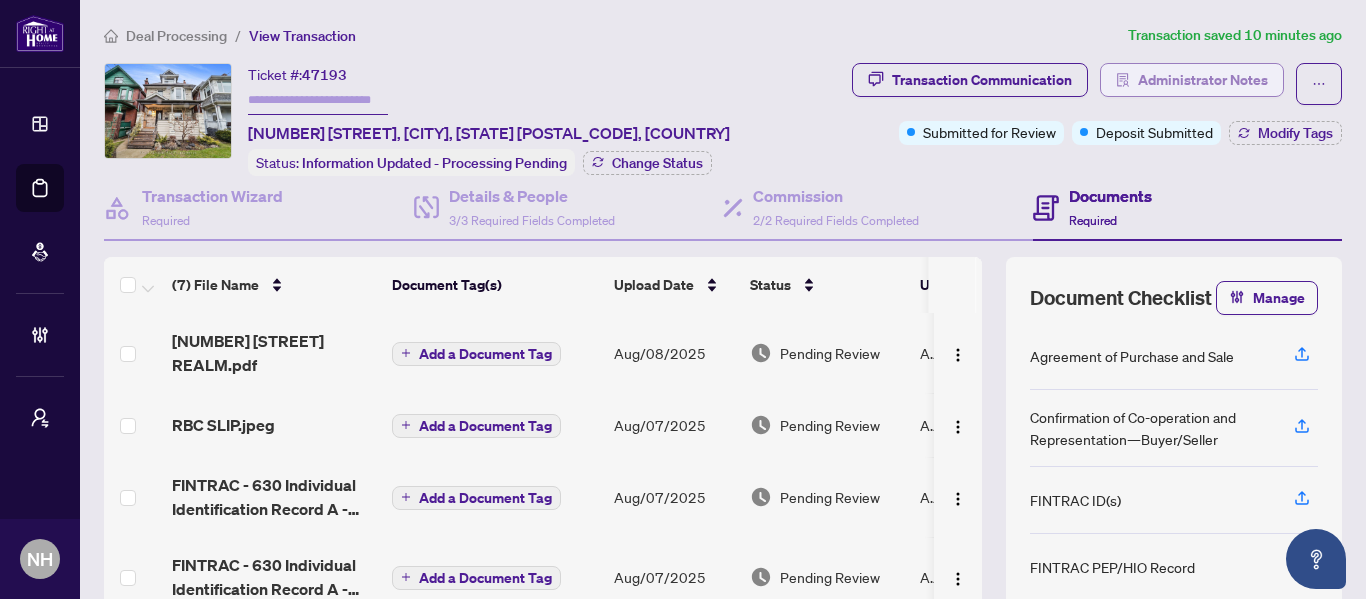 click on "Administrator Notes" at bounding box center [1203, 80] 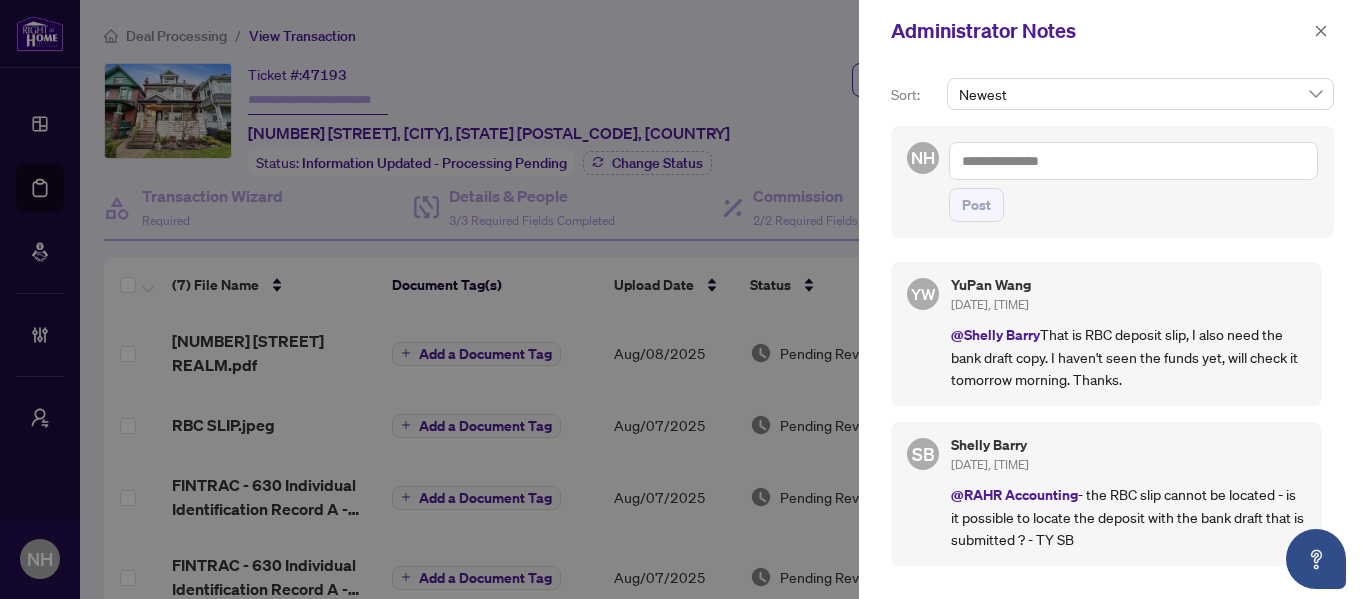 click at bounding box center (1133, 161) 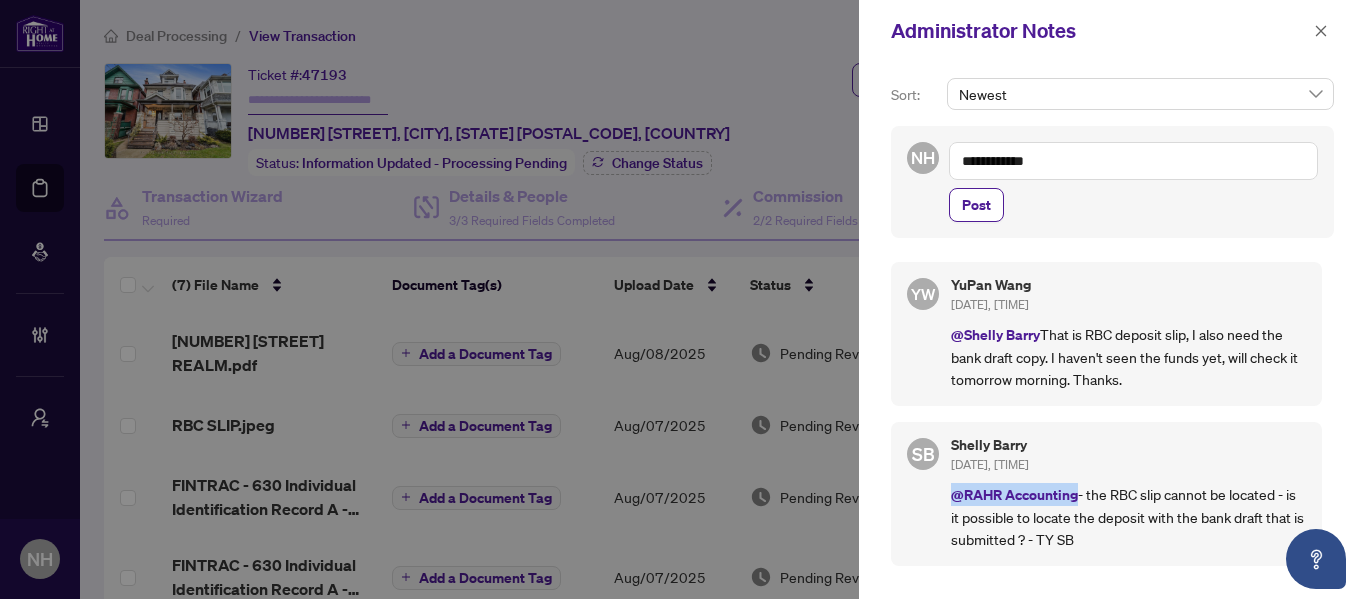 drag, startPoint x: 1080, startPoint y: 495, endPoint x: 946, endPoint y: 495, distance: 134 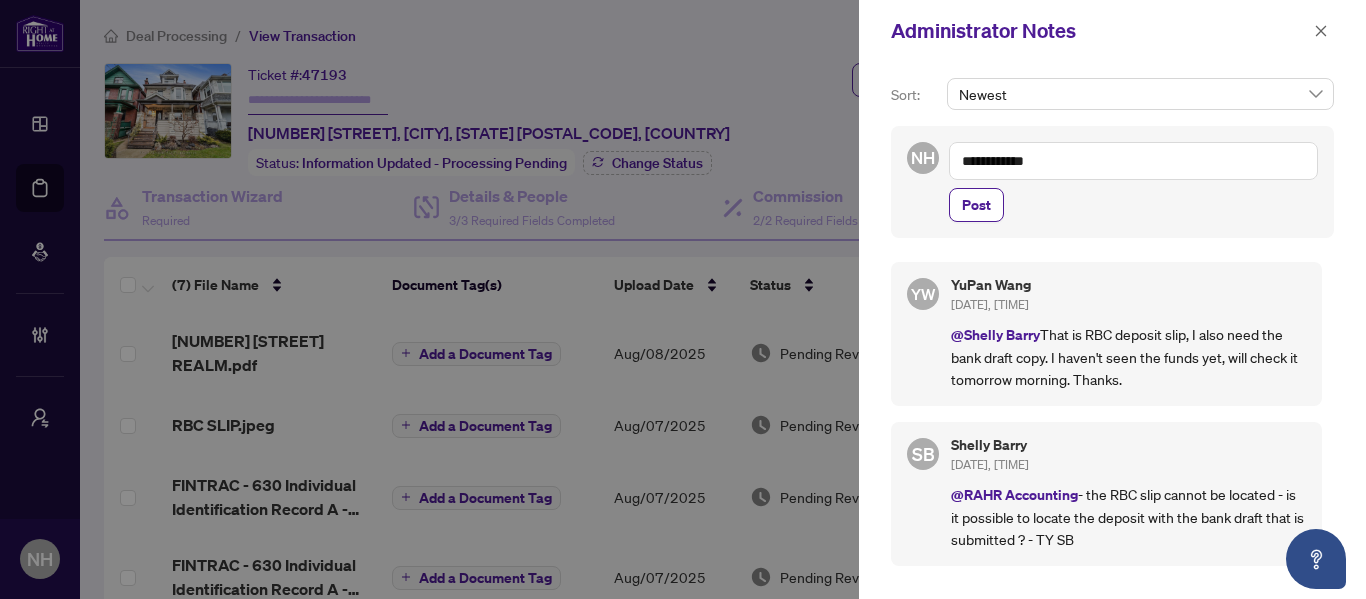 drag, startPoint x: 1064, startPoint y: 155, endPoint x: 978, endPoint y: 154, distance: 86.00581 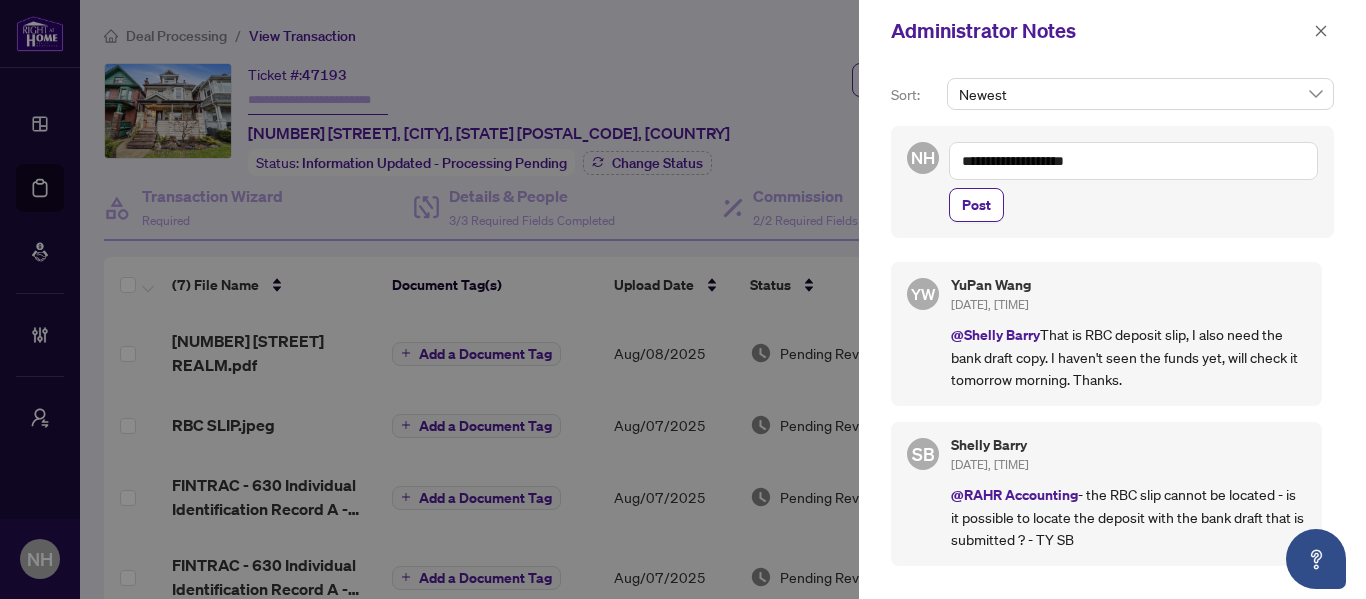 drag, startPoint x: 976, startPoint y: 160, endPoint x: 923, endPoint y: 154, distance: 53.338543 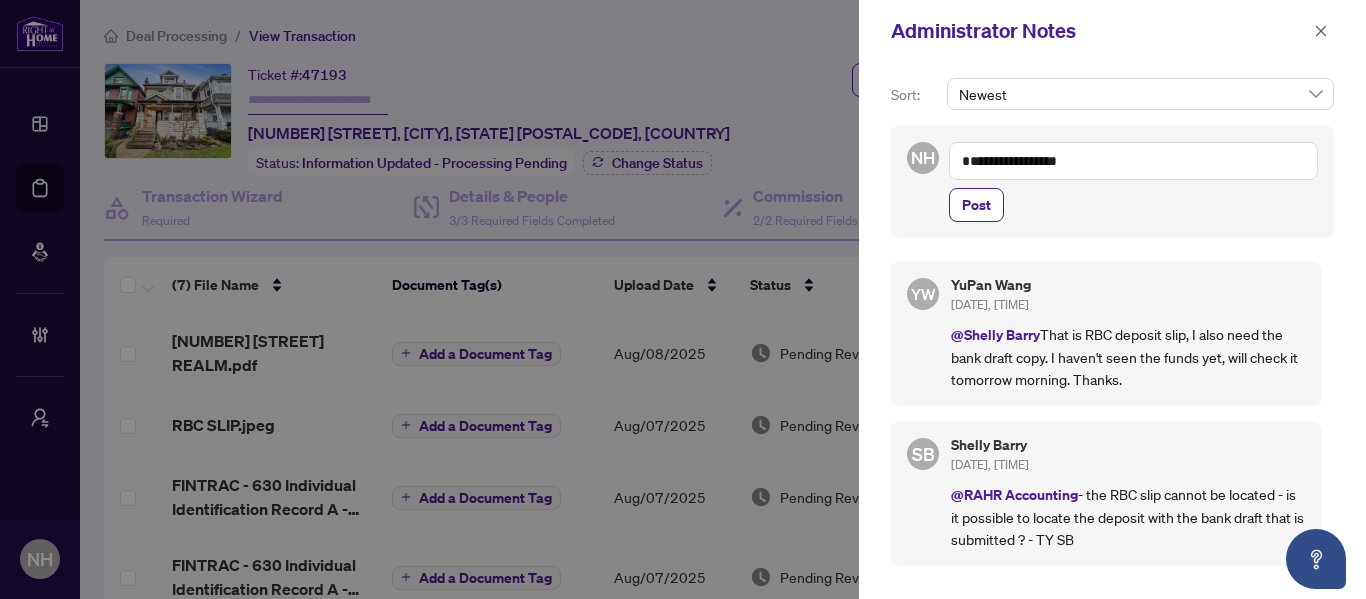 click on "**********" at bounding box center [1133, 161] 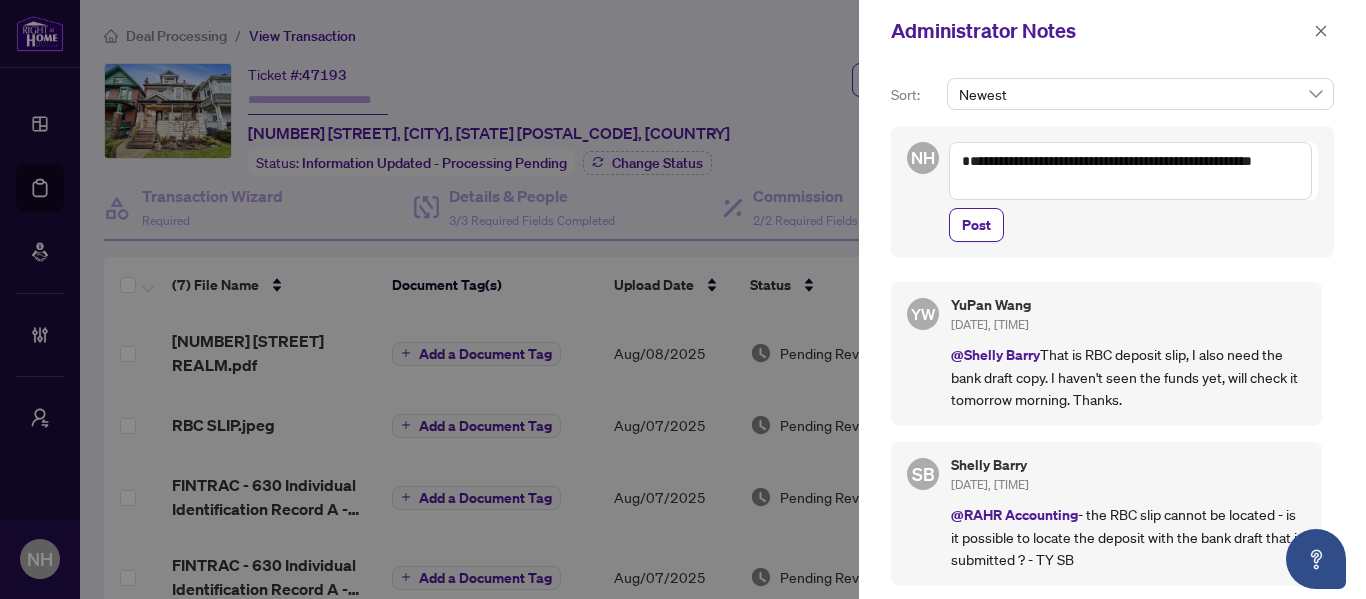 click on "**********" at bounding box center [1130, 171] 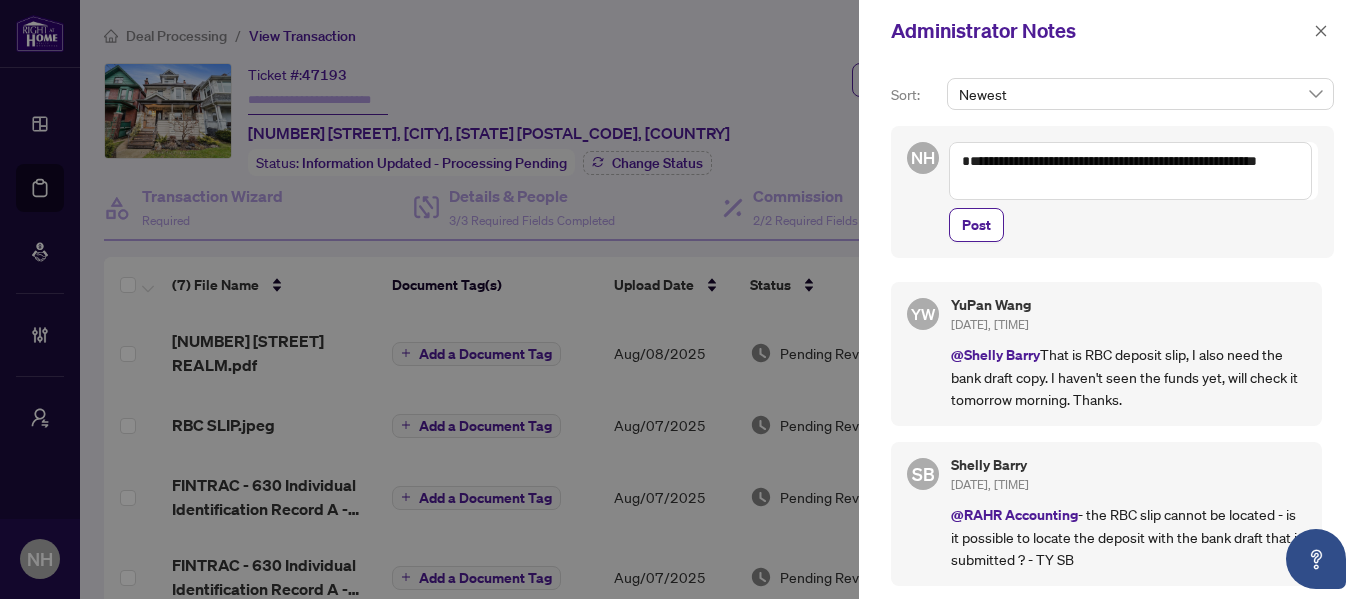 click on "**********" at bounding box center [1130, 171] 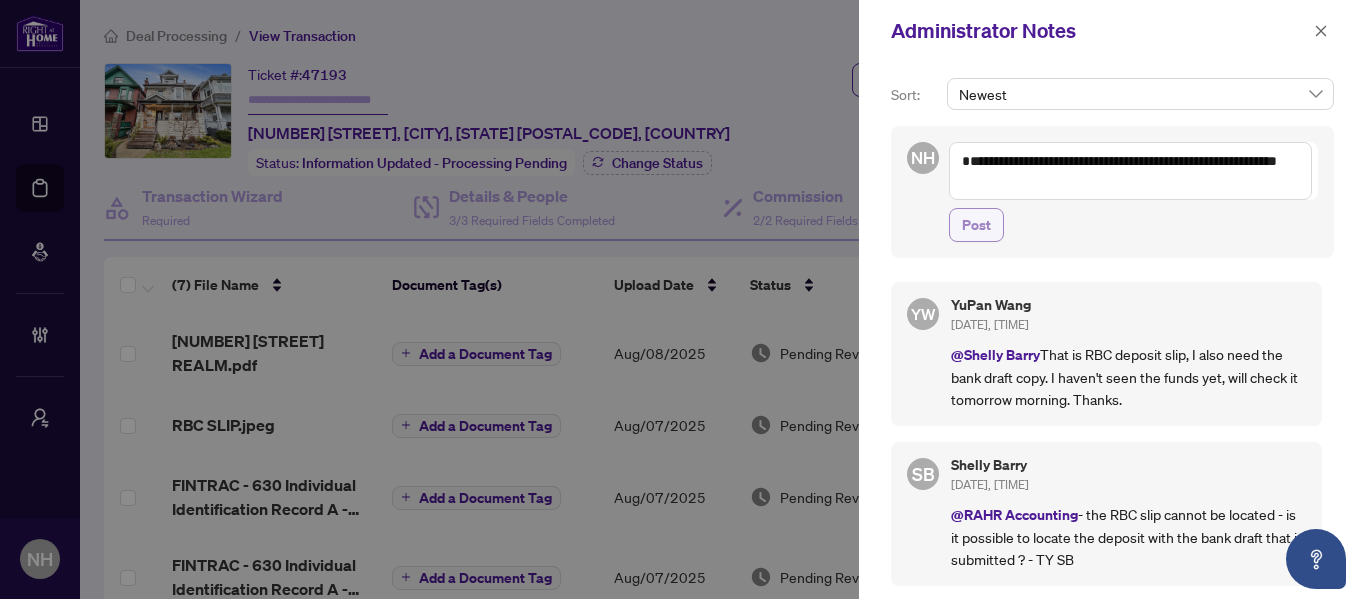 type on "**********" 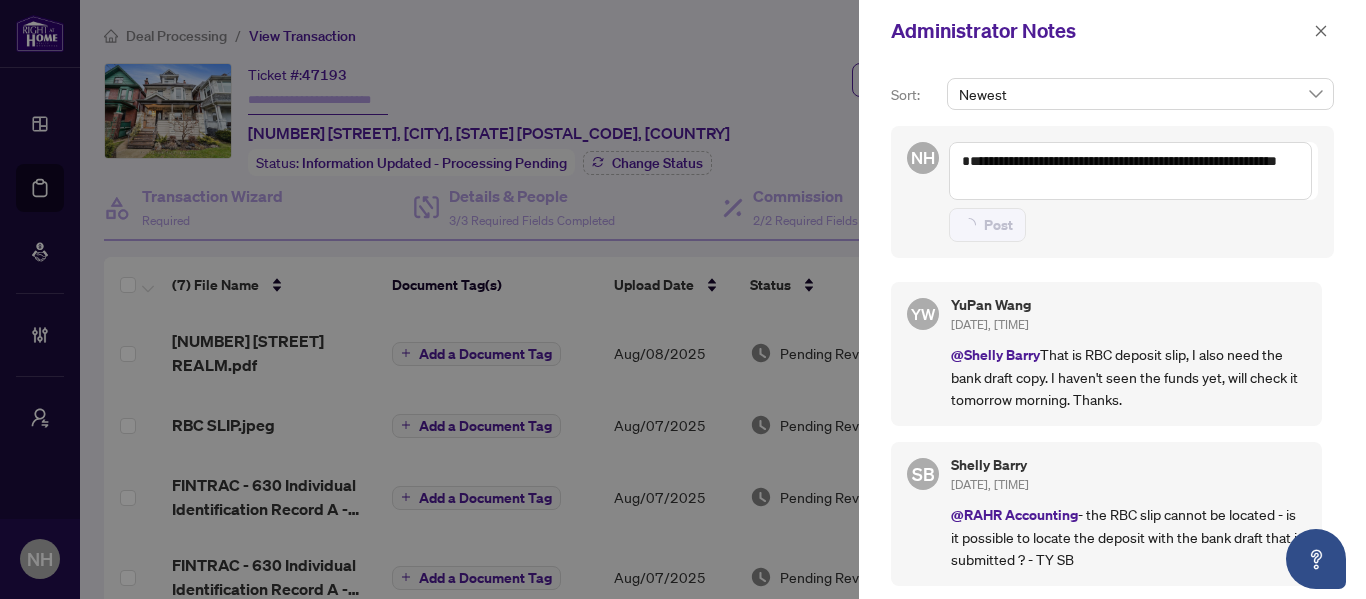 type 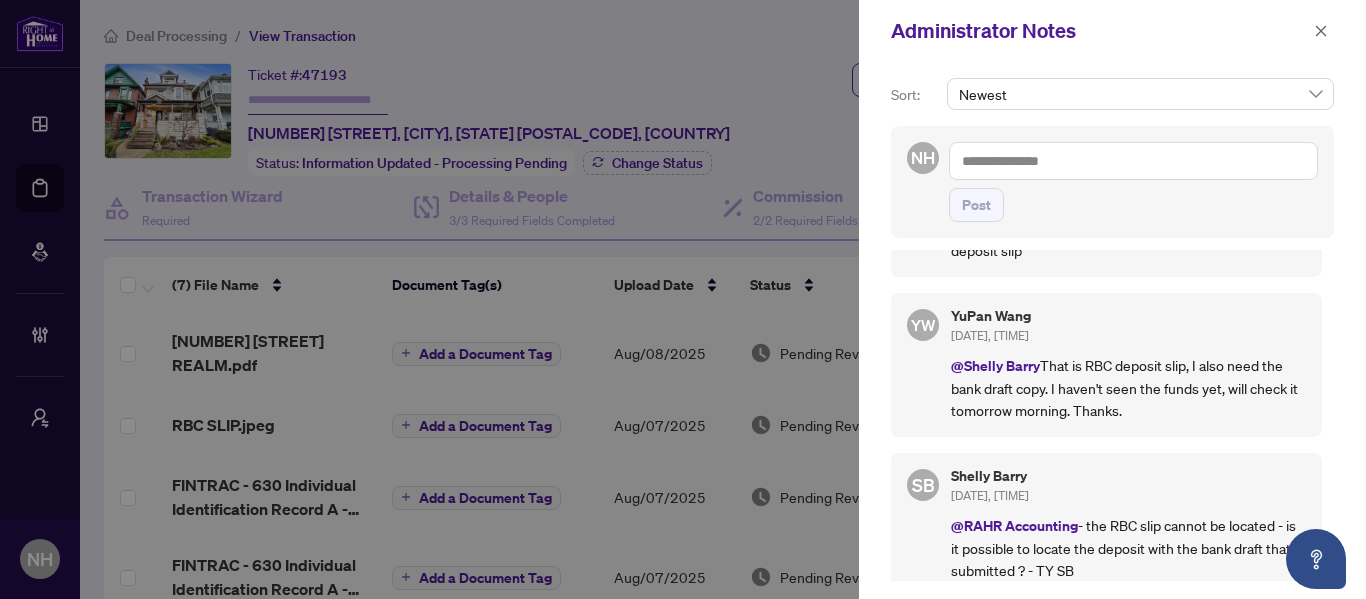 scroll, scrollTop: 0, scrollLeft: 0, axis: both 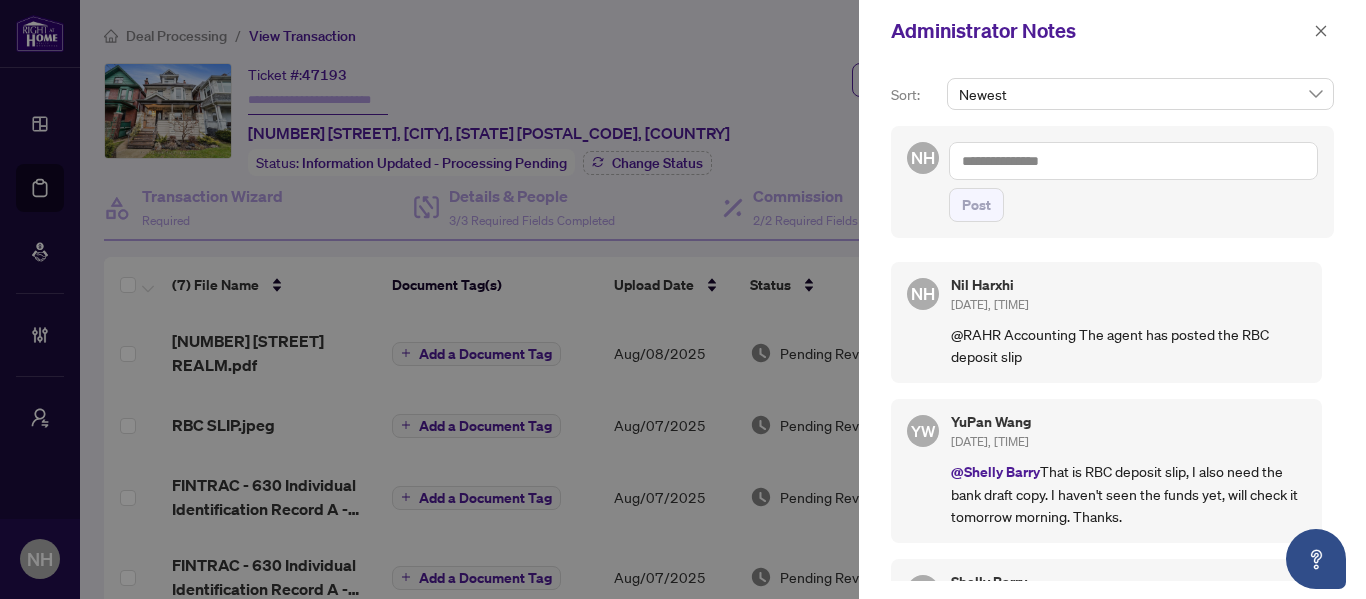 click on "Newest" at bounding box center (1140, 94) 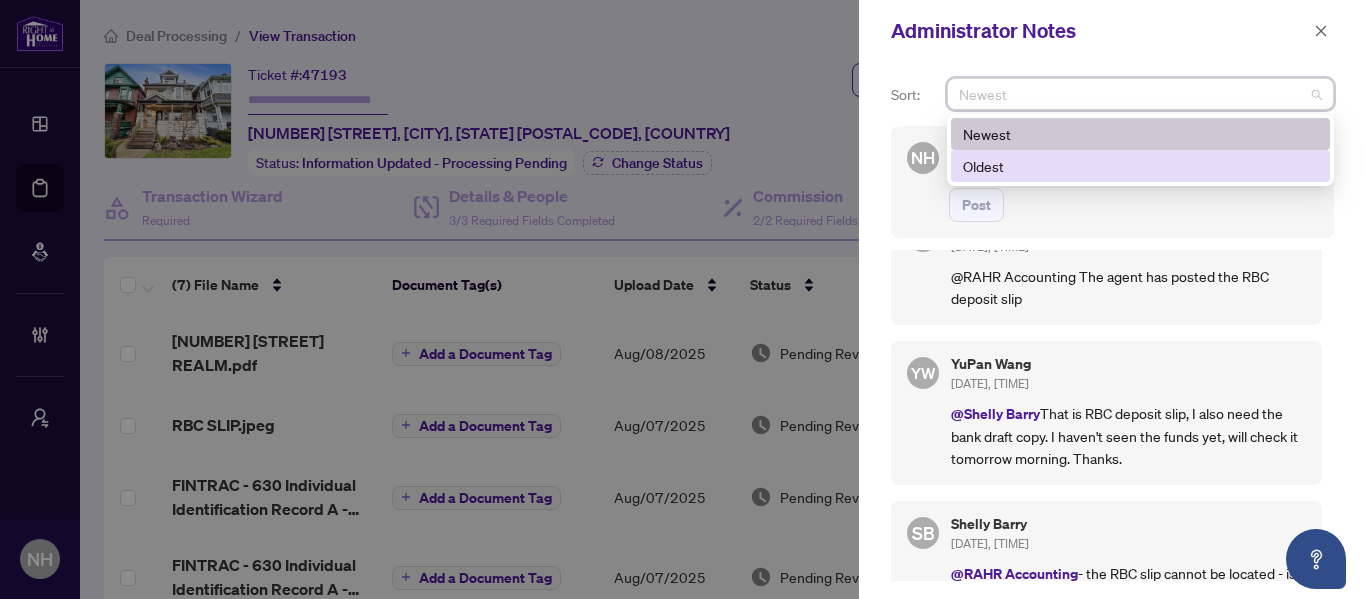 scroll, scrollTop: 0, scrollLeft: 0, axis: both 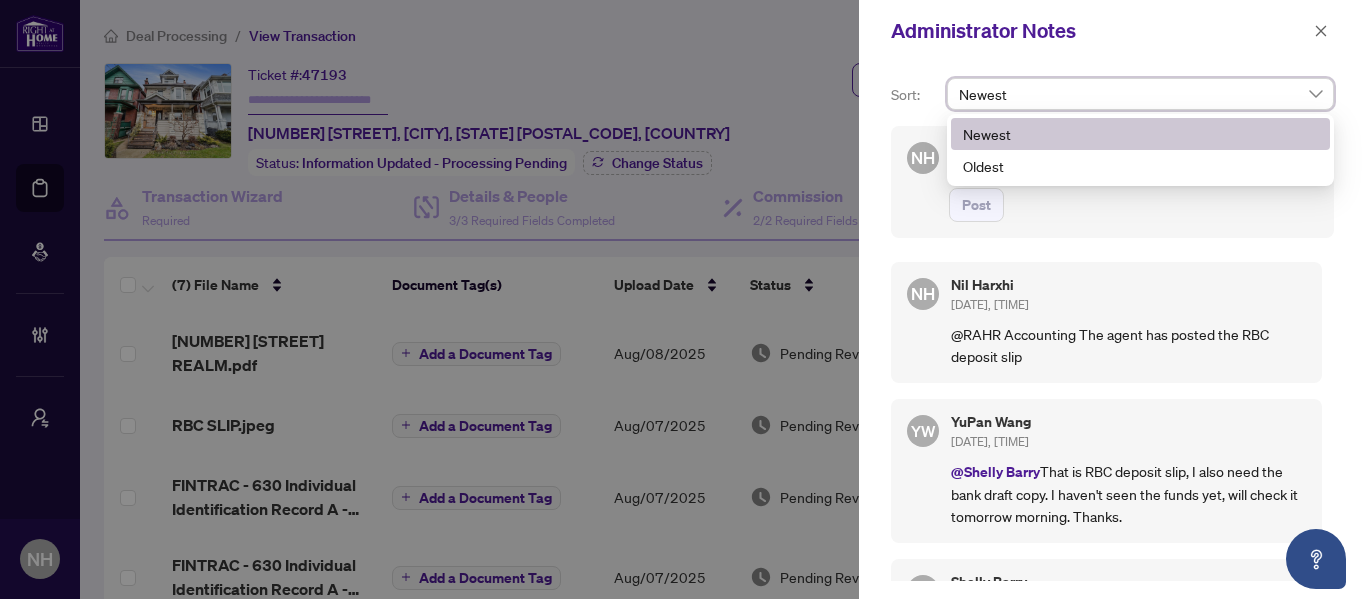 click on "Newest" at bounding box center (1140, 94) 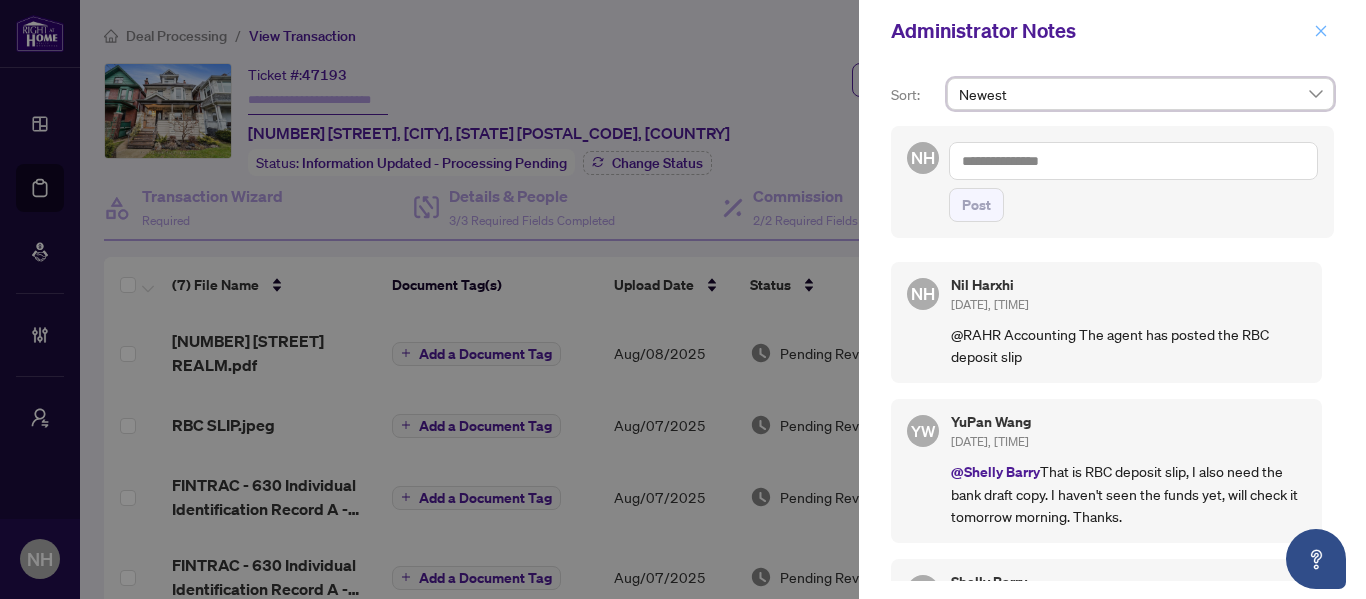 click at bounding box center [1321, 31] 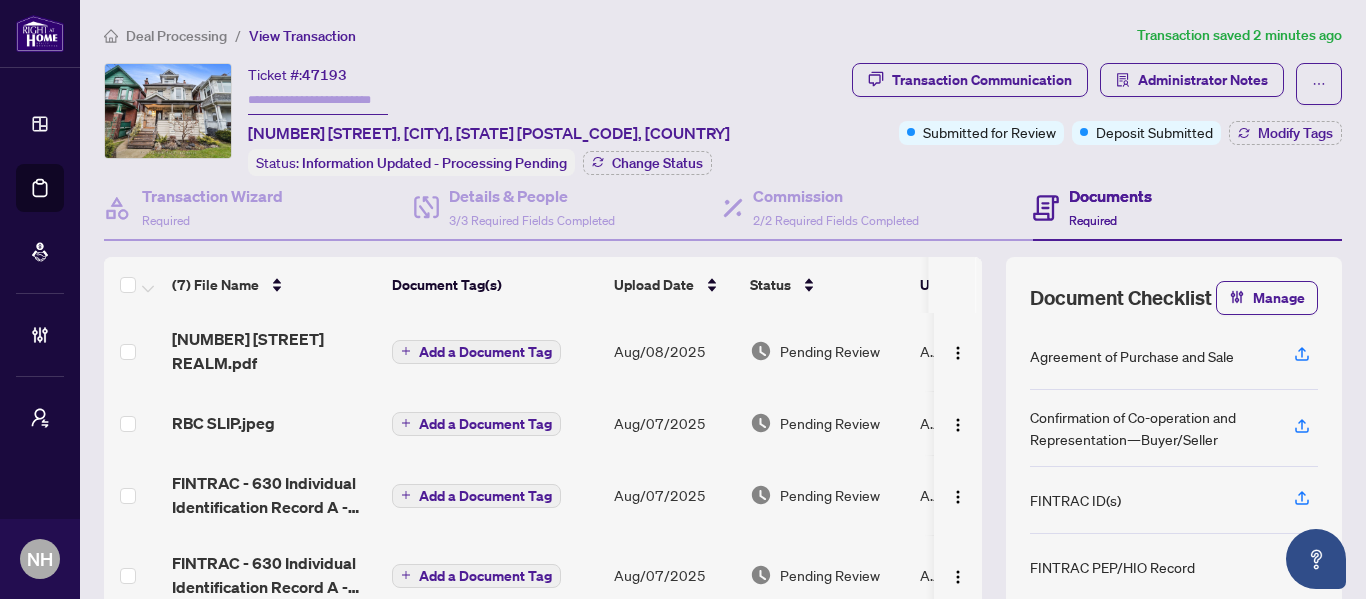 scroll, scrollTop: 0, scrollLeft: 0, axis: both 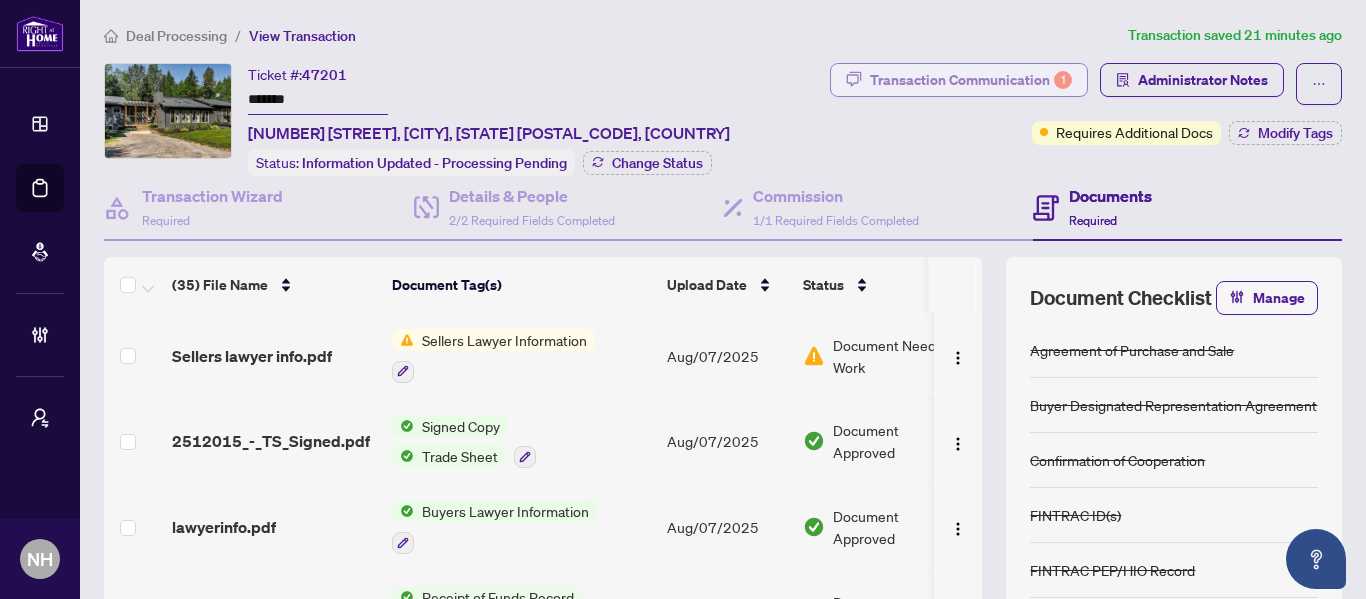 click on "Transaction Communication 1" at bounding box center (971, 80) 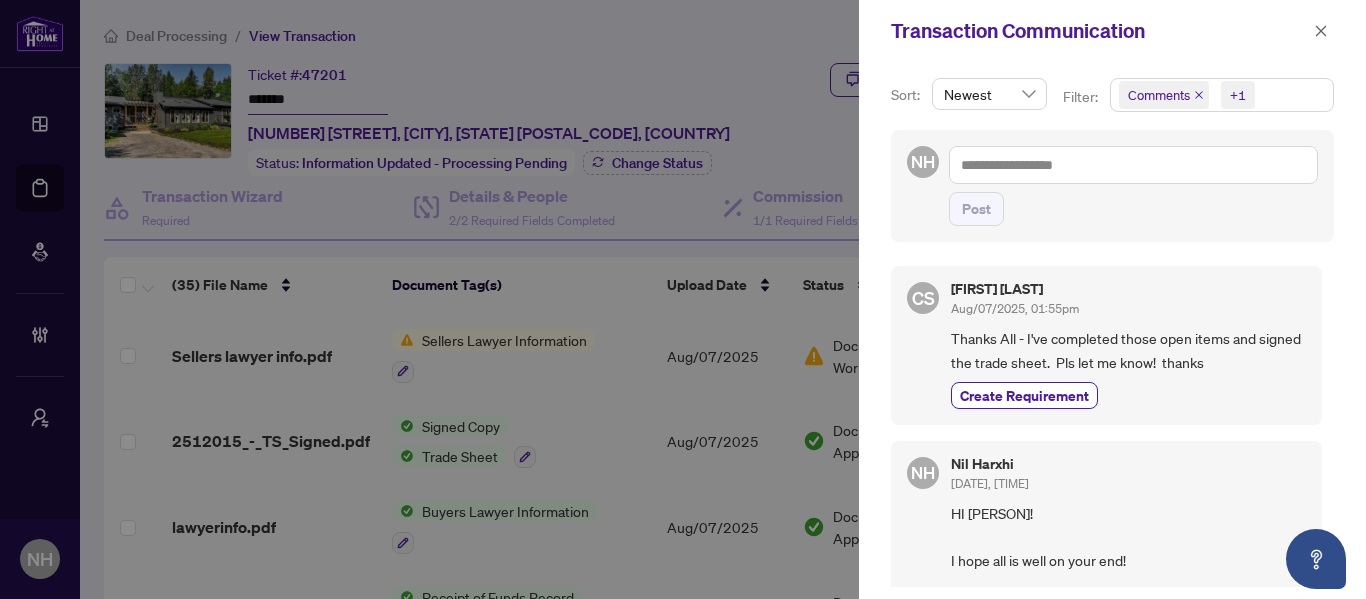 click on "Comments" at bounding box center [1164, 95] 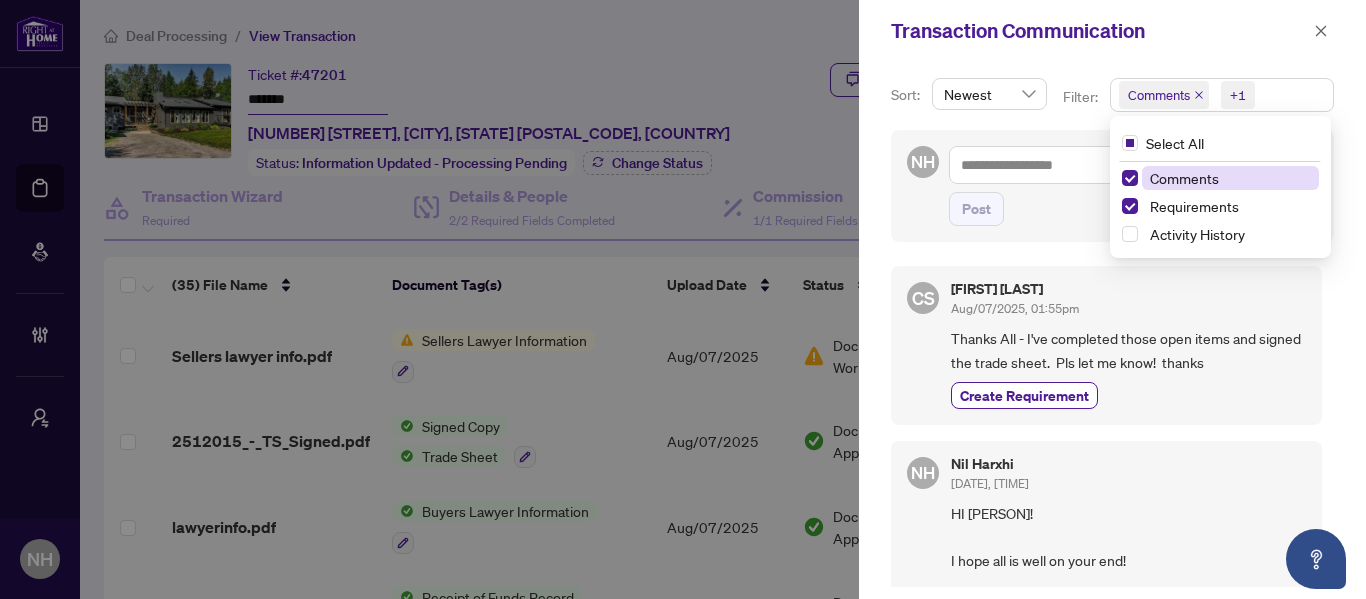click 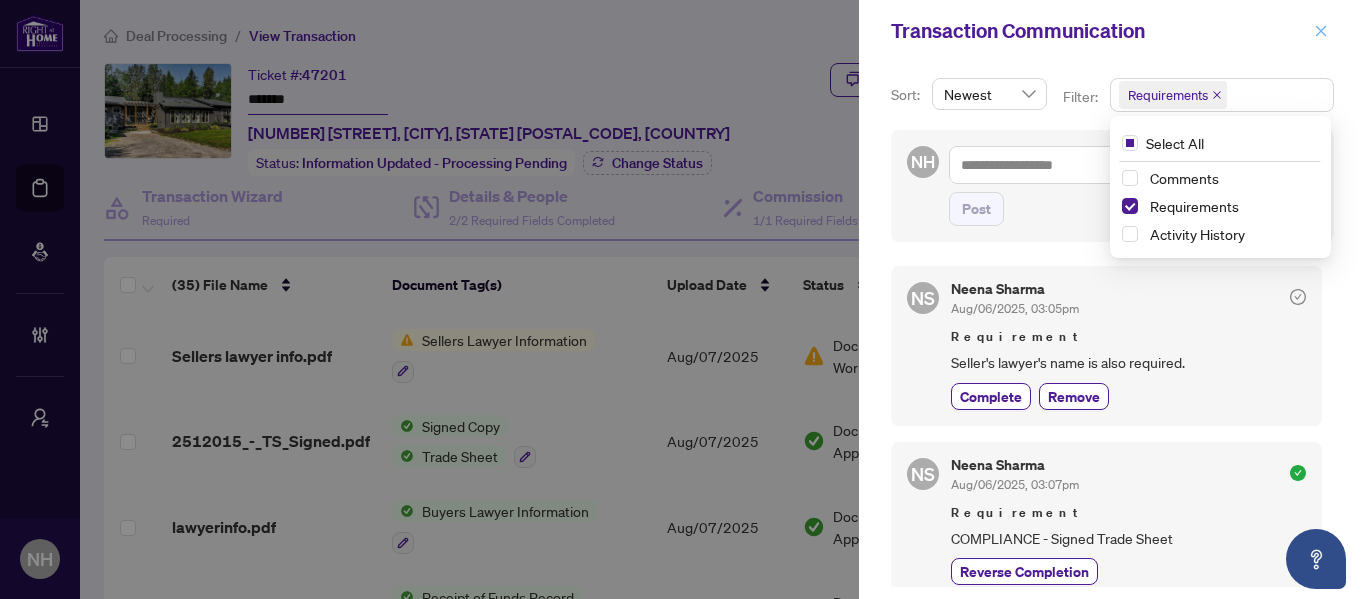 click 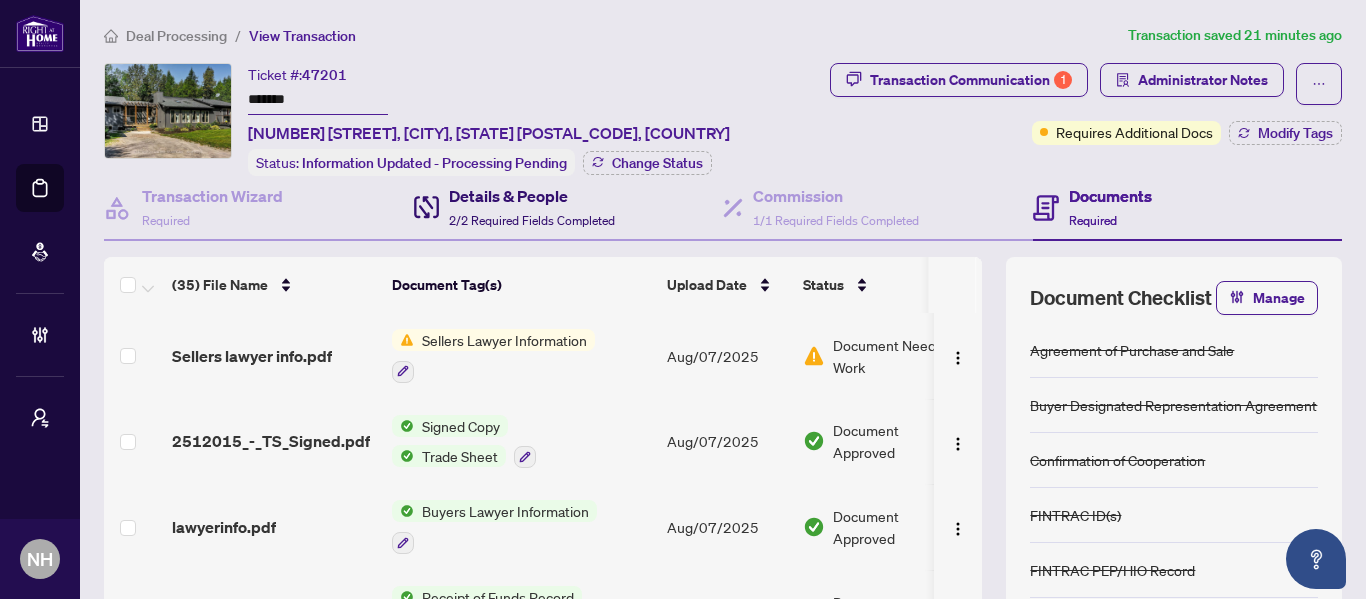 click on "Details & People 2/2 Required Fields Completed" at bounding box center (514, 207) 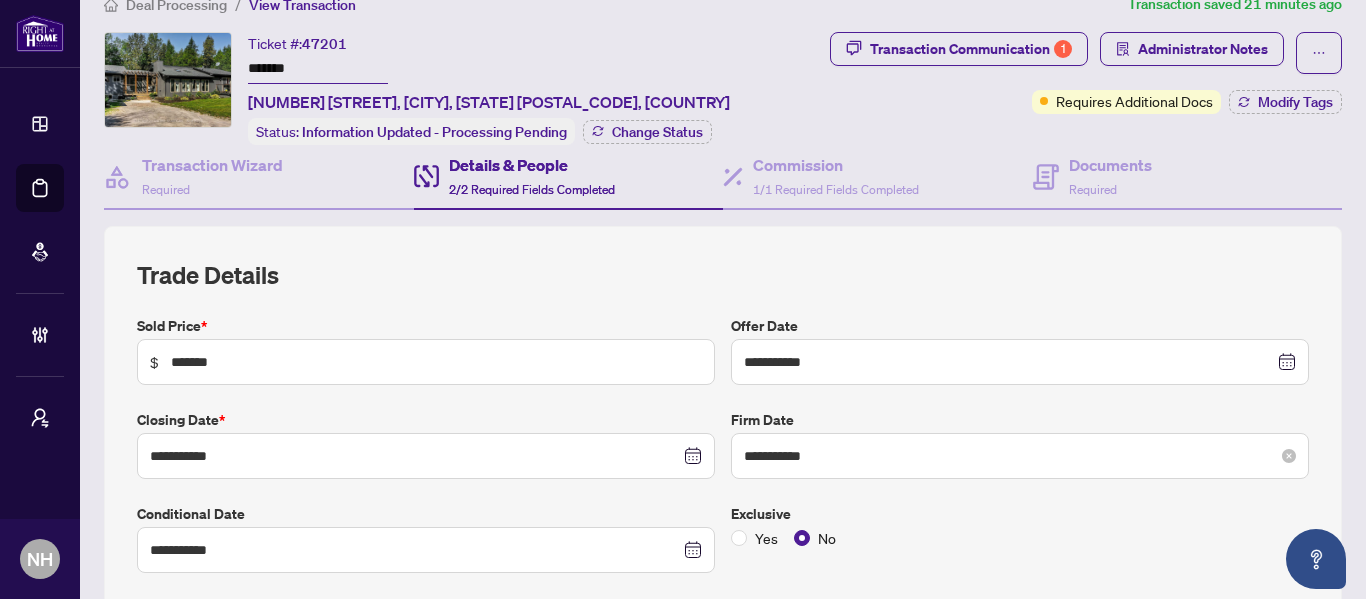 scroll, scrollTop: 0, scrollLeft: 0, axis: both 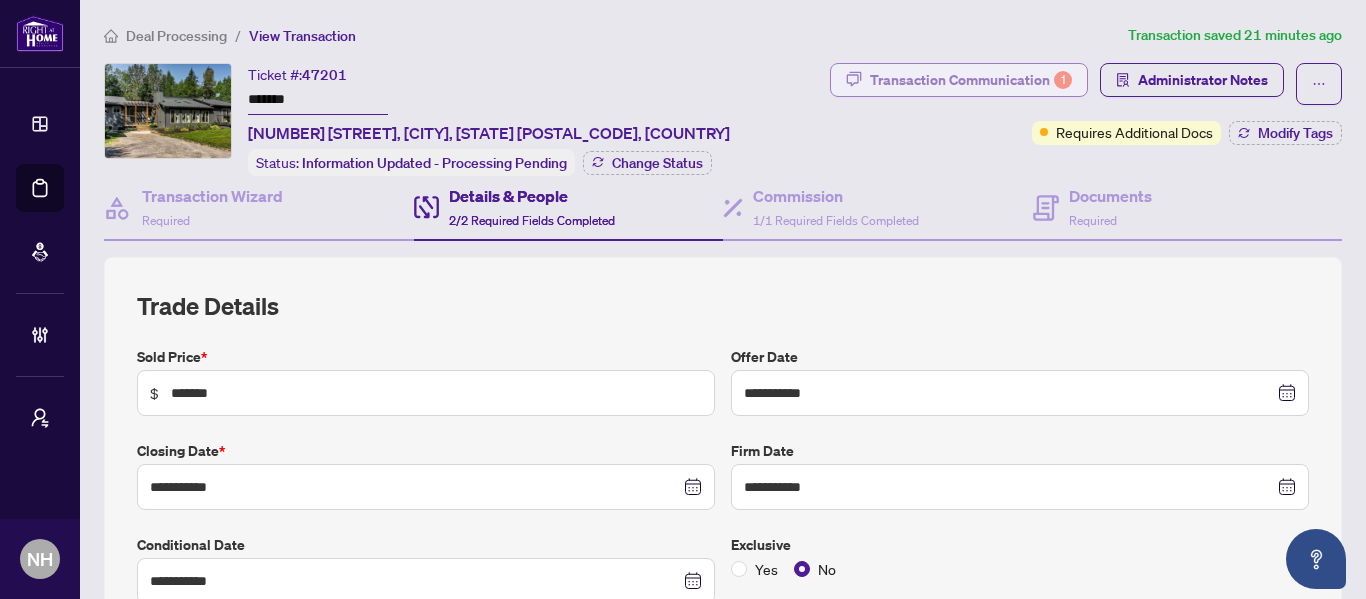click on "Transaction Communication 1" at bounding box center (971, 80) 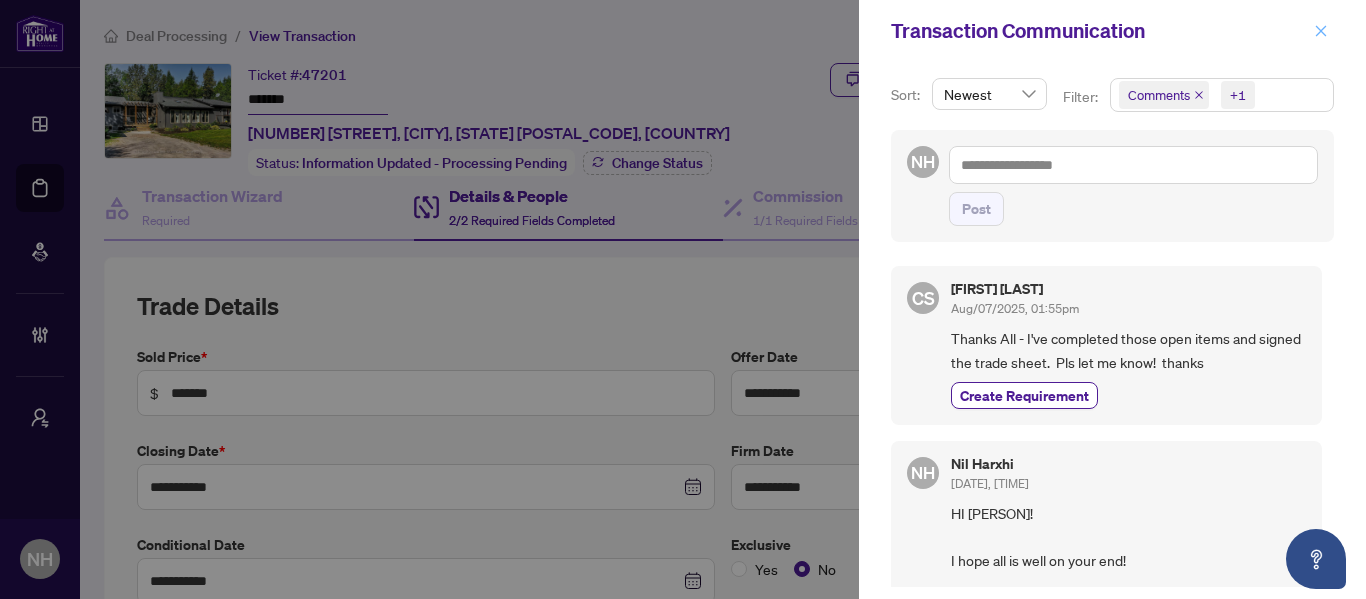 click 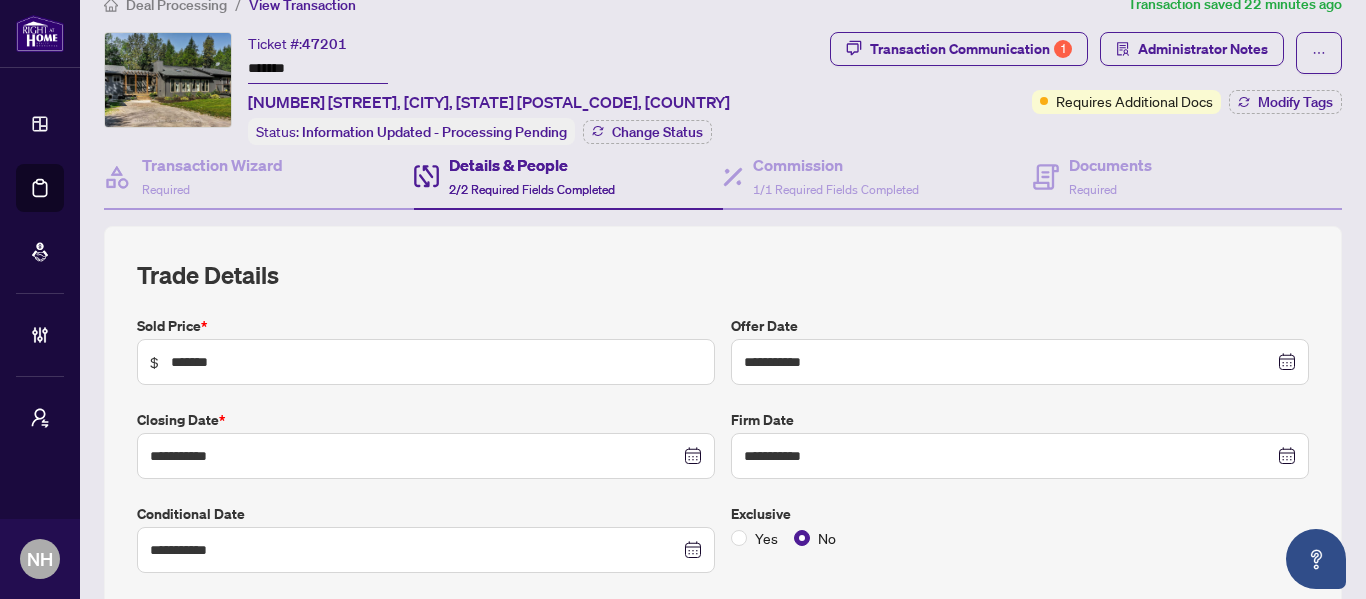 scroll, scrollTop: 0, scrollLeft: 0, axis: both 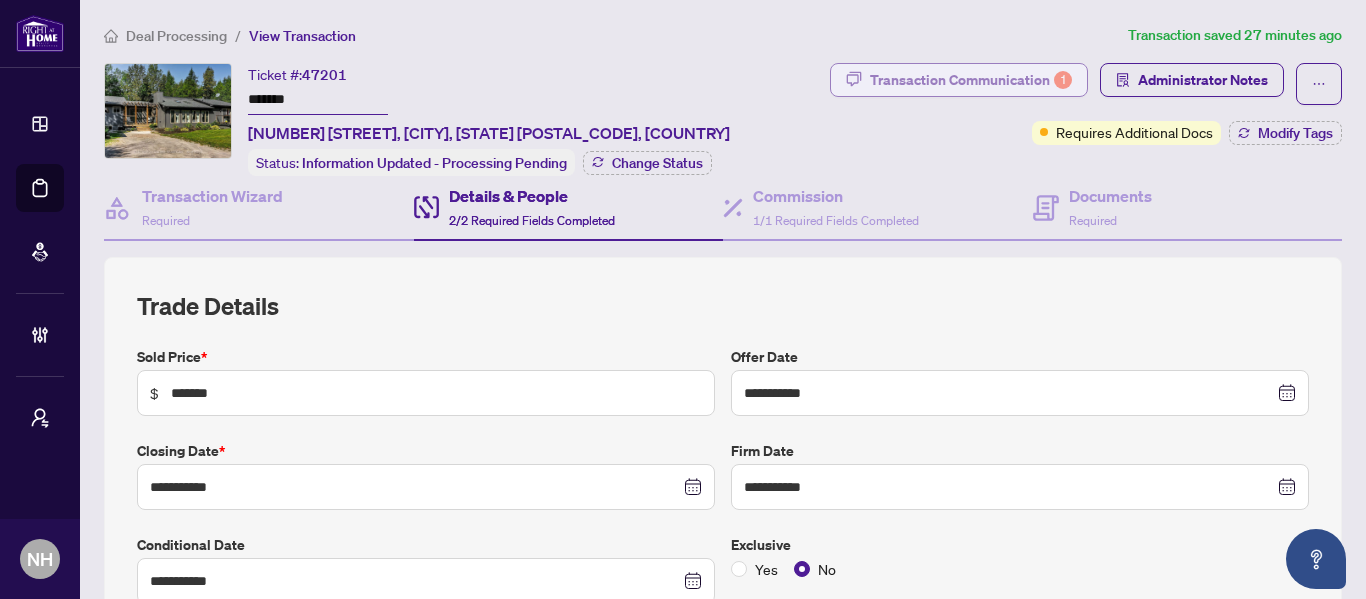 click on "Transaction Communication 1" at bounding box center [971, 80] 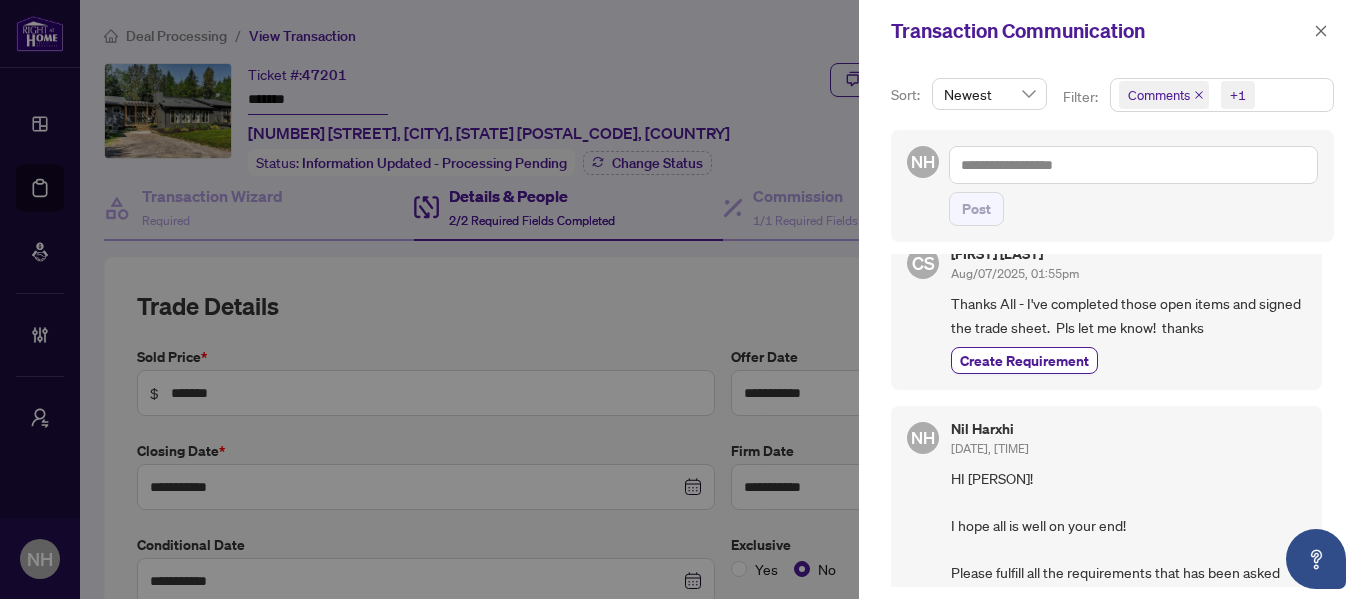 scroll, scrollTop: 0, scrollLeft: 0, axis: both 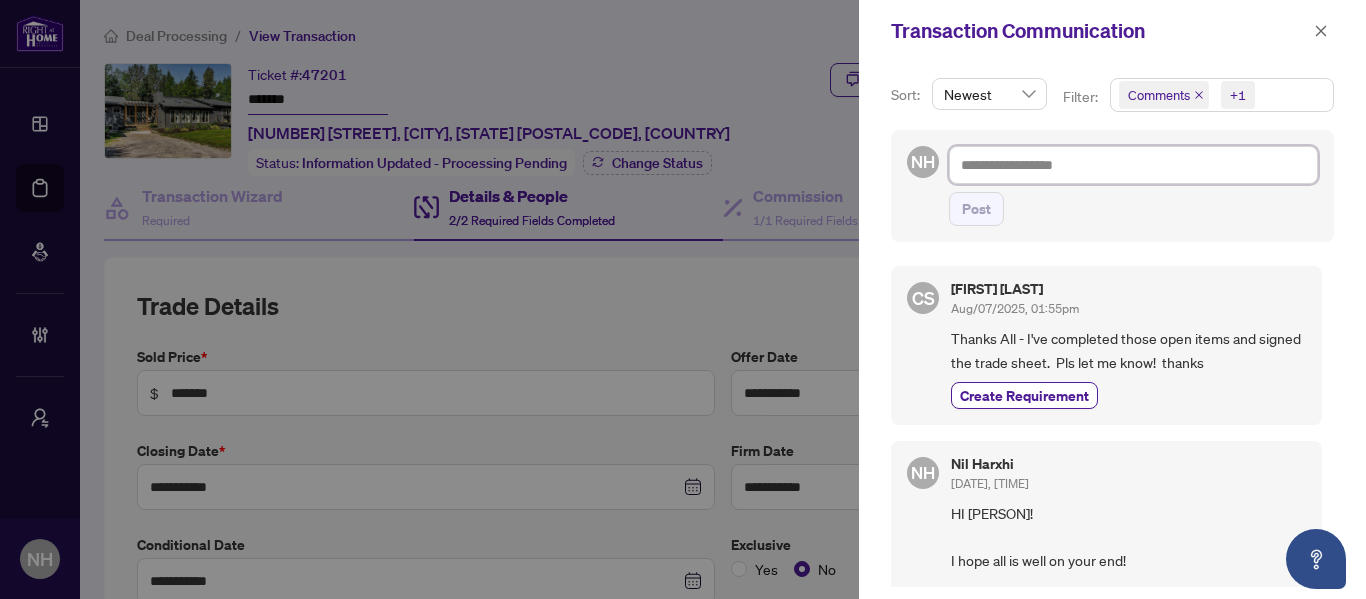 click at bounding box center (1133, 165) 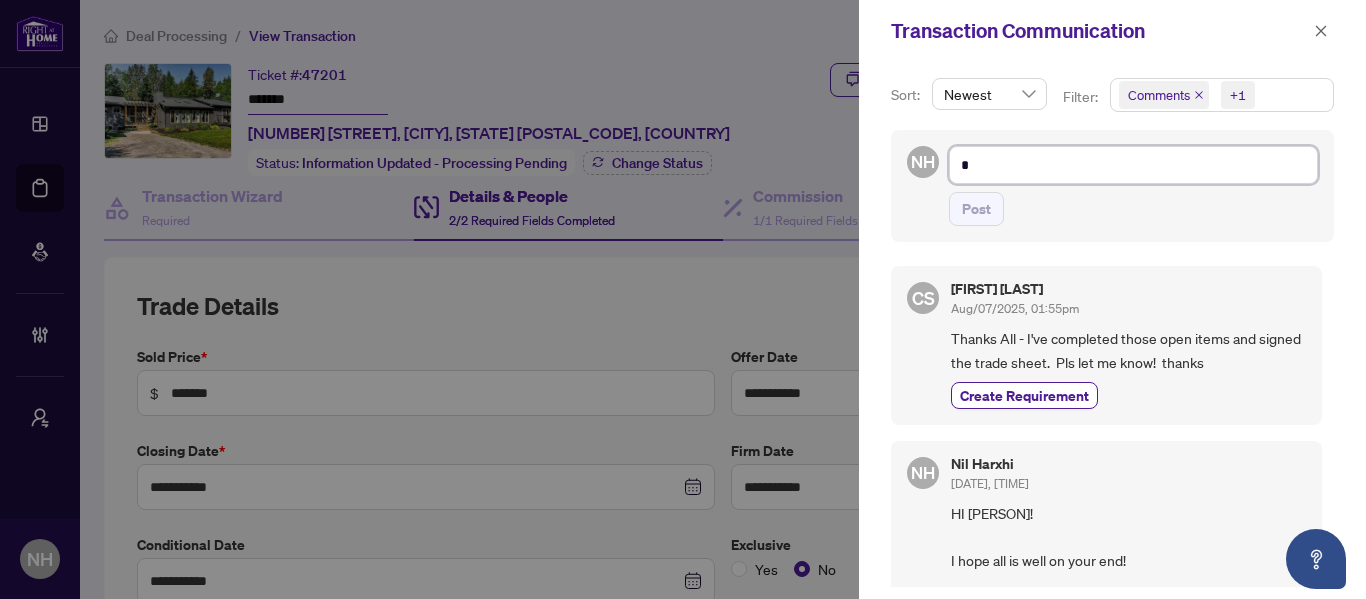 type on "**" 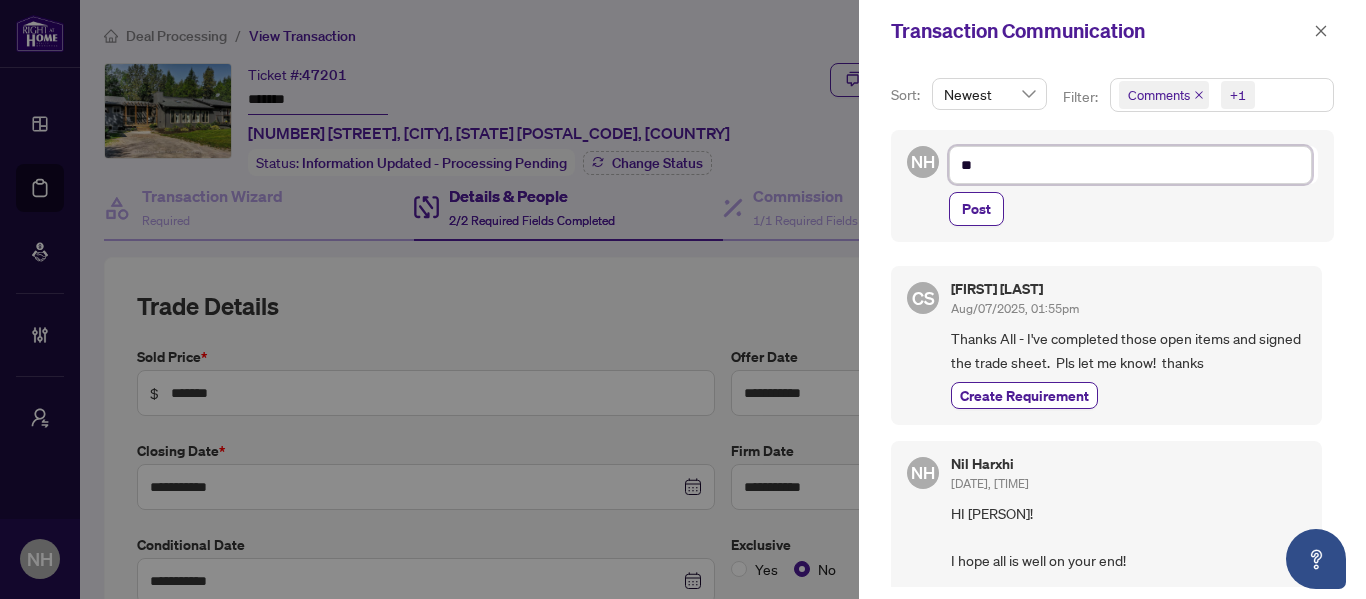type on "**" 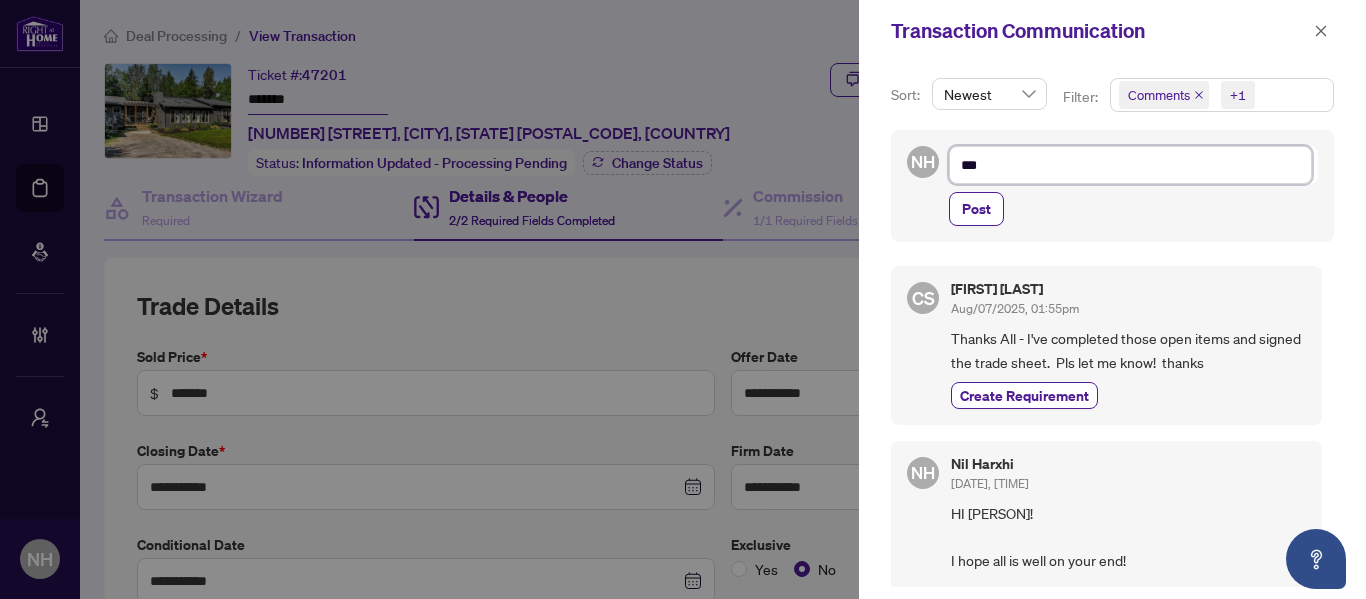 type on "****" 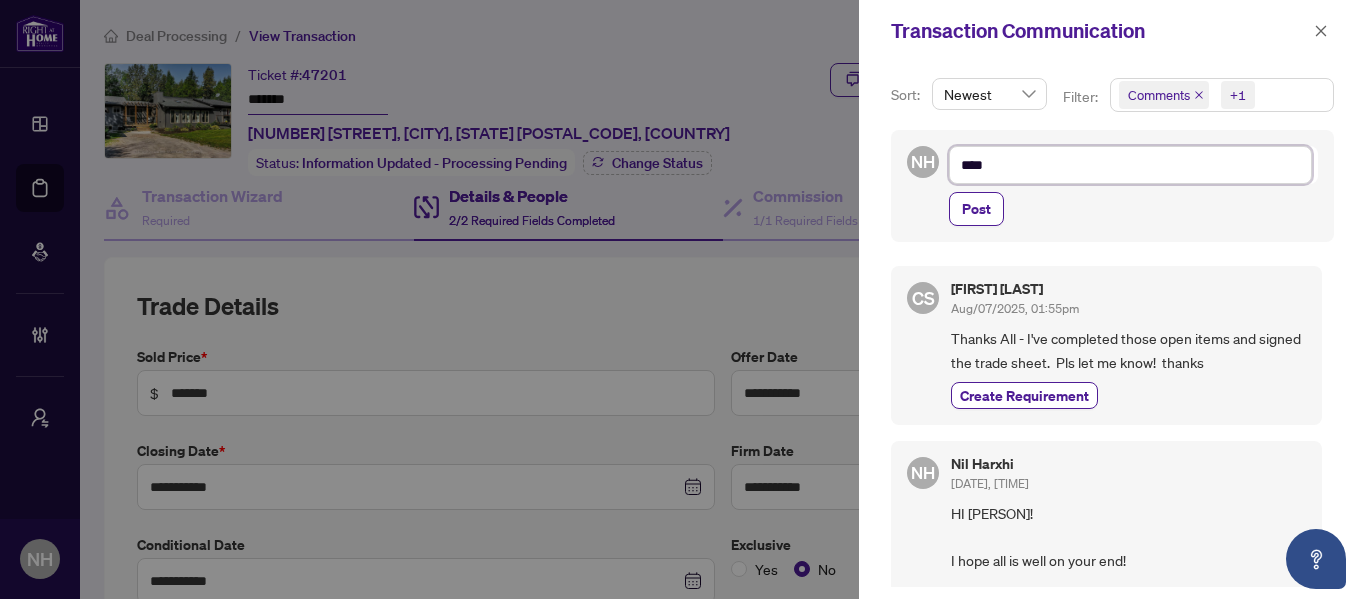 type on "*****" 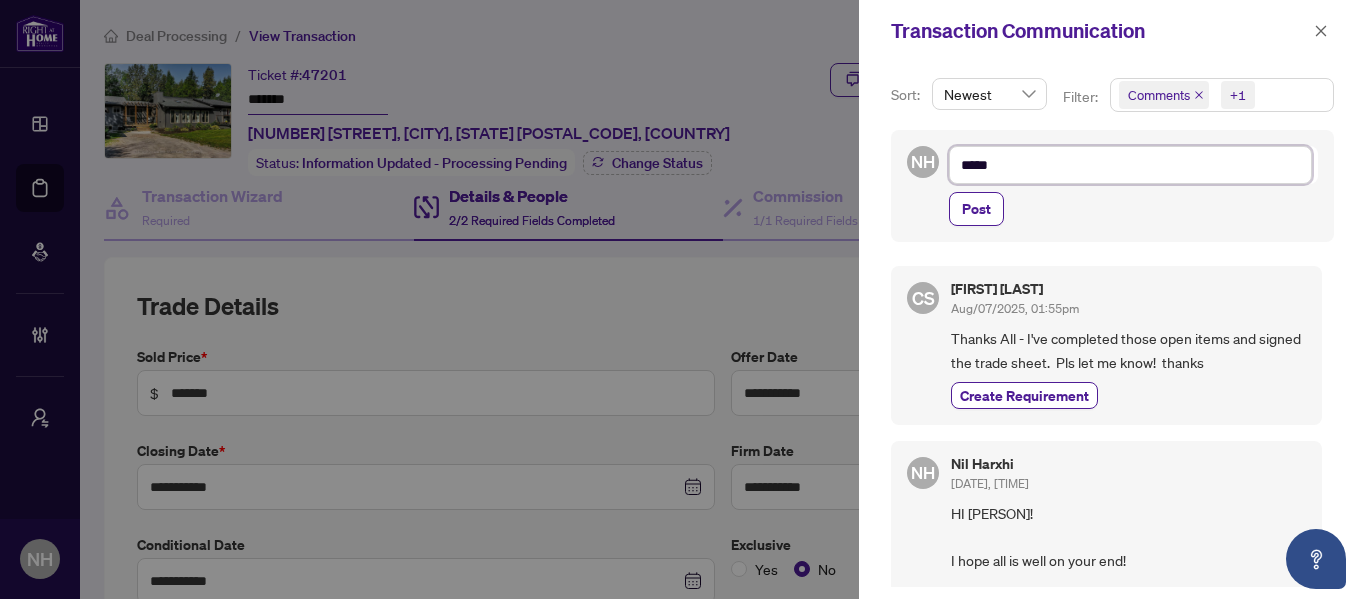 type on "******" 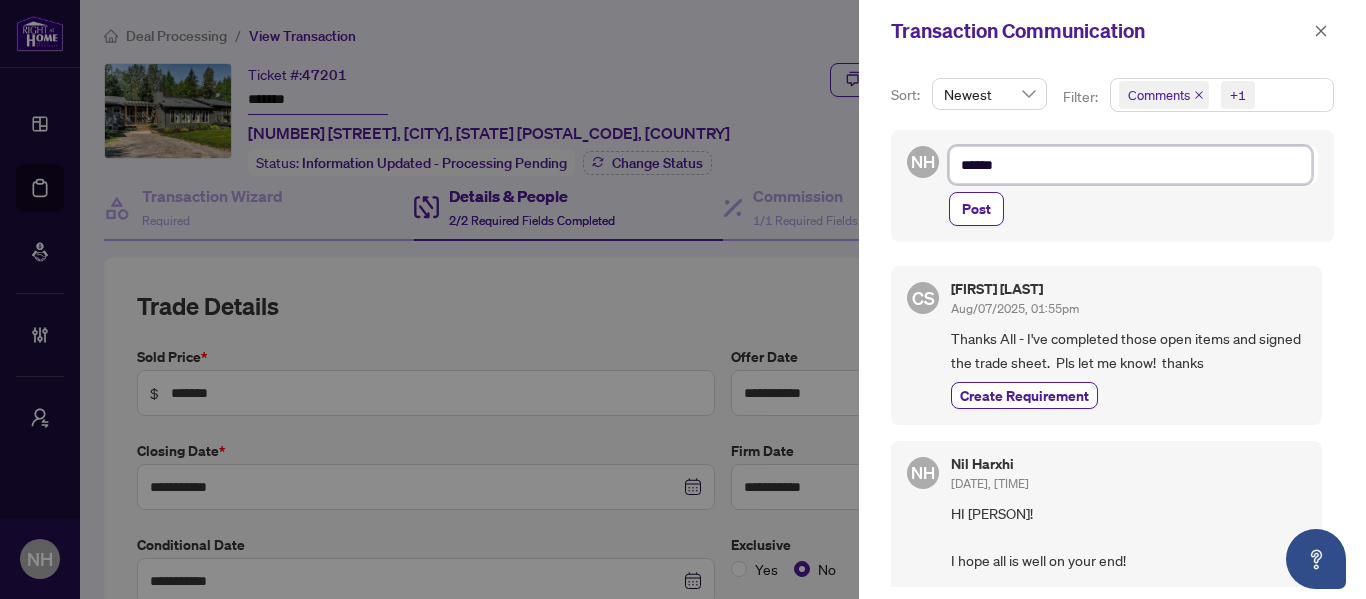 type on "*******" 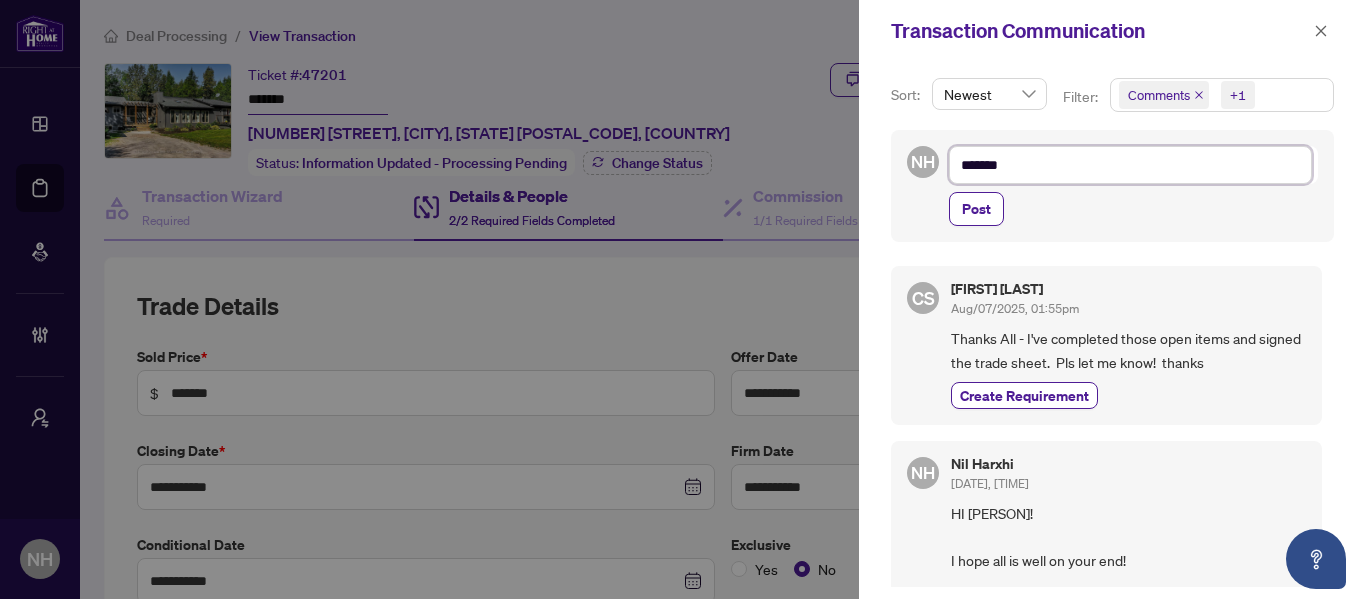 type on "********" 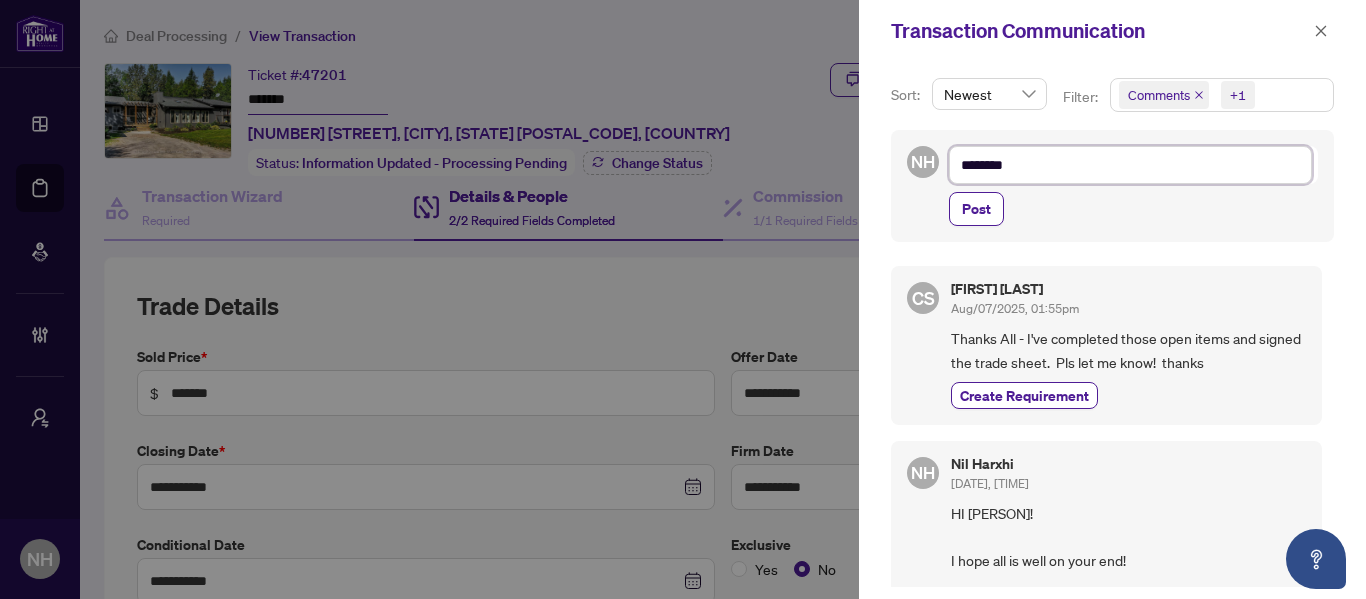 type on "********" 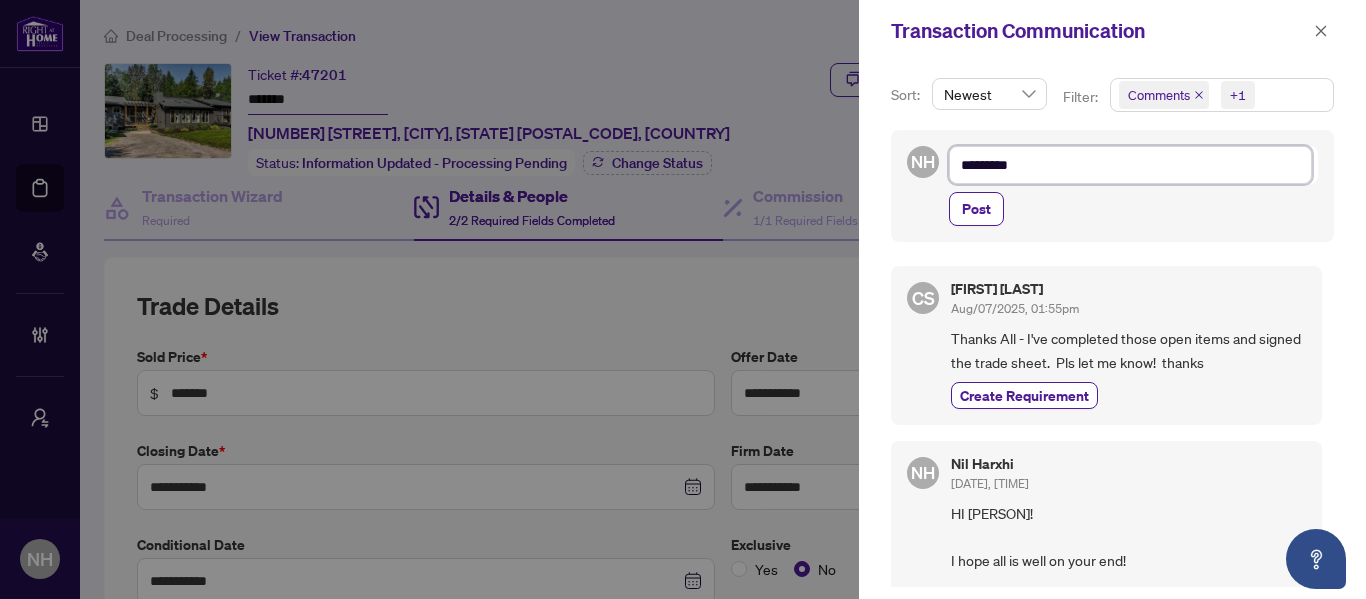 type on "********" 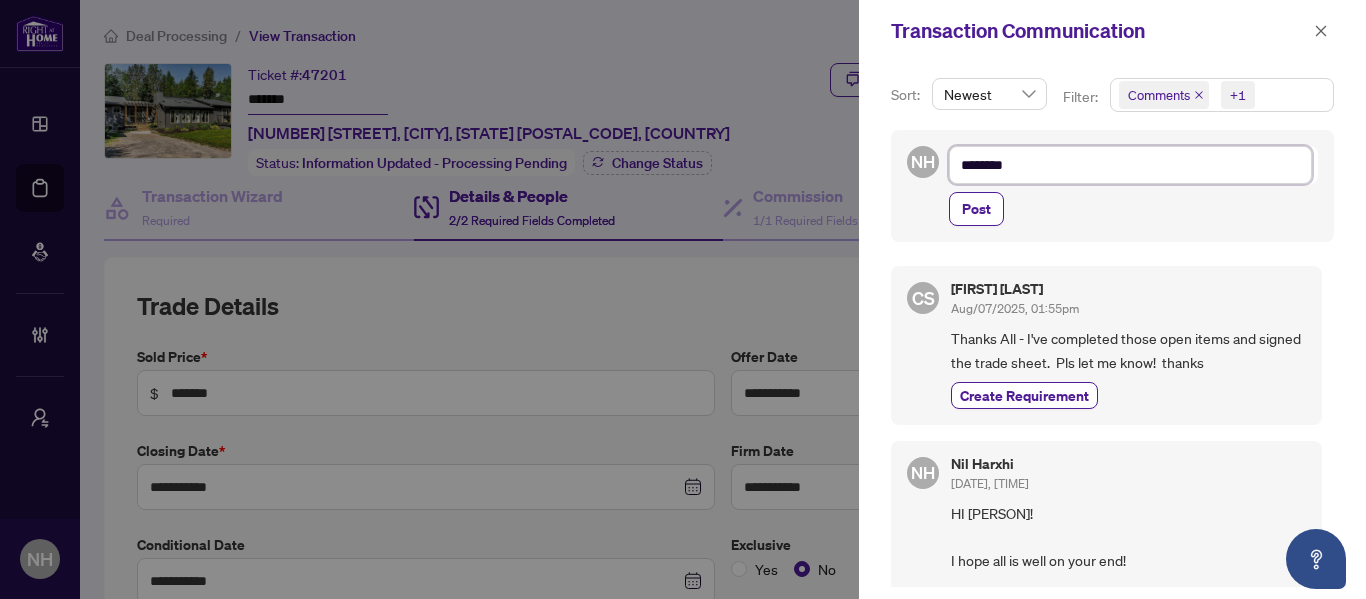 type on "*********" 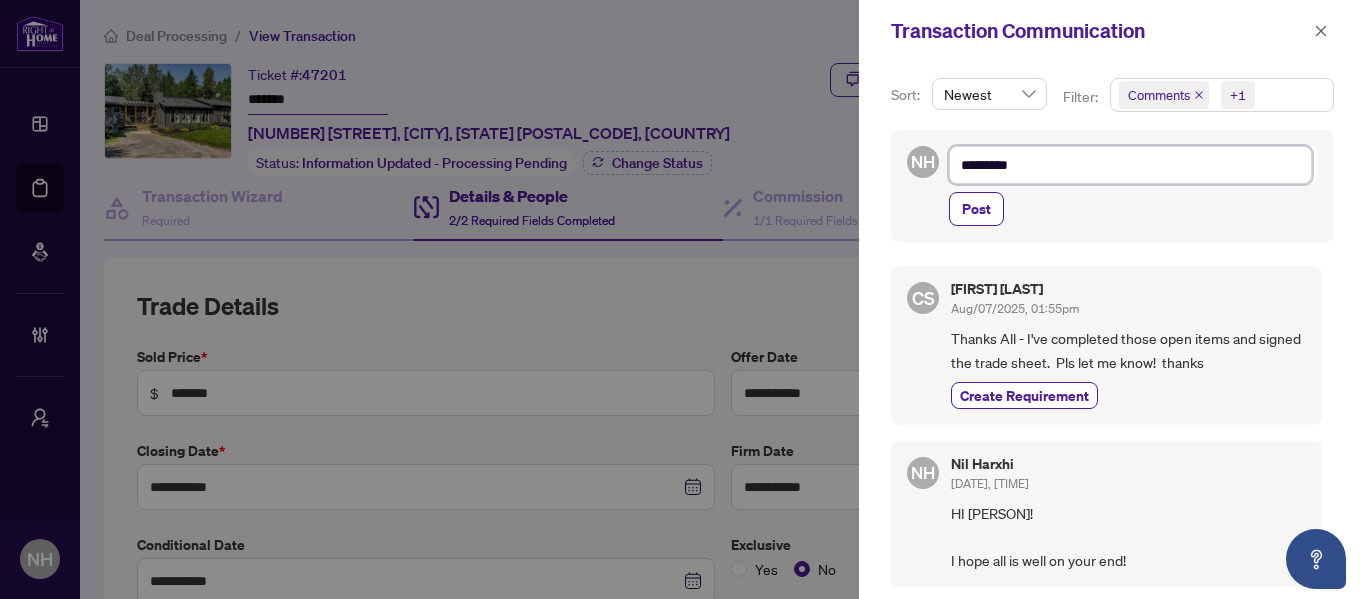 type on "*********" 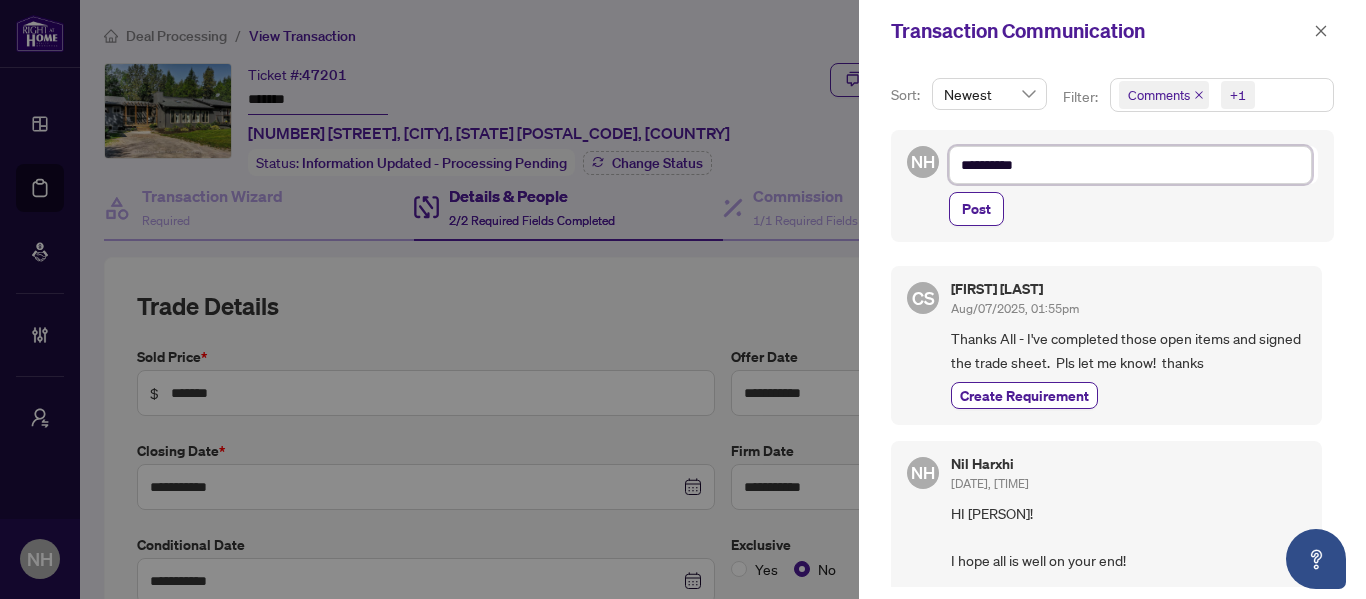 type on "**********" 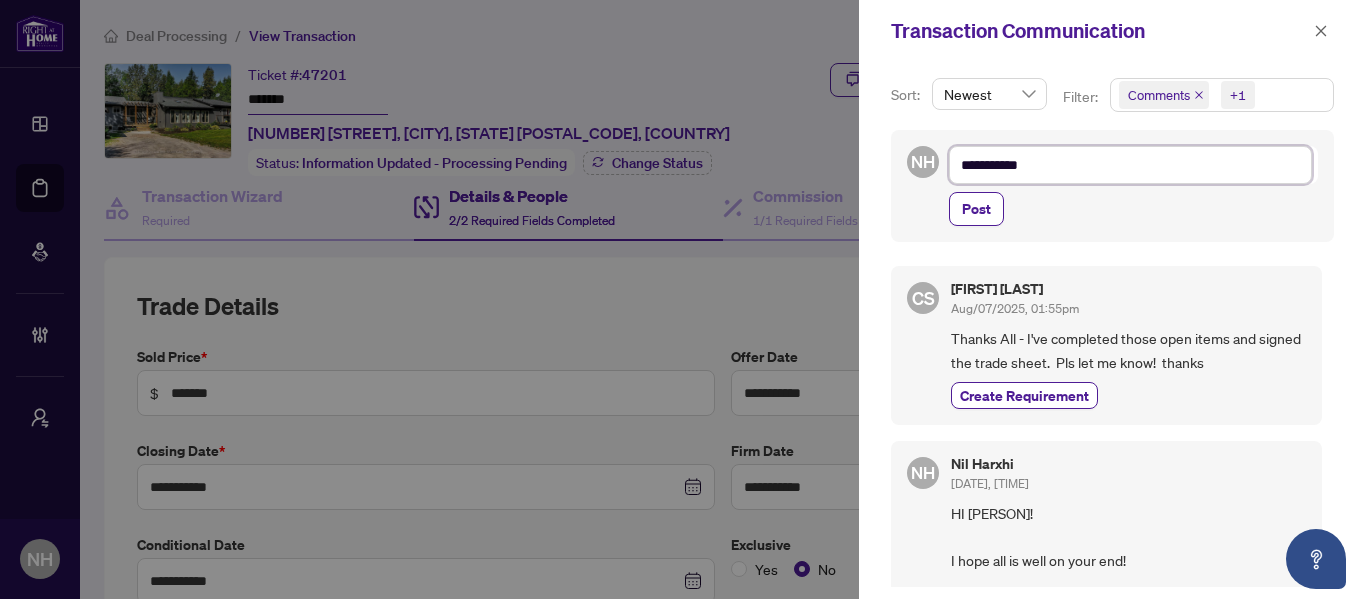 type on "**********" 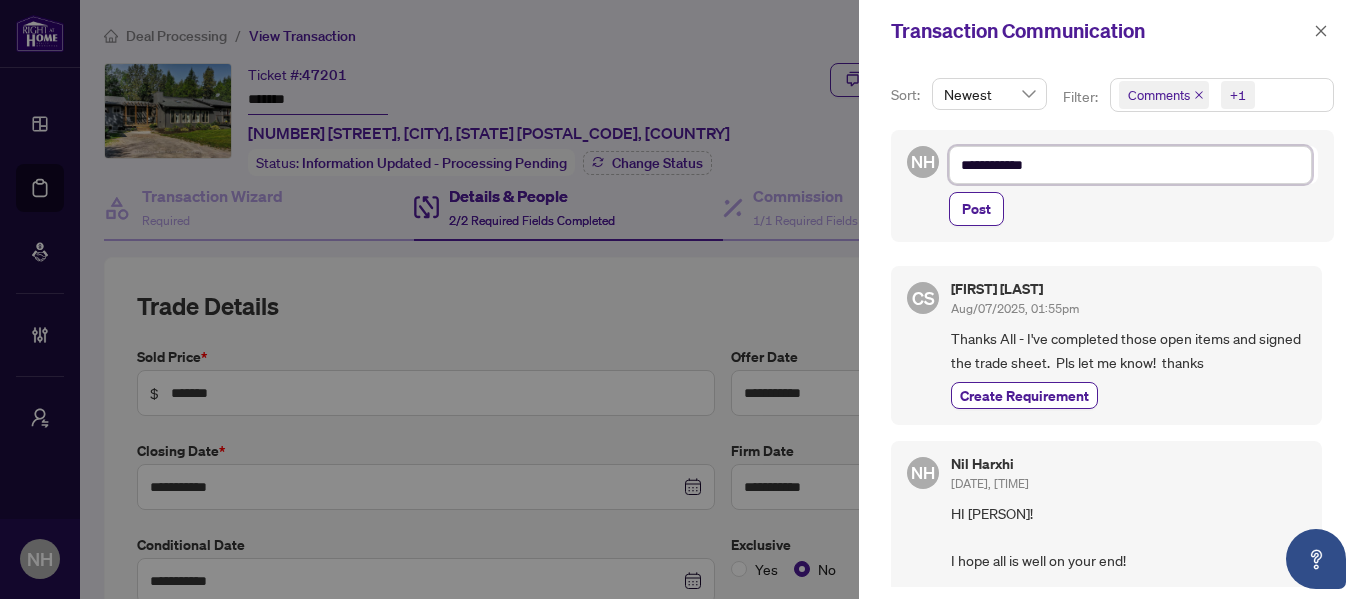 type on "**********" 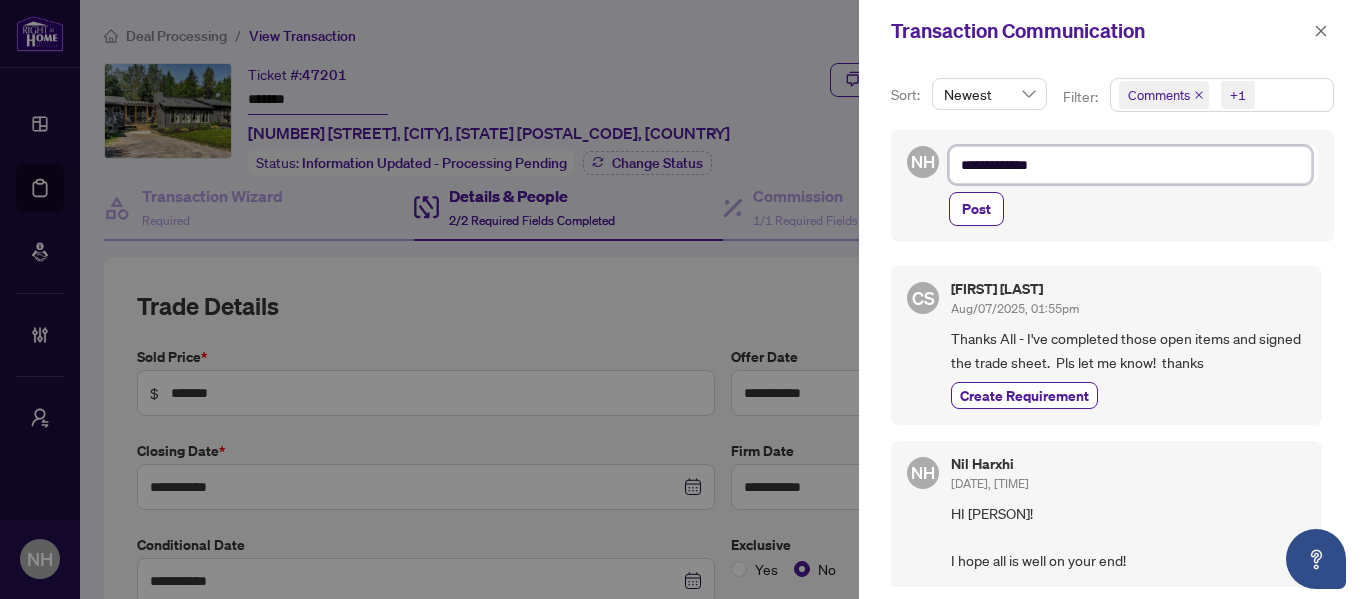 type on "**********" 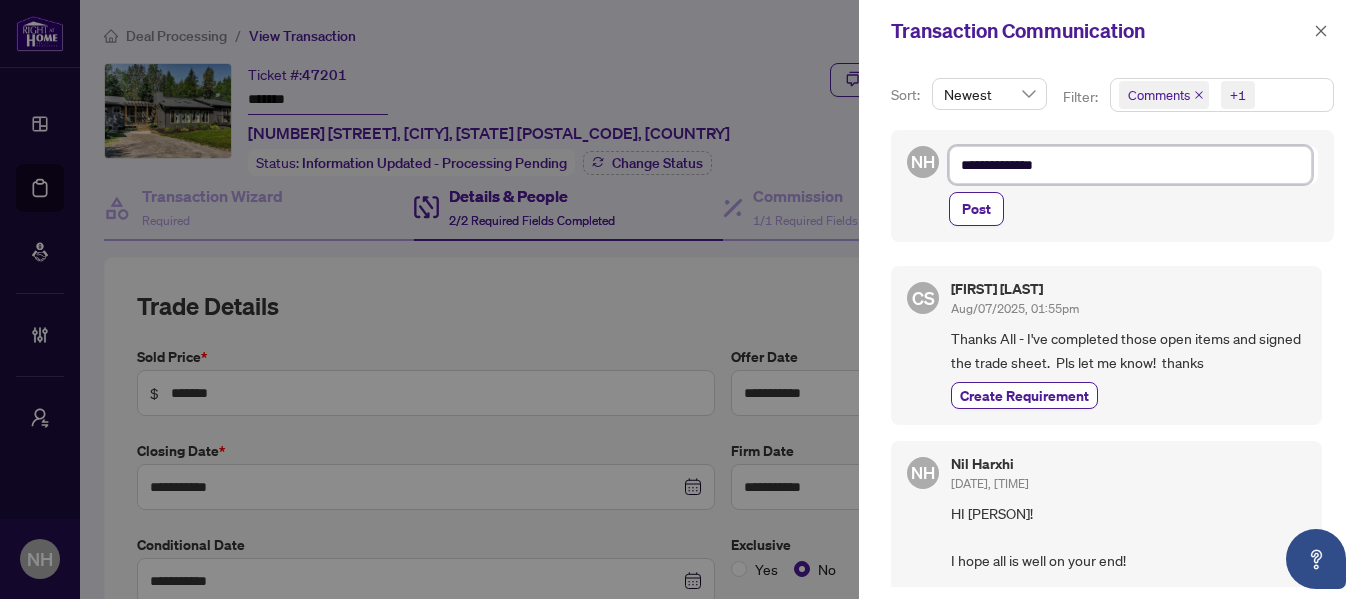 type on "**********" 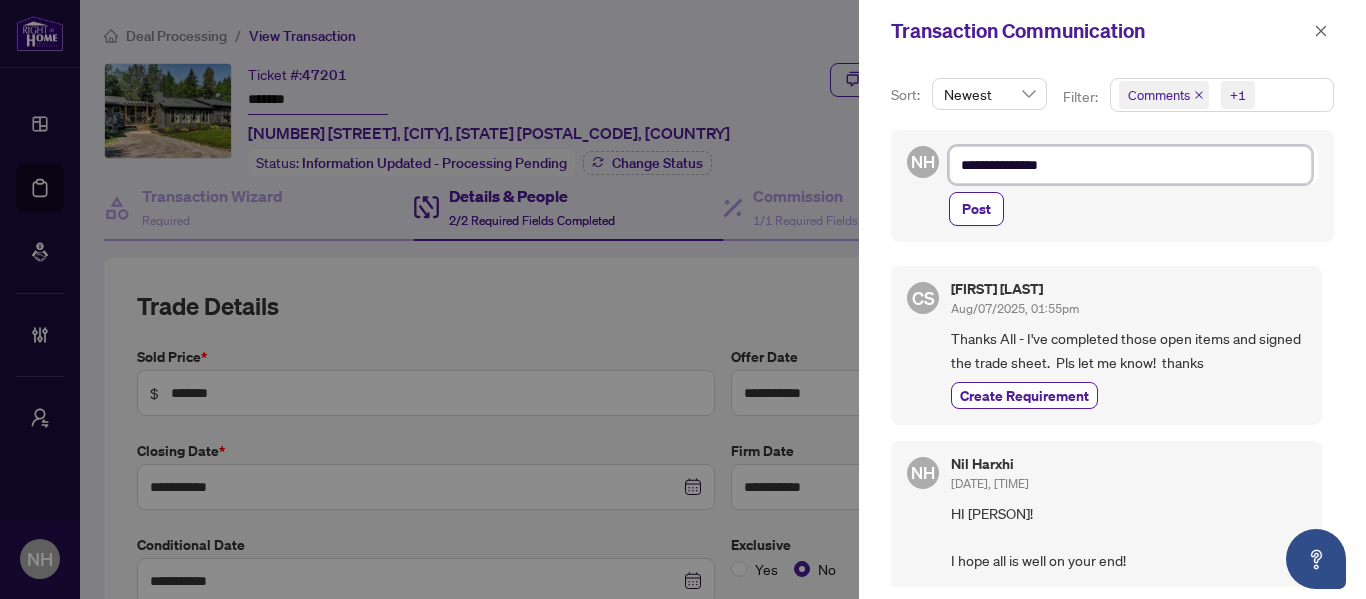type on "**********" 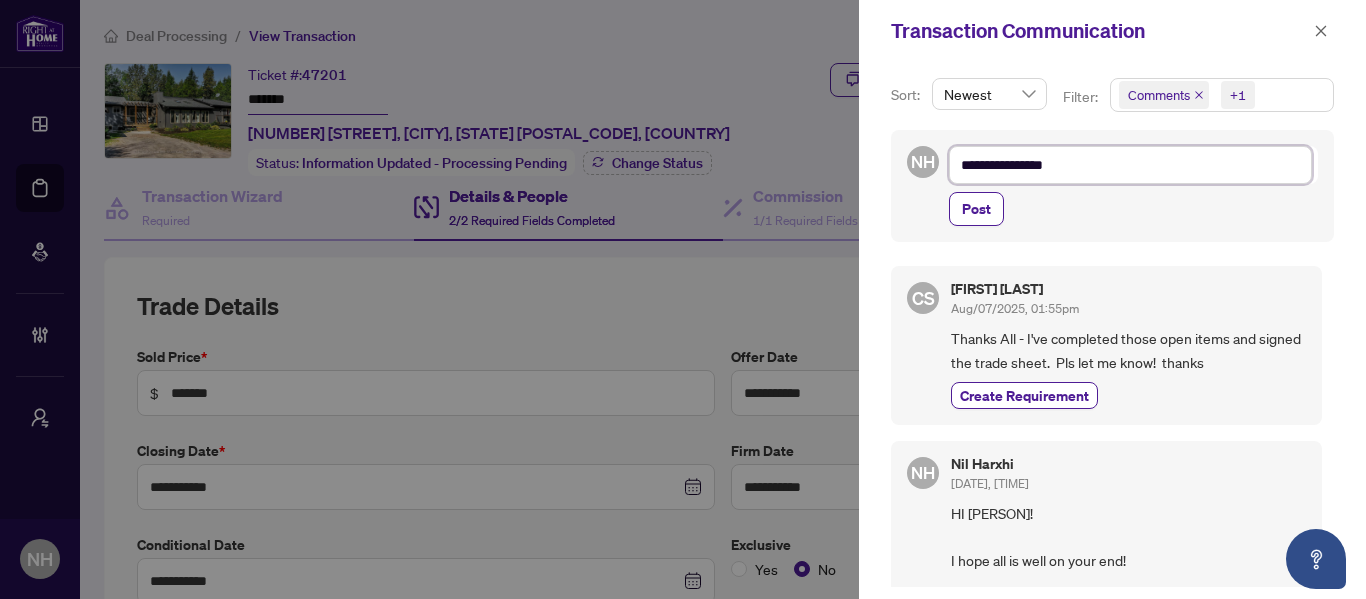 type on "**********" 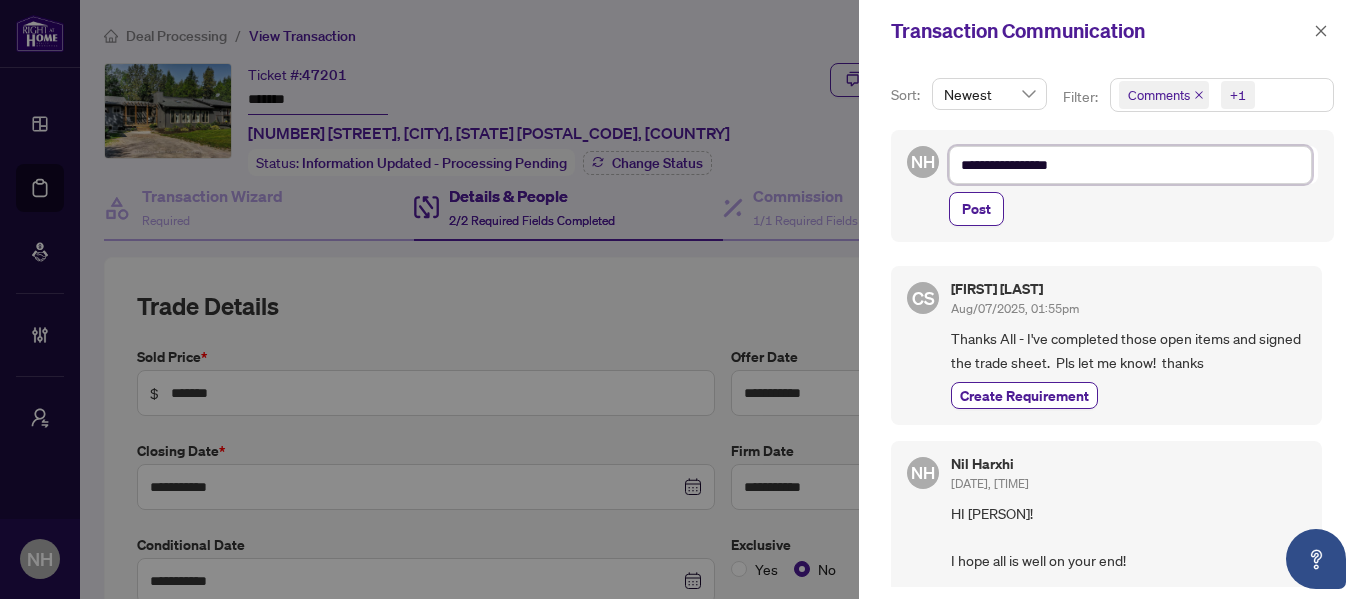 type on "**********" 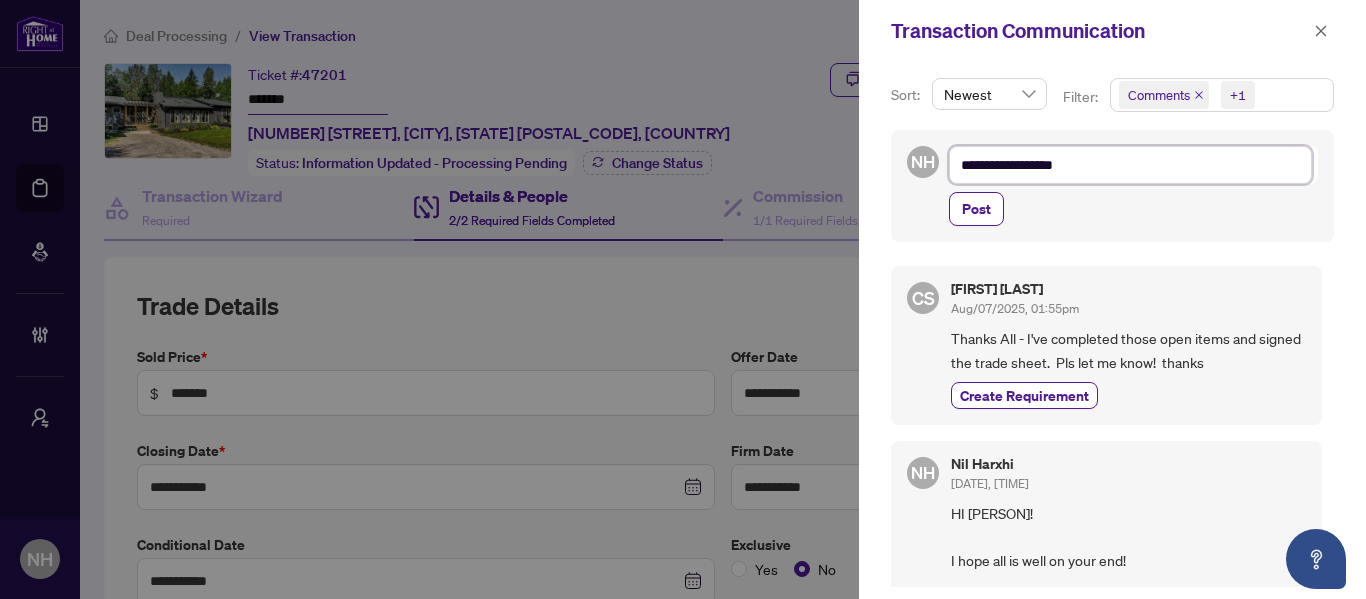 type on "**********" 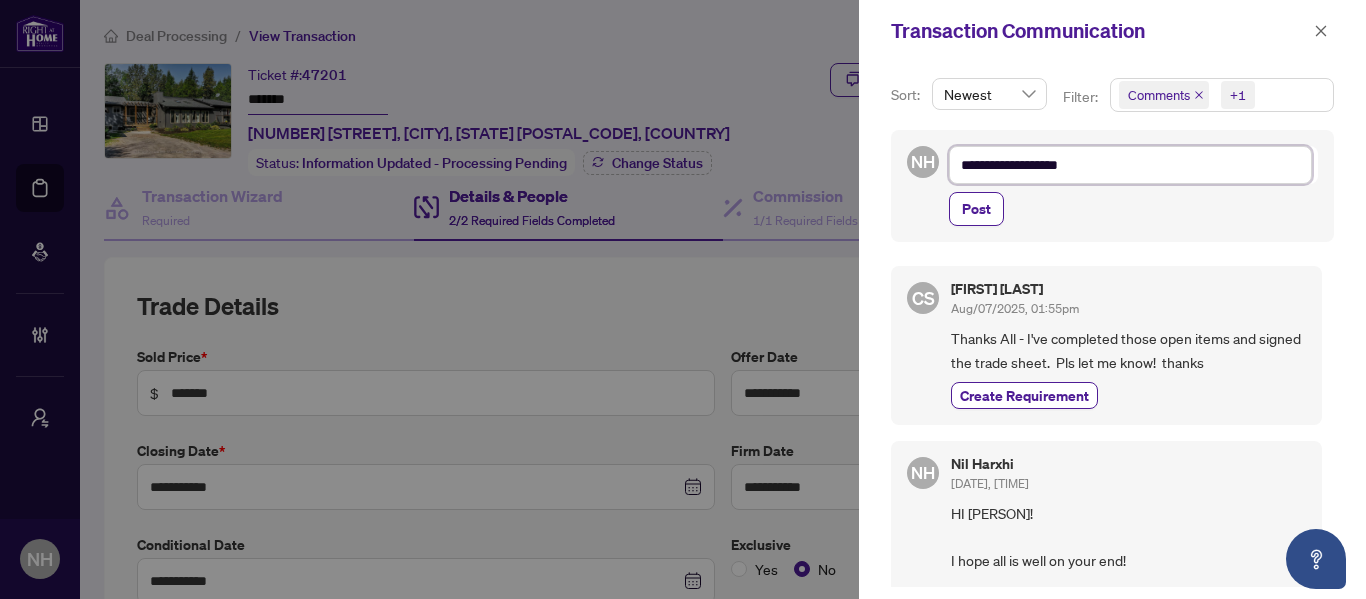type on "**********" 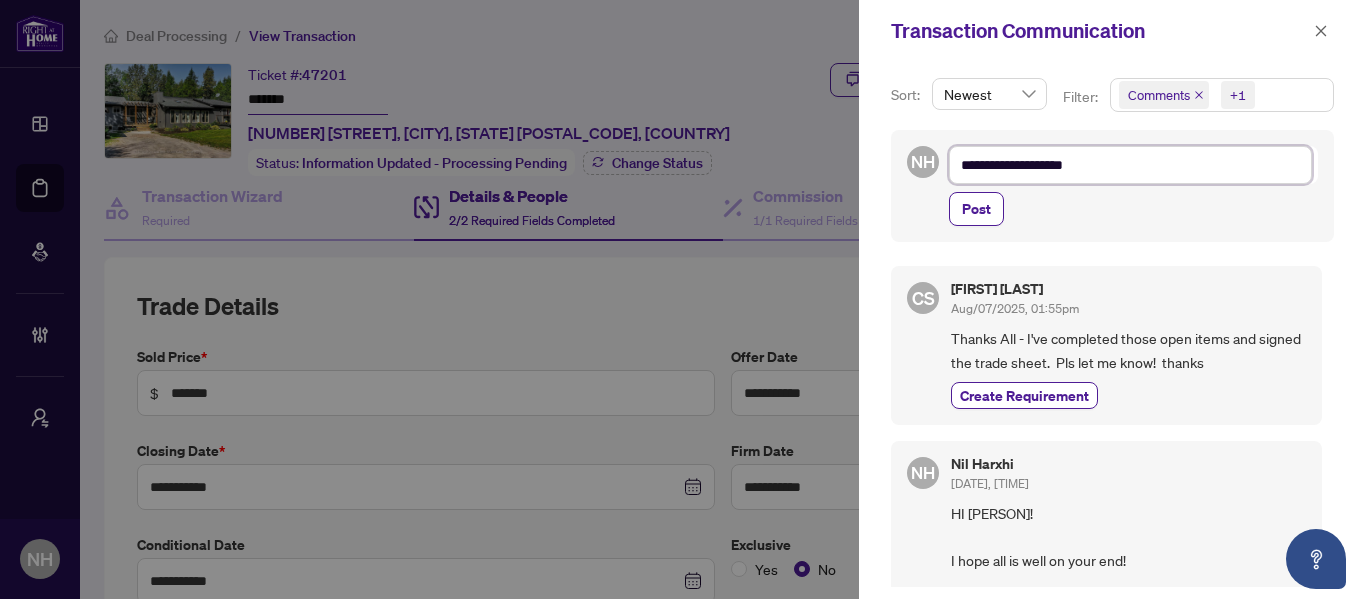 type on "**********" 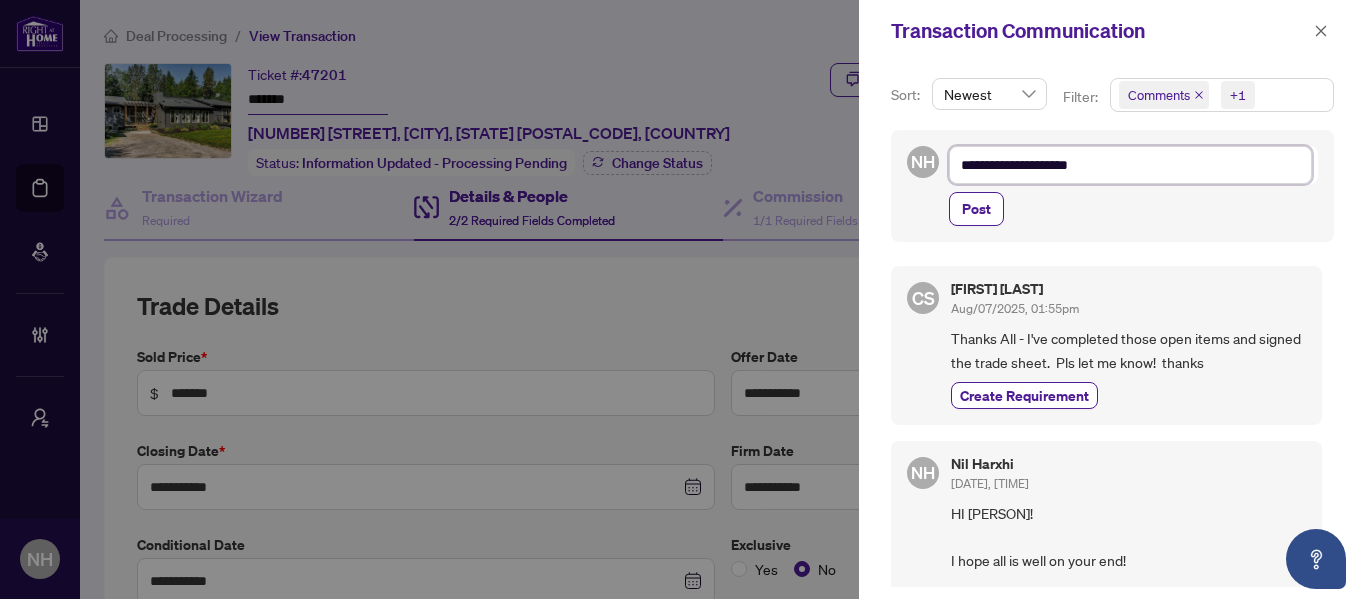 type on "**********" 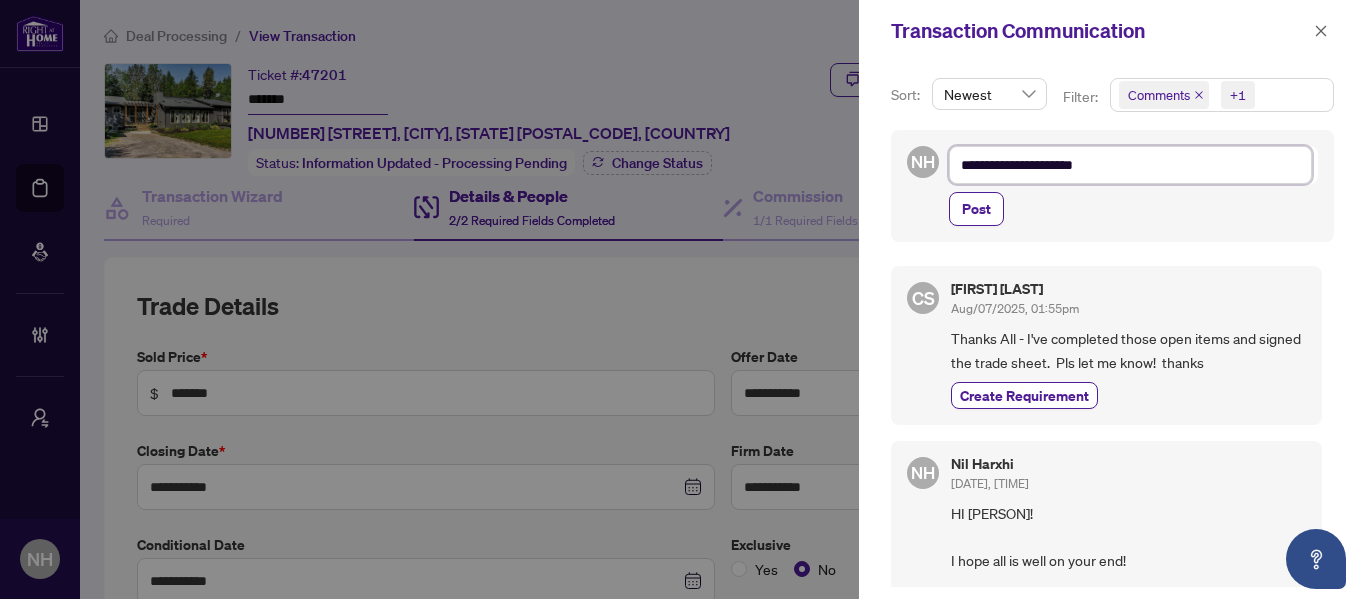 type on "**********" 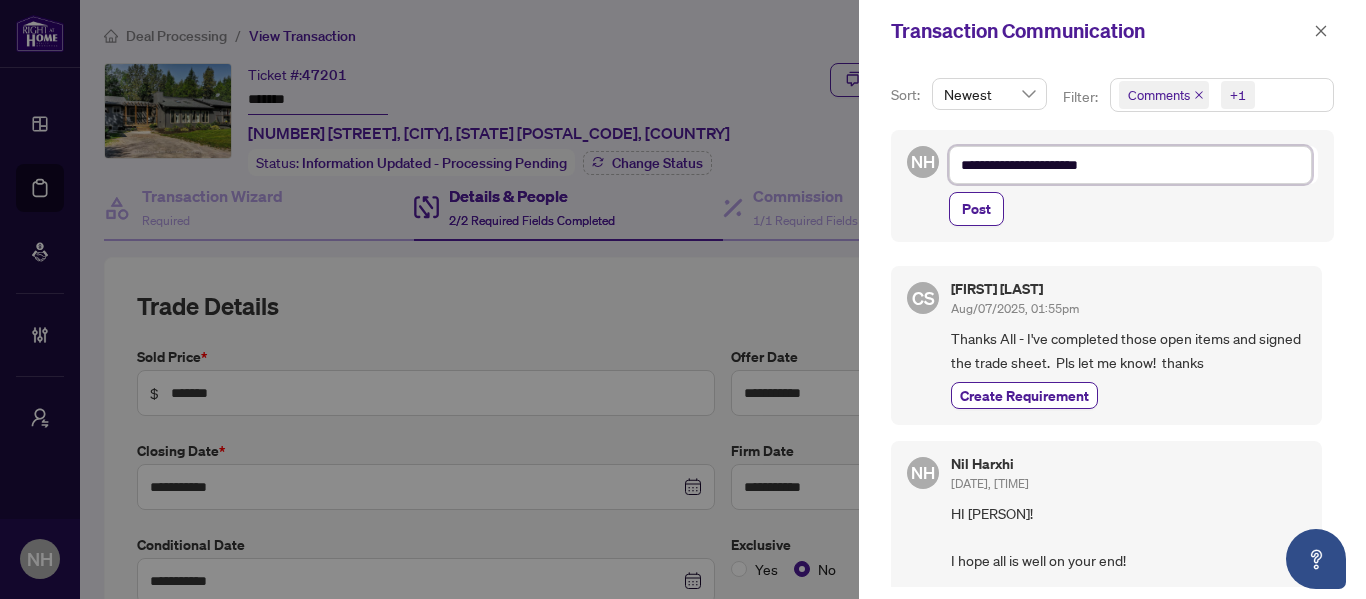 type on "**********" 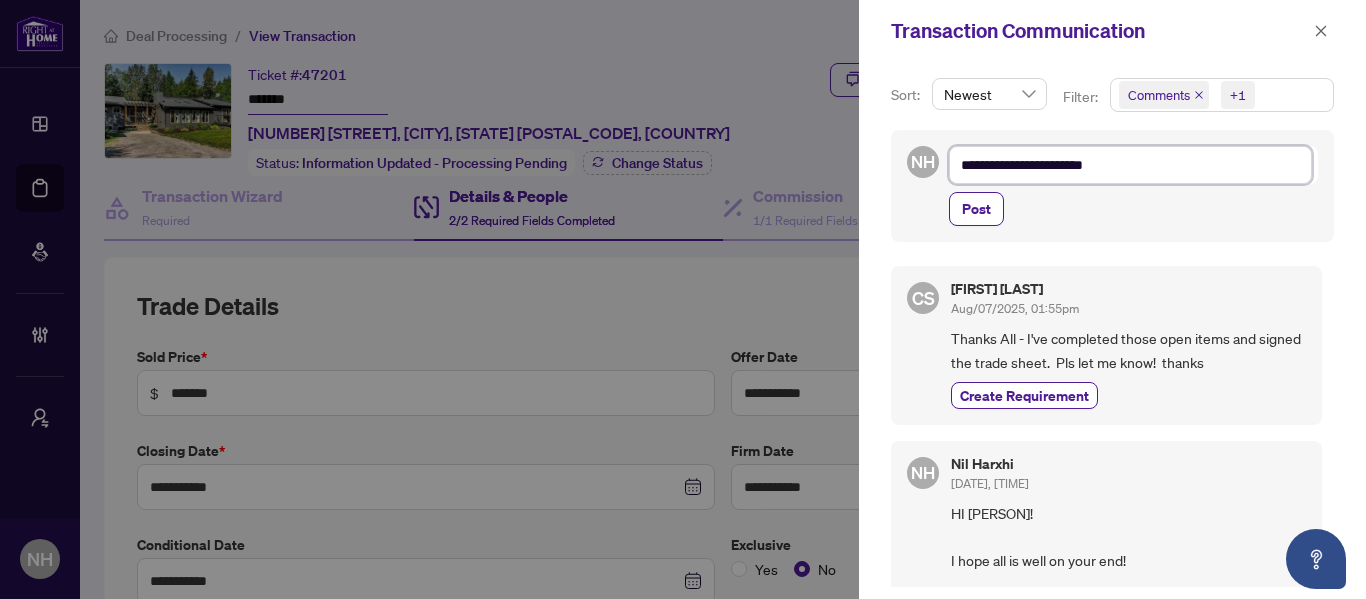 type on "**********" 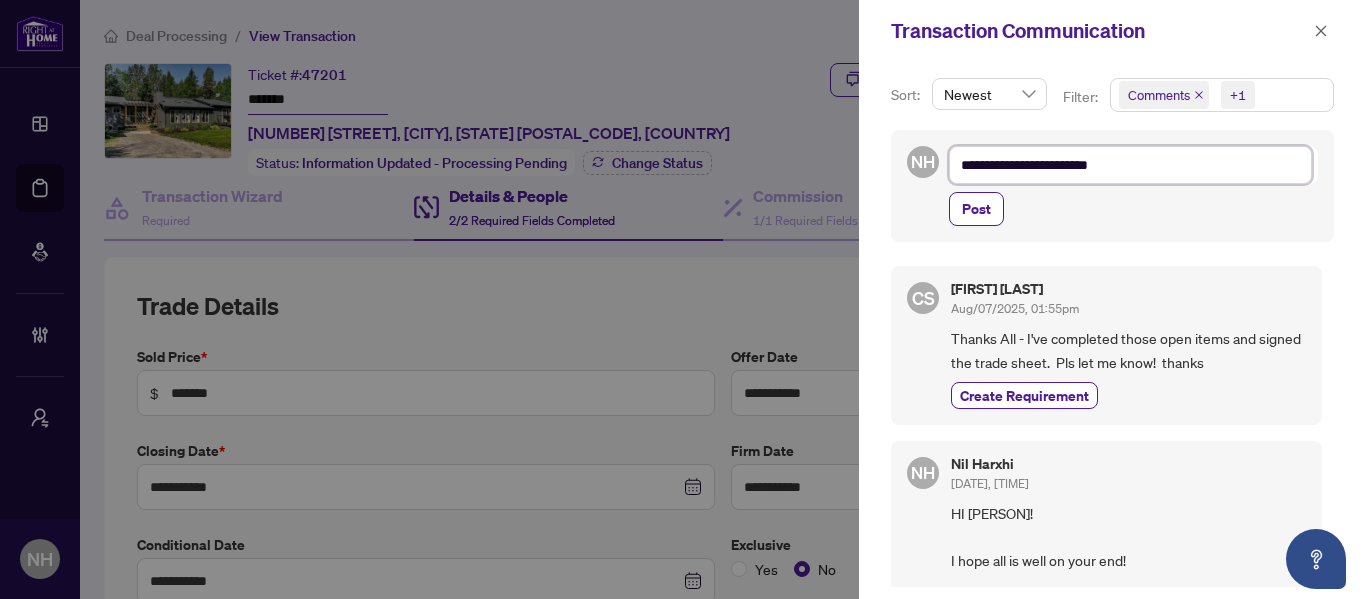 type on "**********" 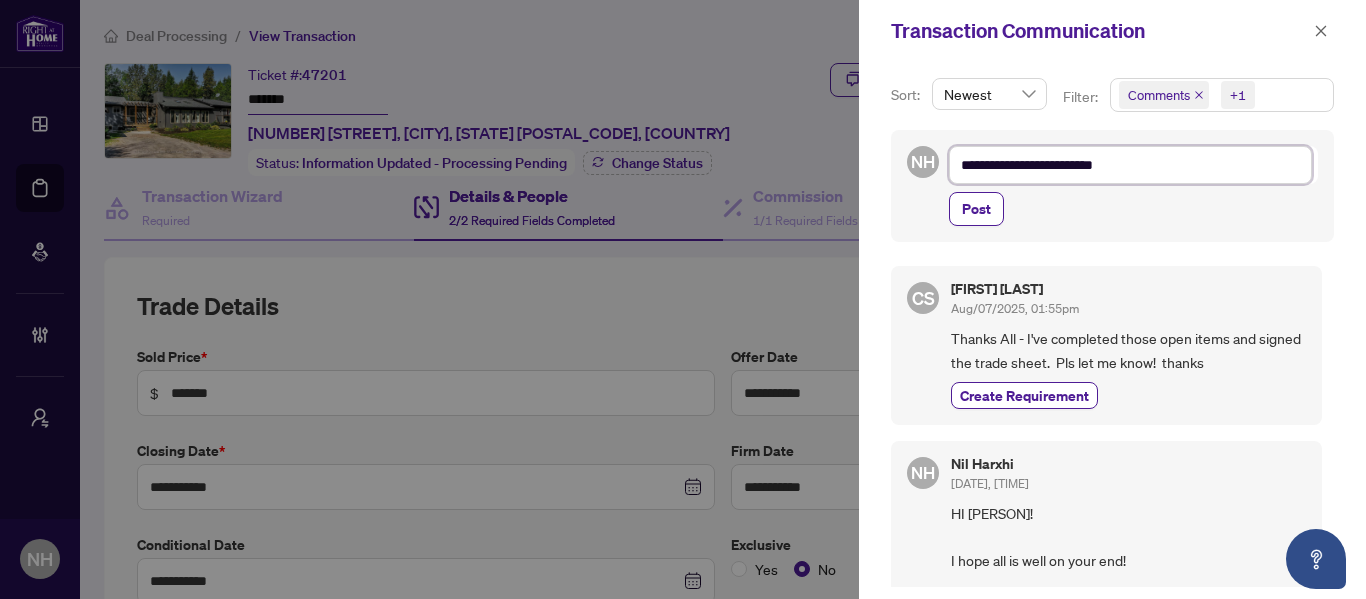 type on "**********" 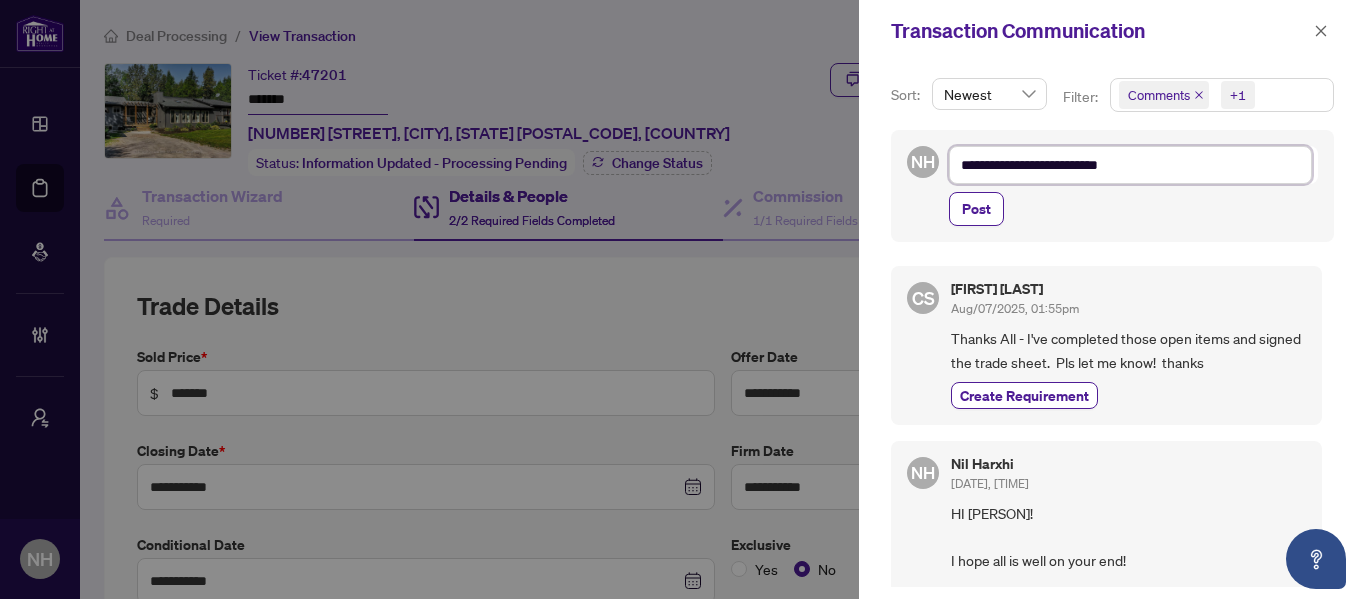 type on "**********" 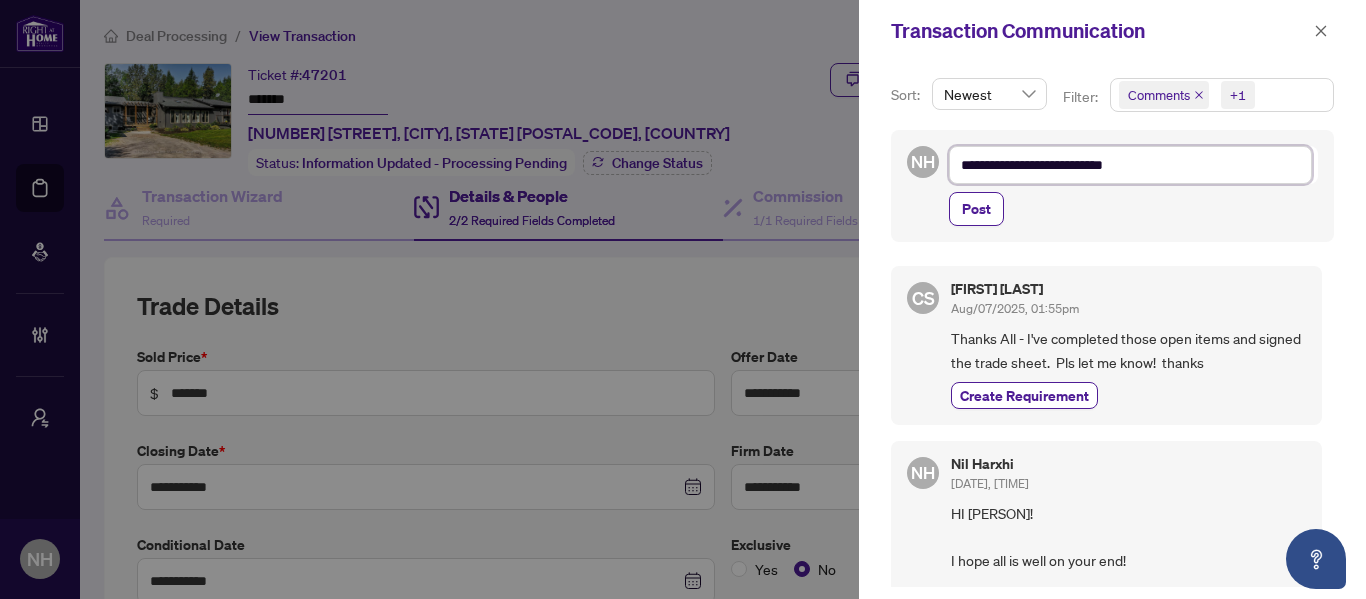 type on "**********" 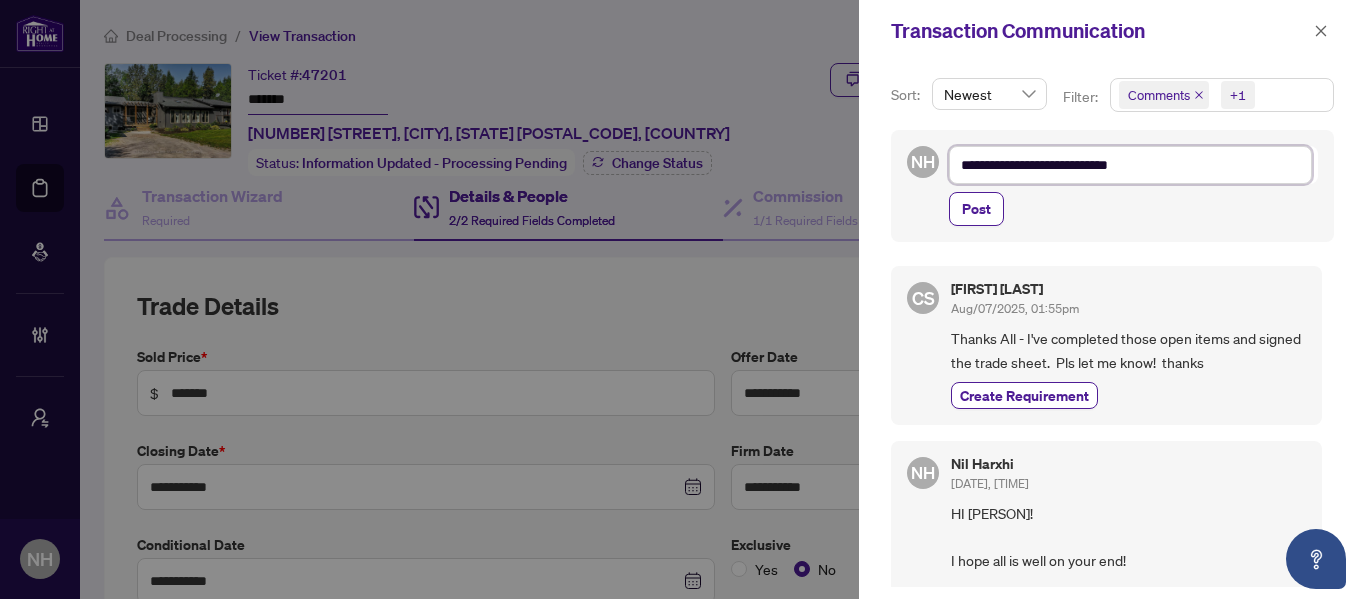 type on "**********" 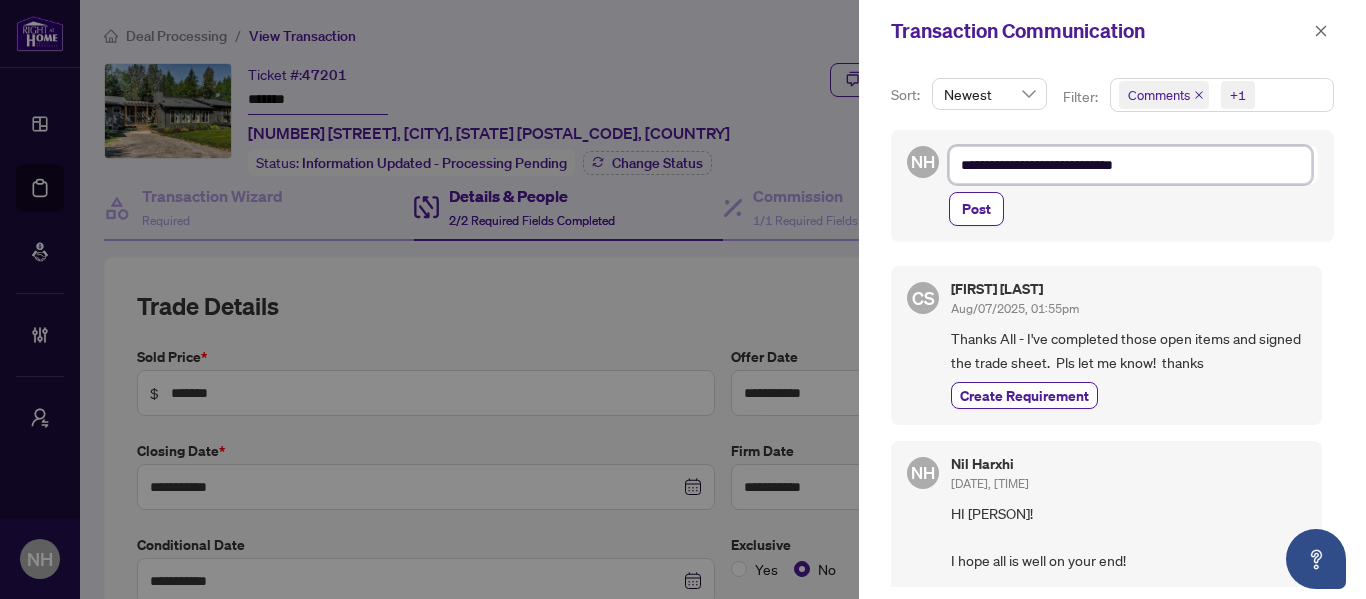 type on "**********" 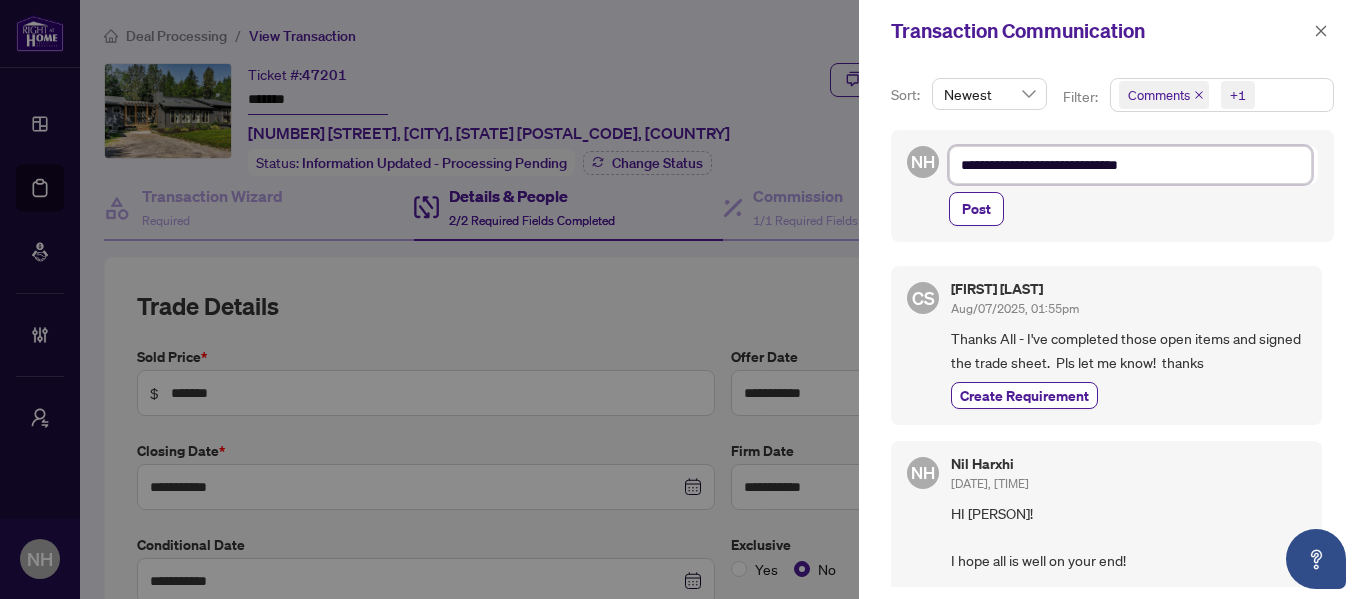 type on "**********" 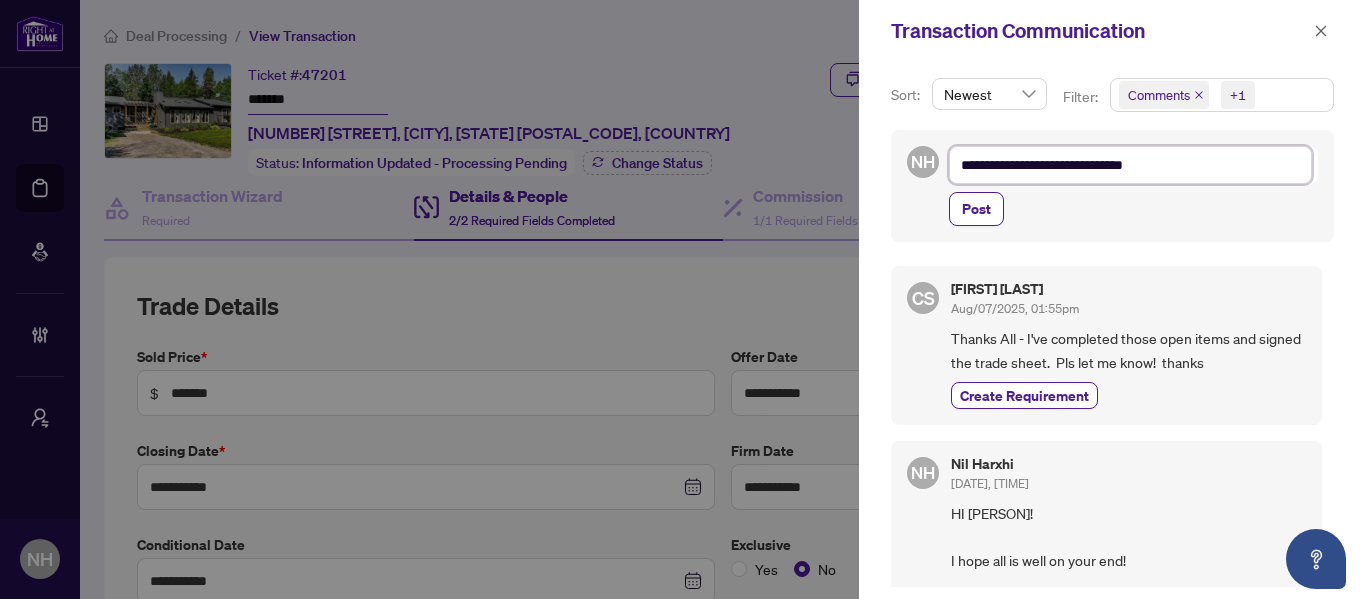 type on "**********" 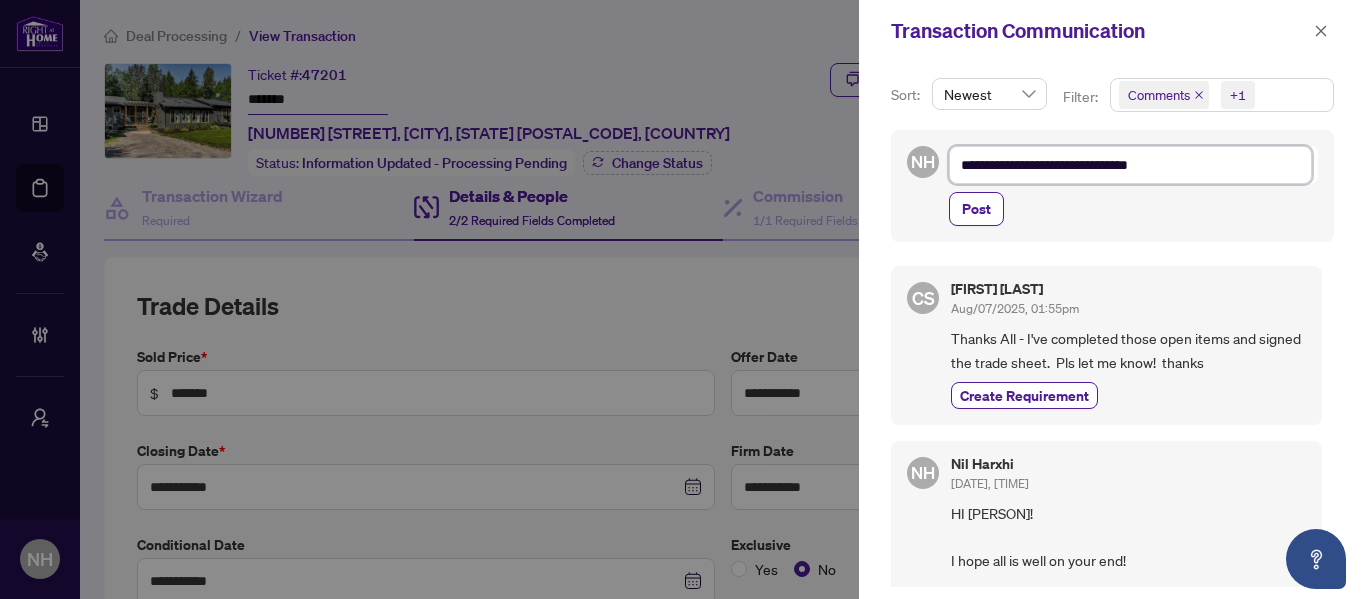 type on "**********" 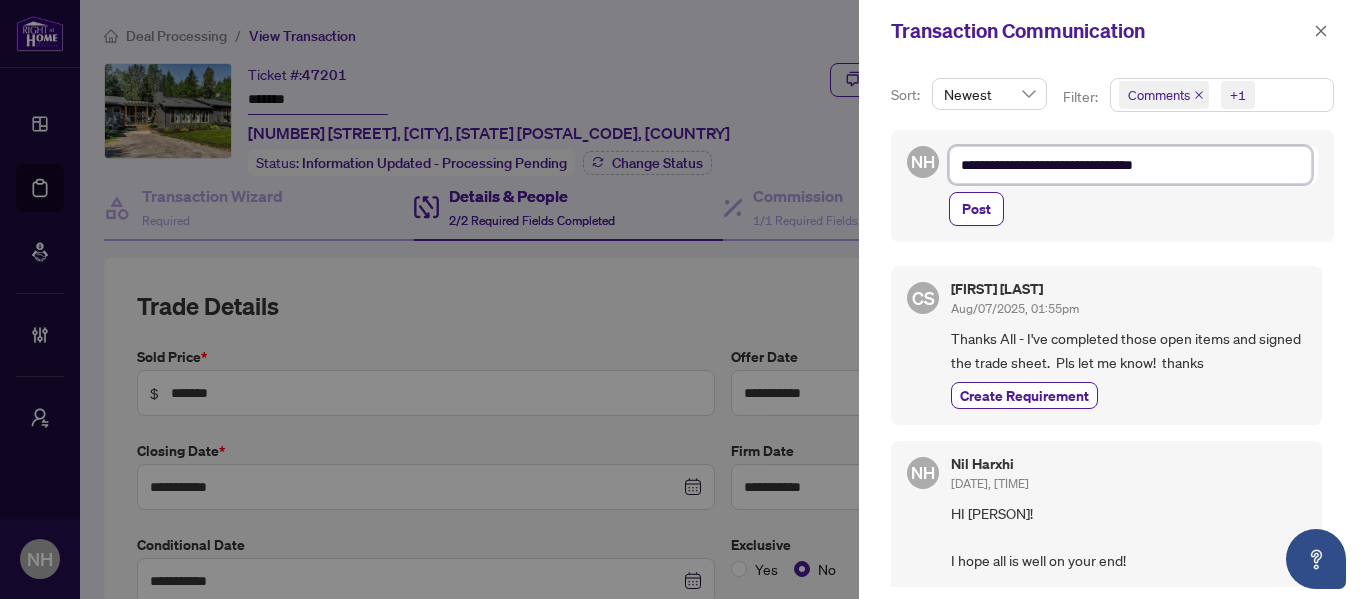type on "**********" 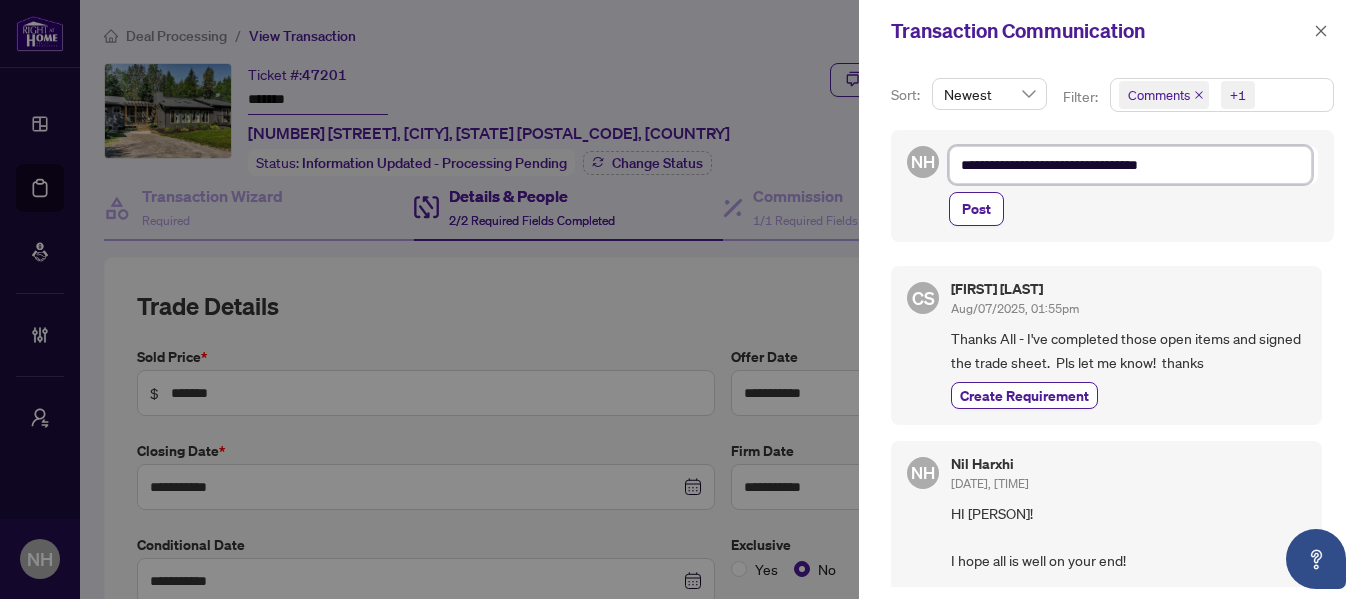 type on "**********" 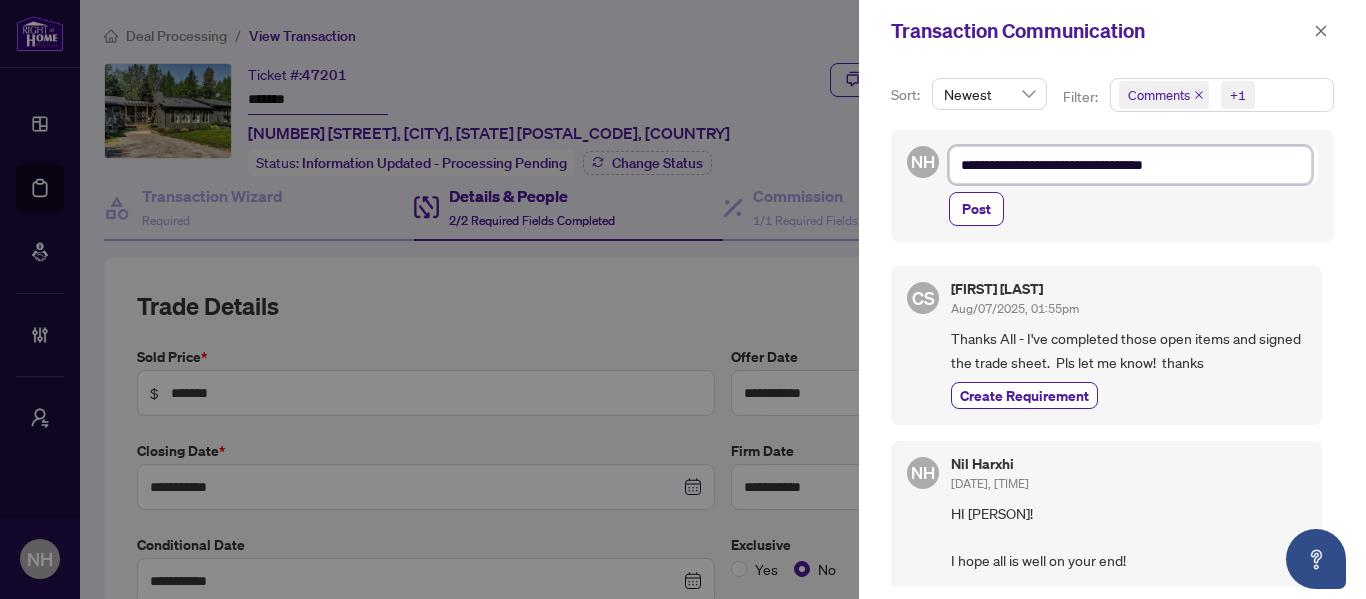 type on "**********" 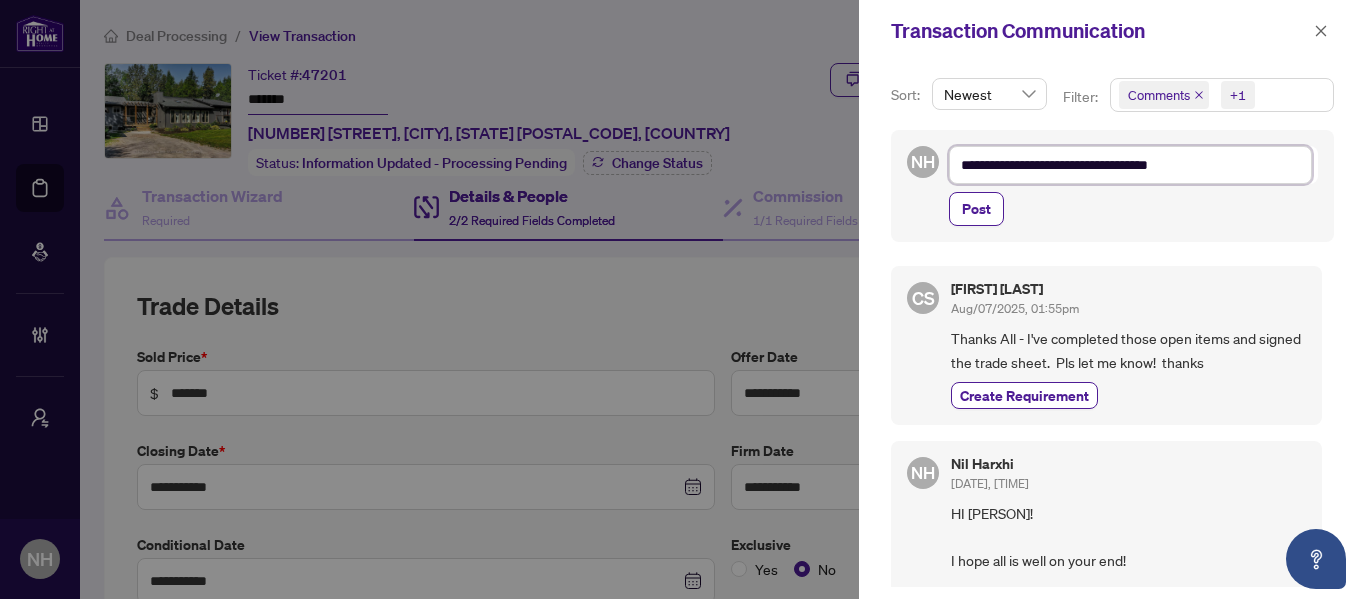 type on "**********" 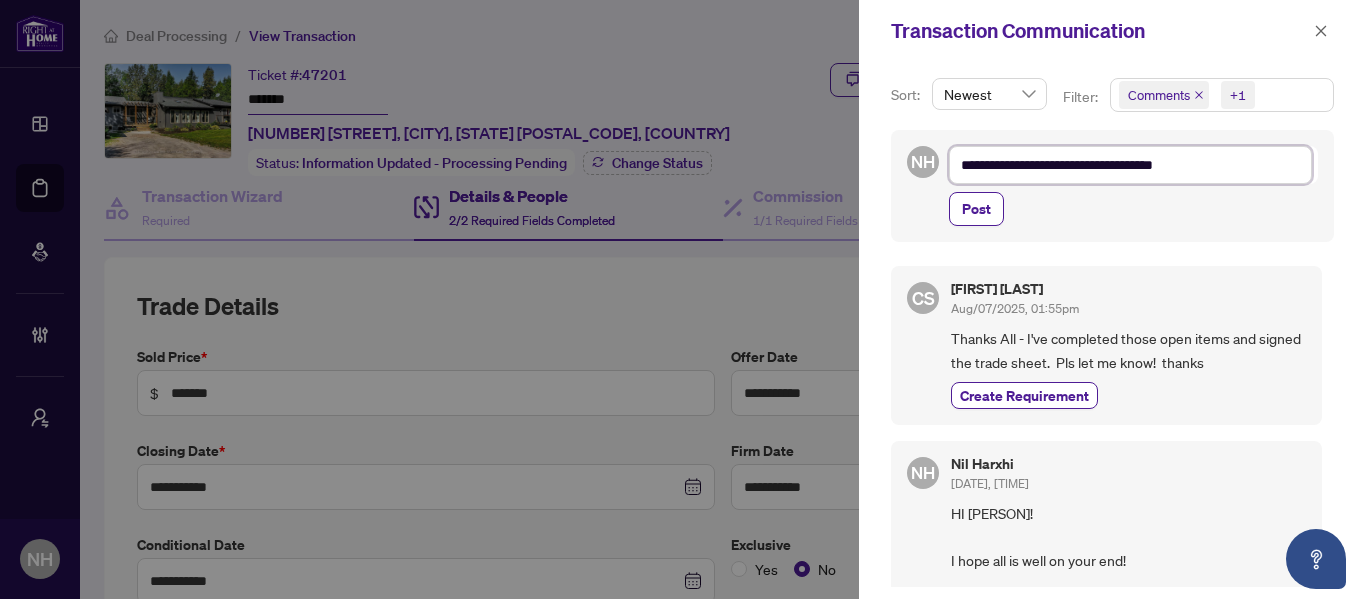 type on "**********" 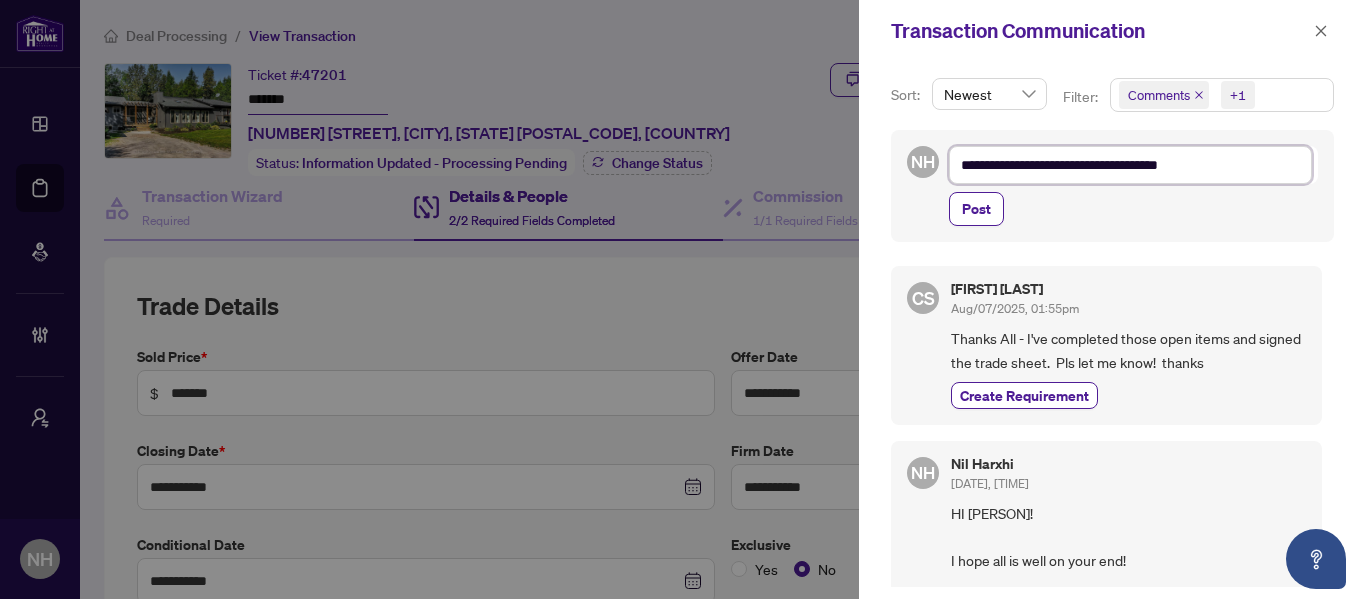 type on "**********" 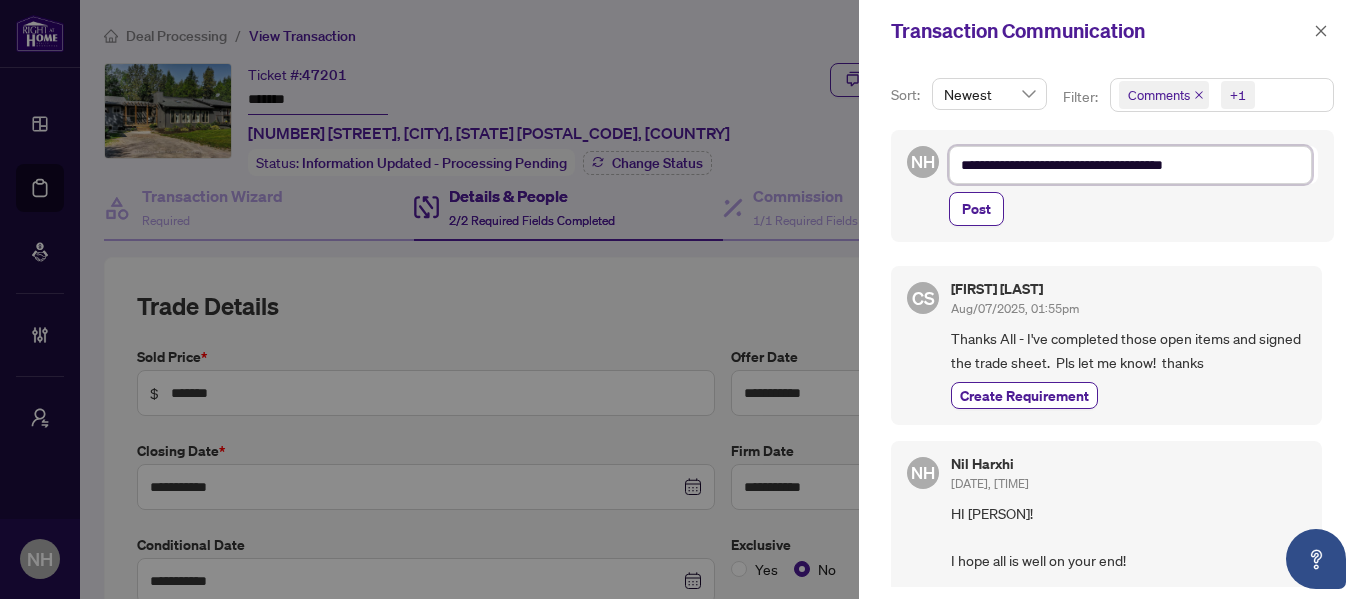 type on "**********" 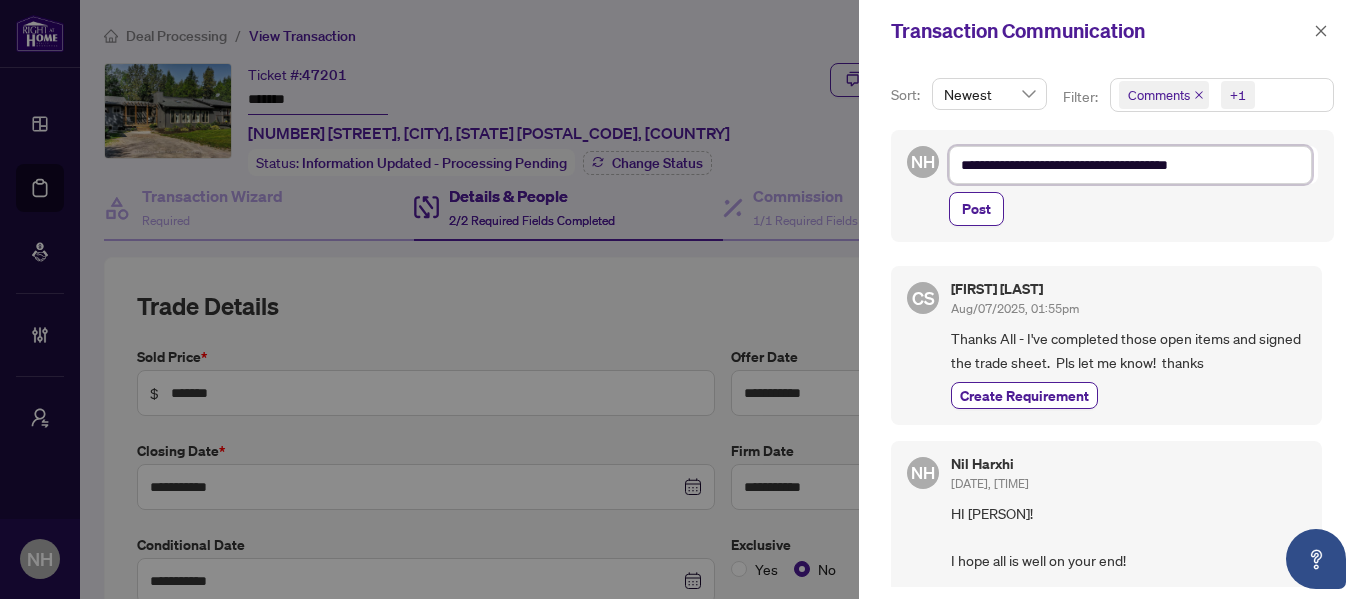 type on "**********" 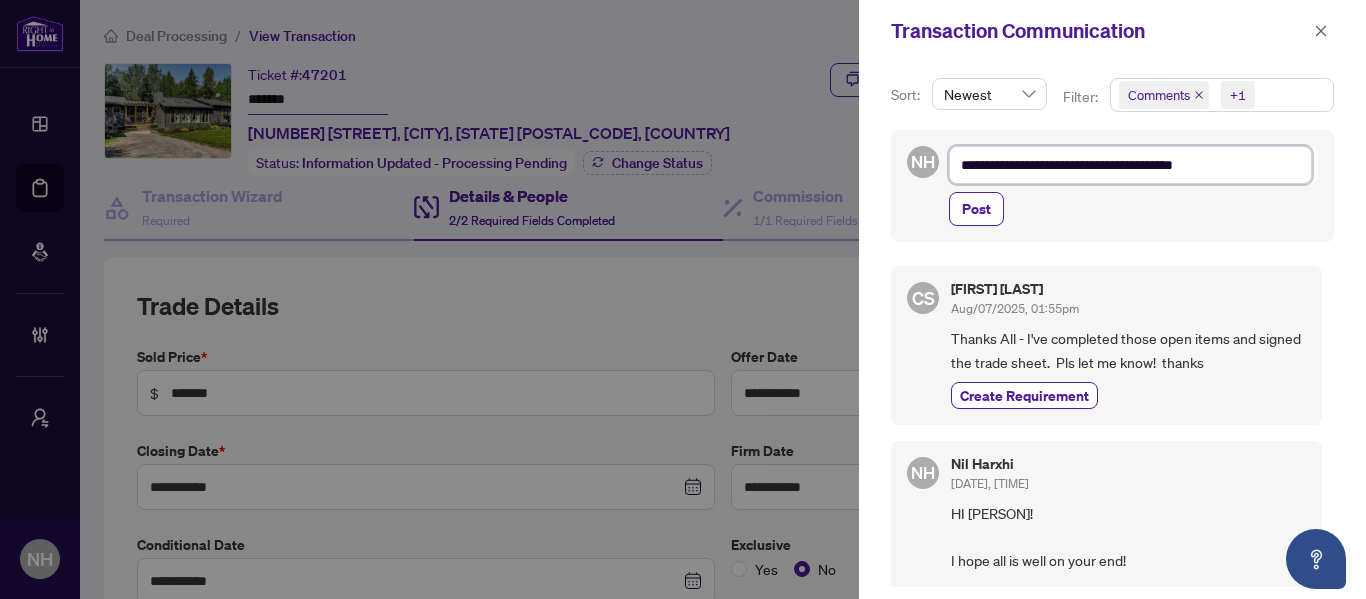 type on "**********" 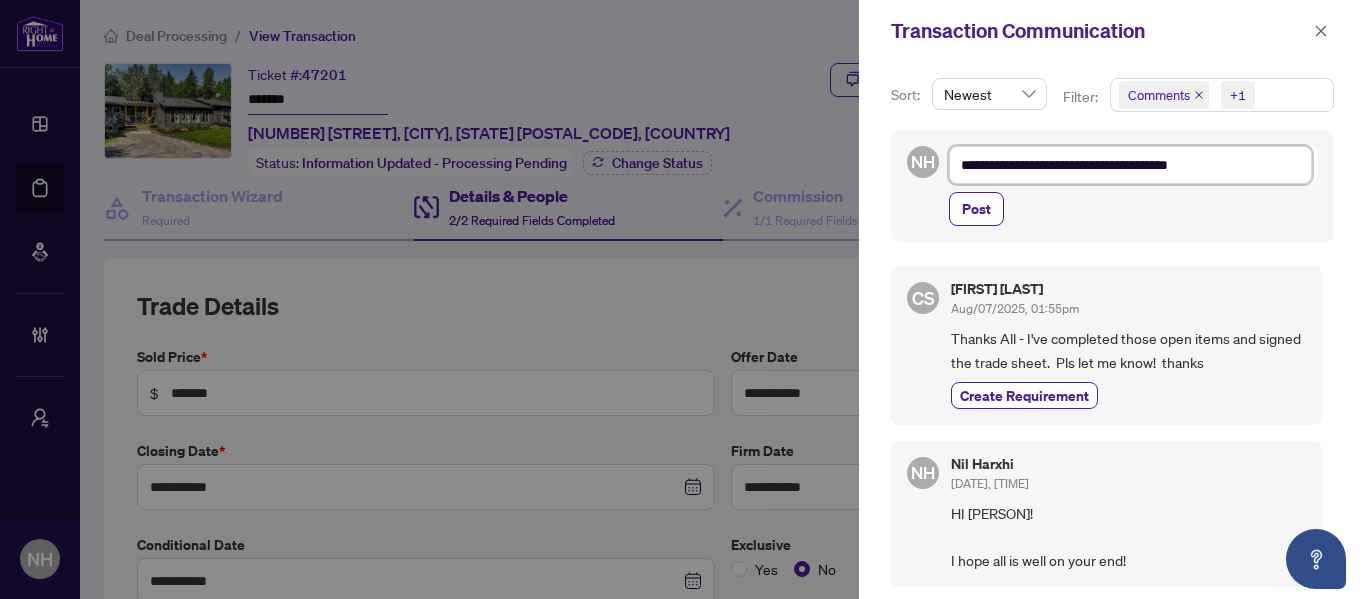 type on "**********" 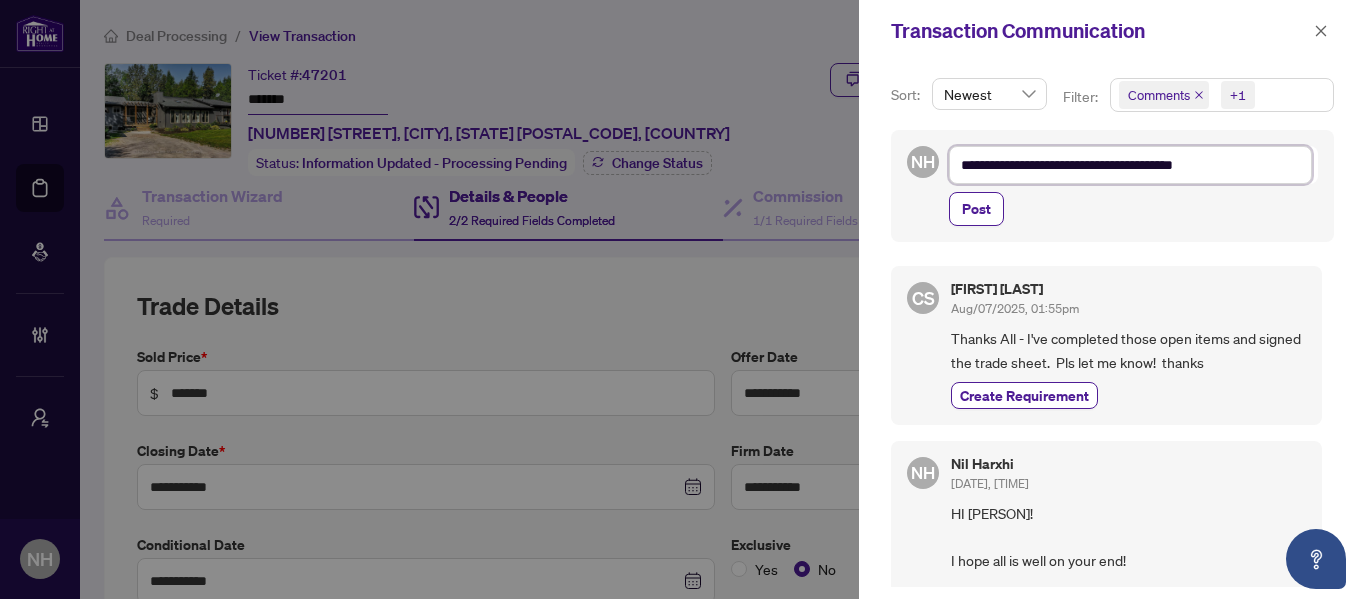 click on "**********" at bounding box center [1130, 165] 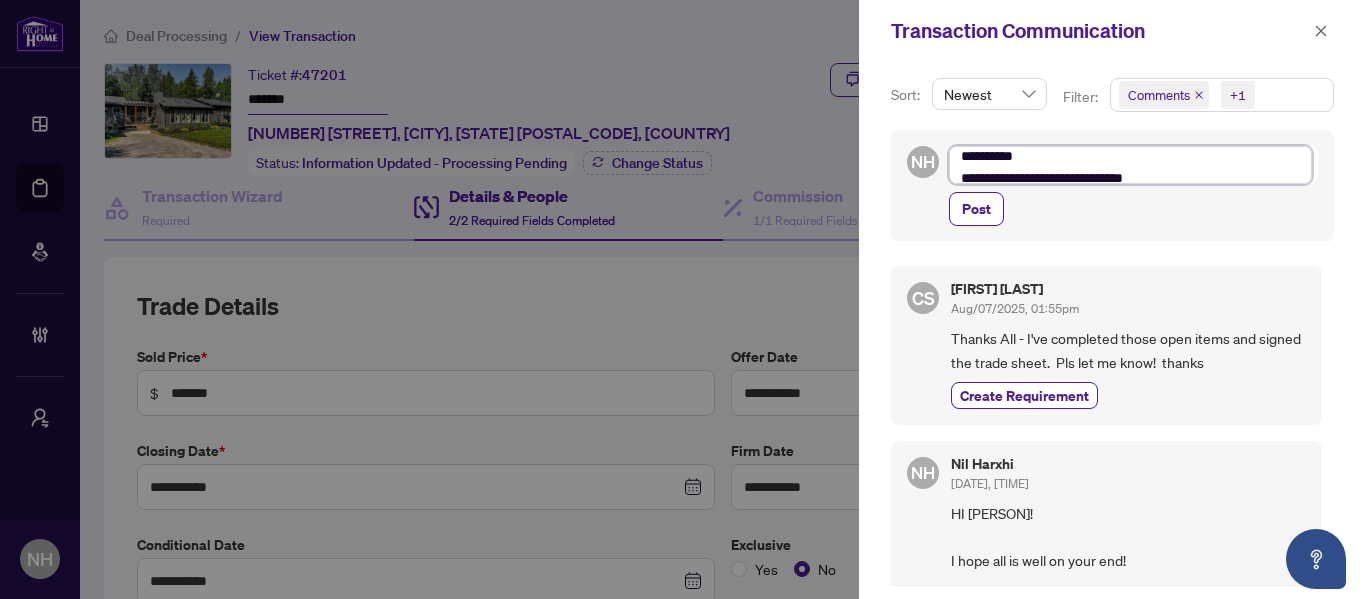 type on "**********" 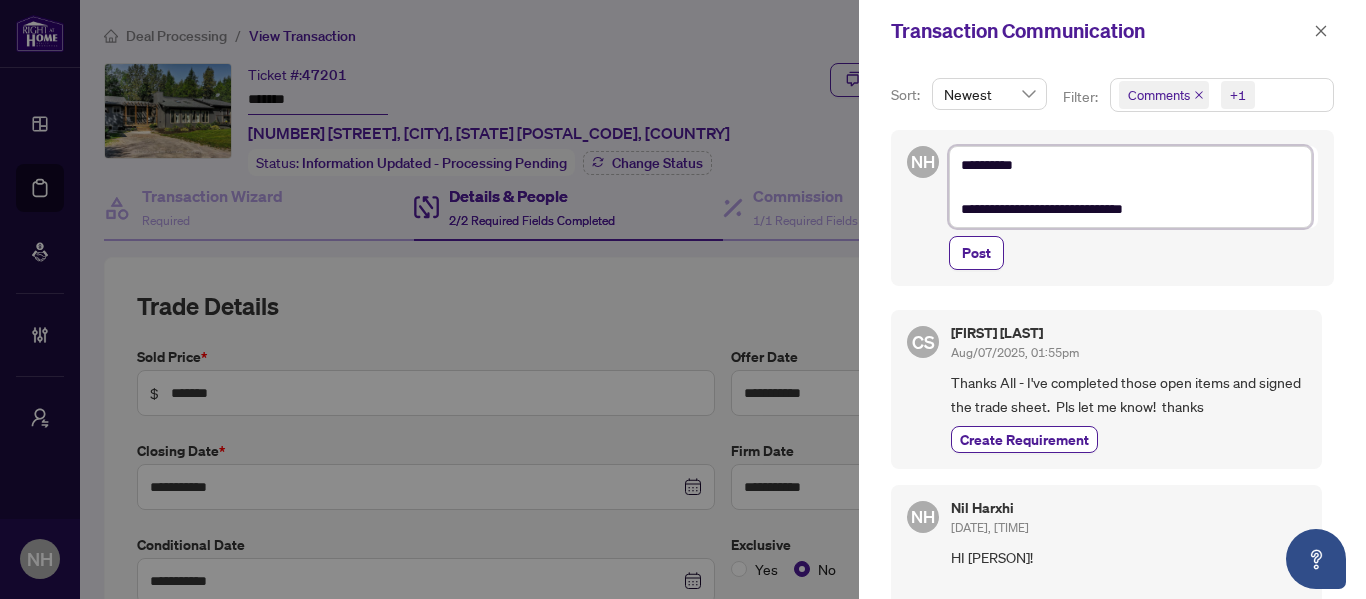 scroll, scrollTop: 0, scrollLeft: 0, axis: both 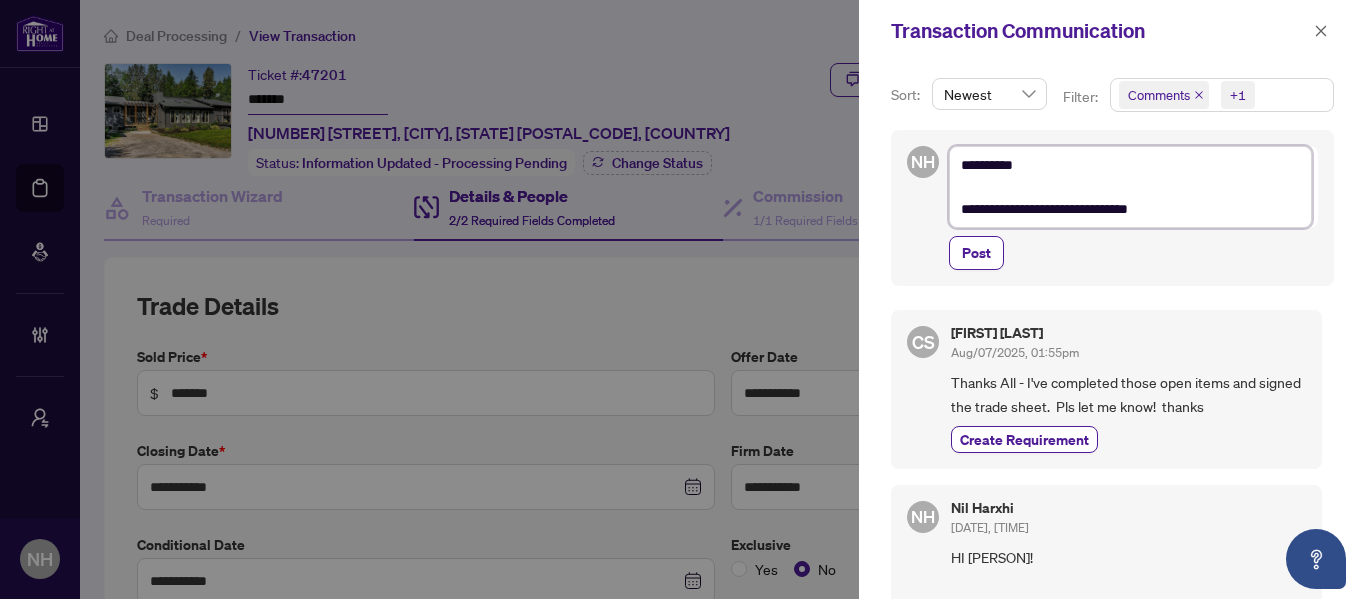 type on "**********" 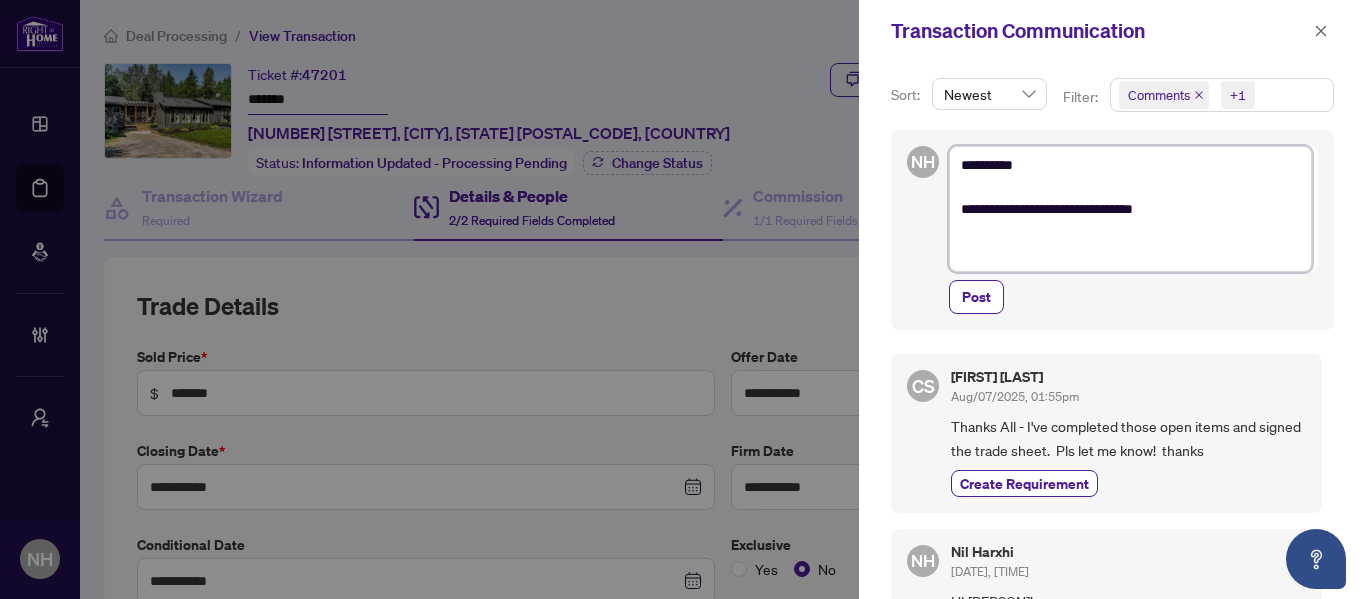 scroll, scrollTop: 0, scrollLeft: 0, axis: both 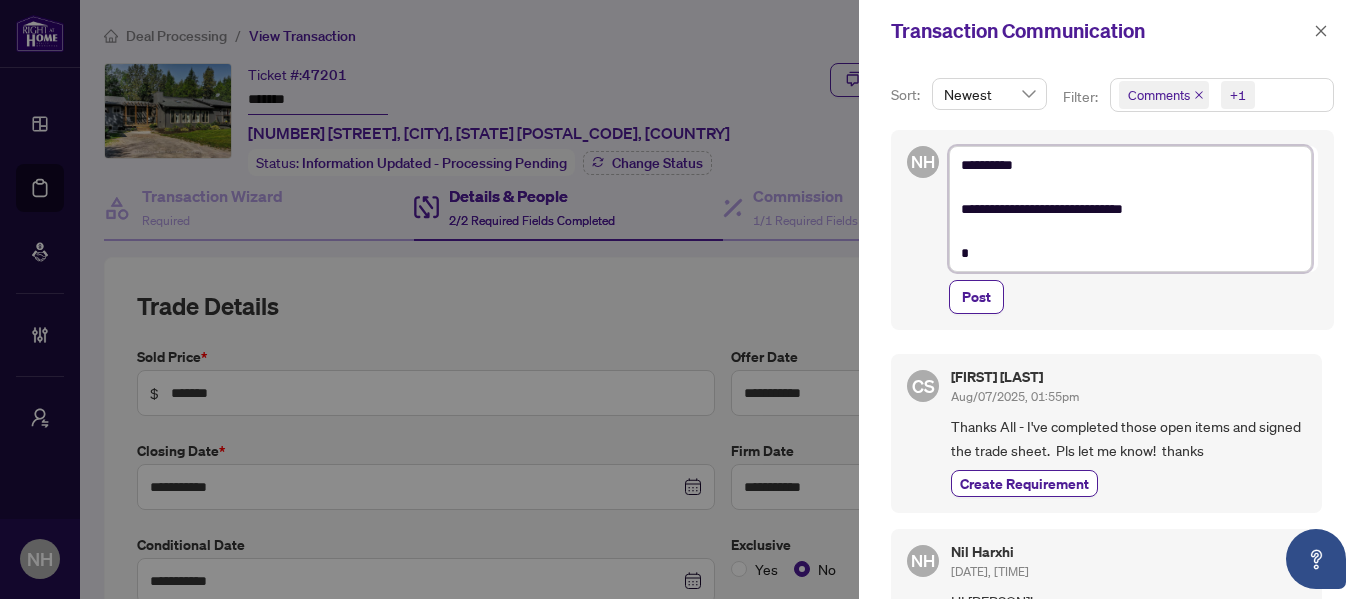 type on "**********" 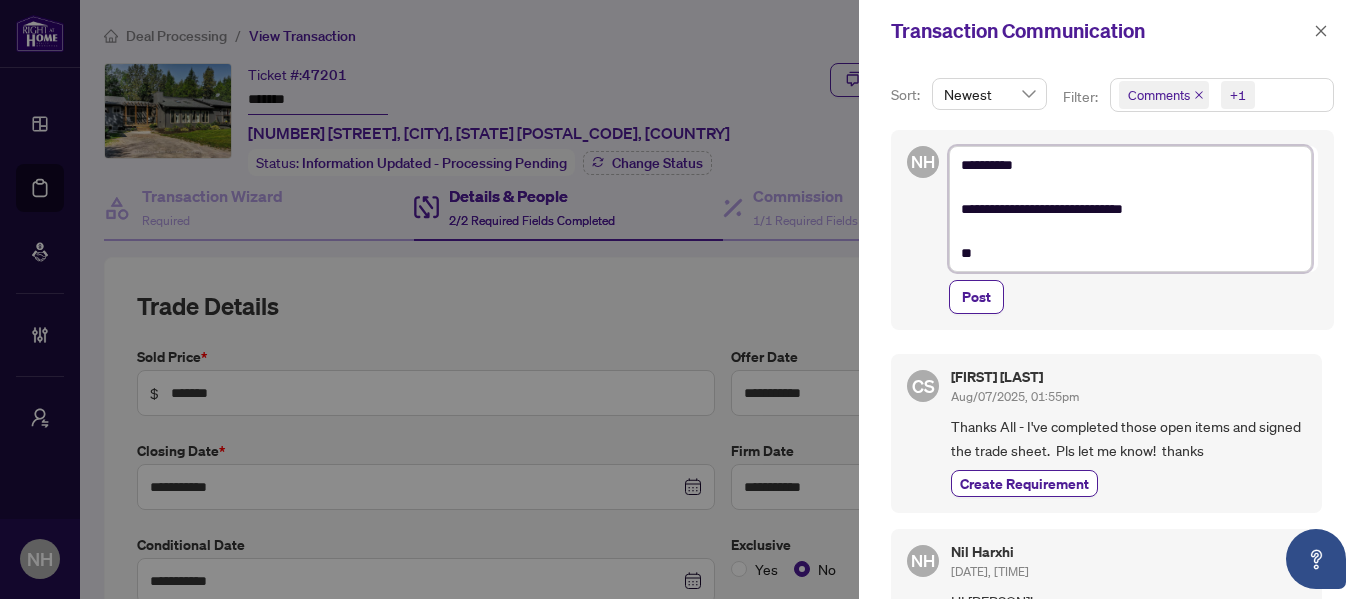type on "**********" 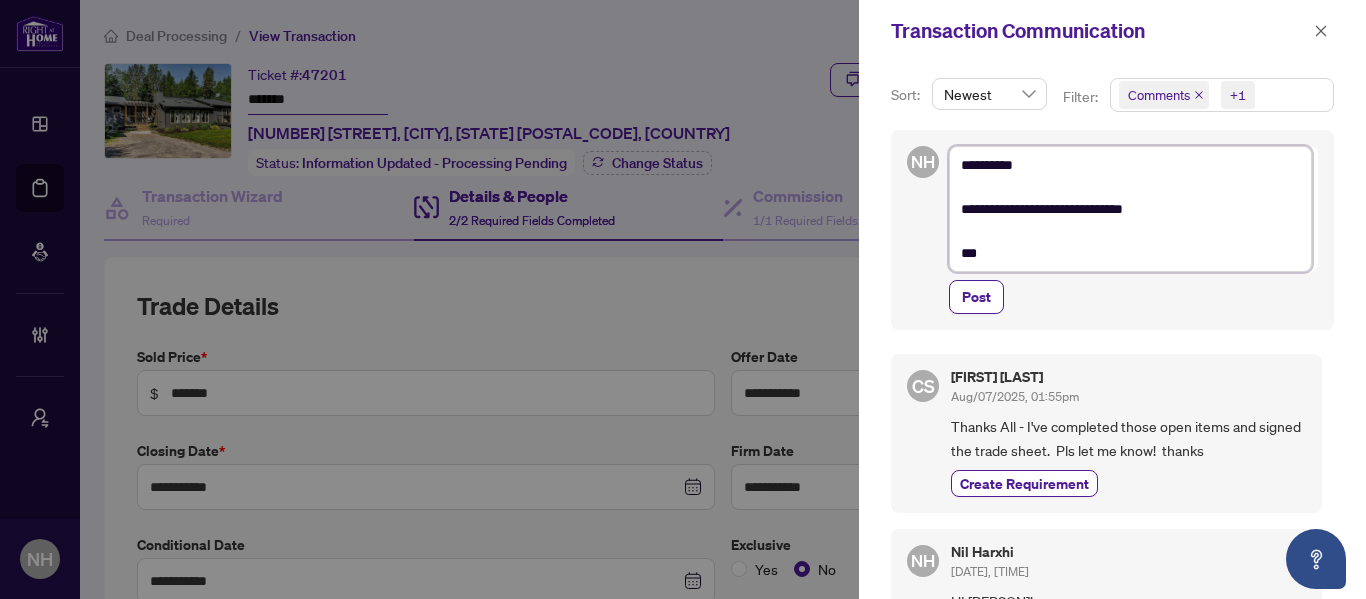 type on "**********" 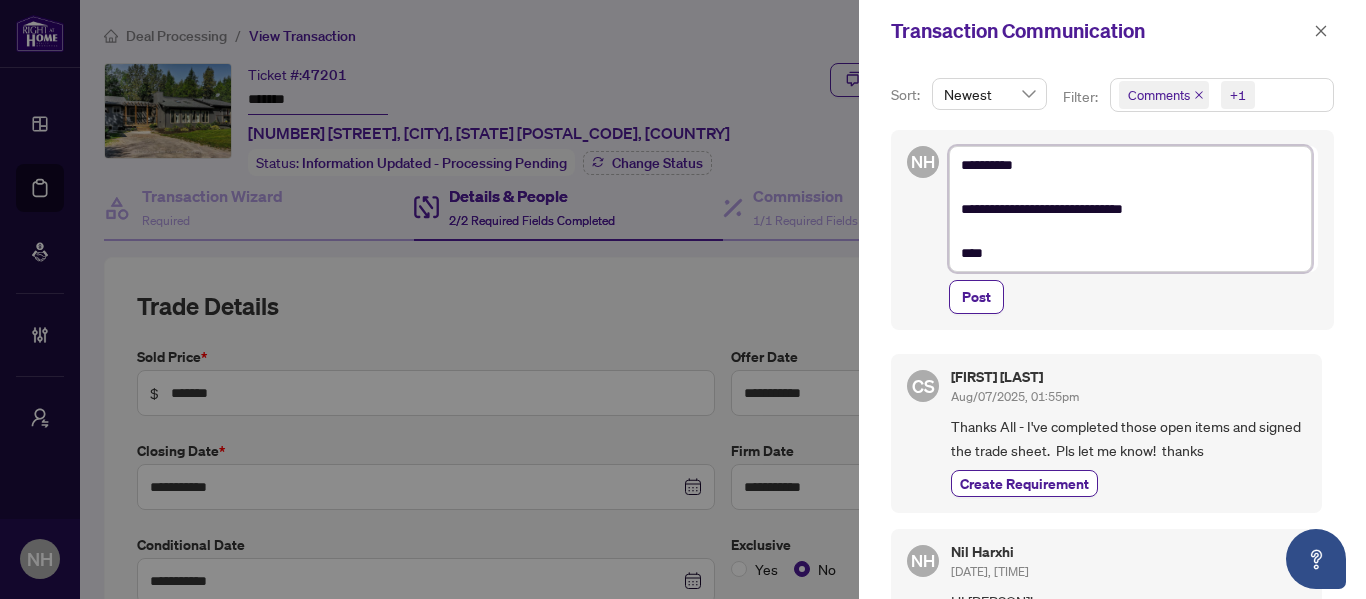 type on "**********" 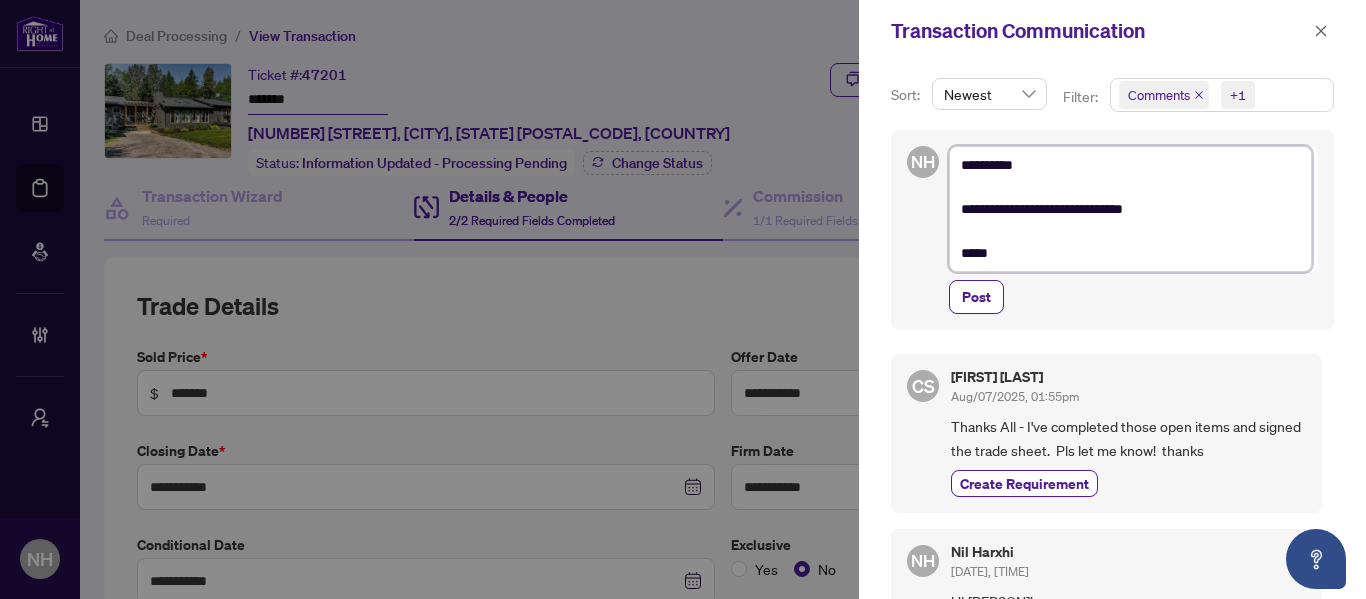 type on "**********" 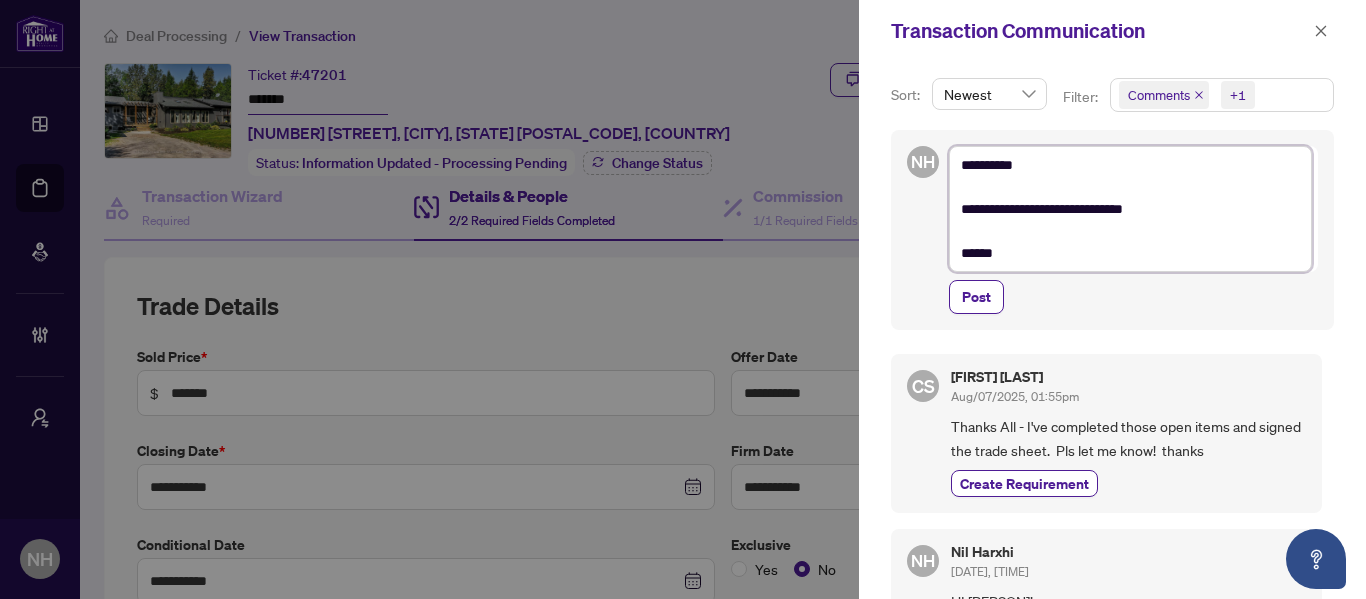 type on "**********" 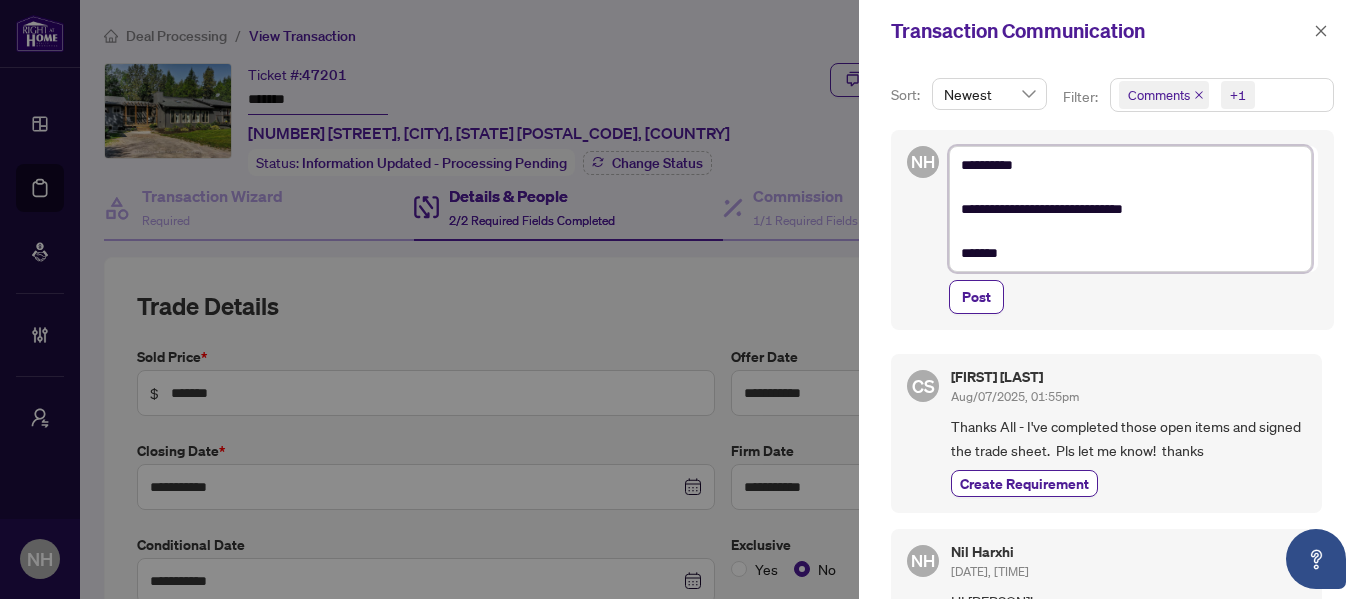 type on "**********" 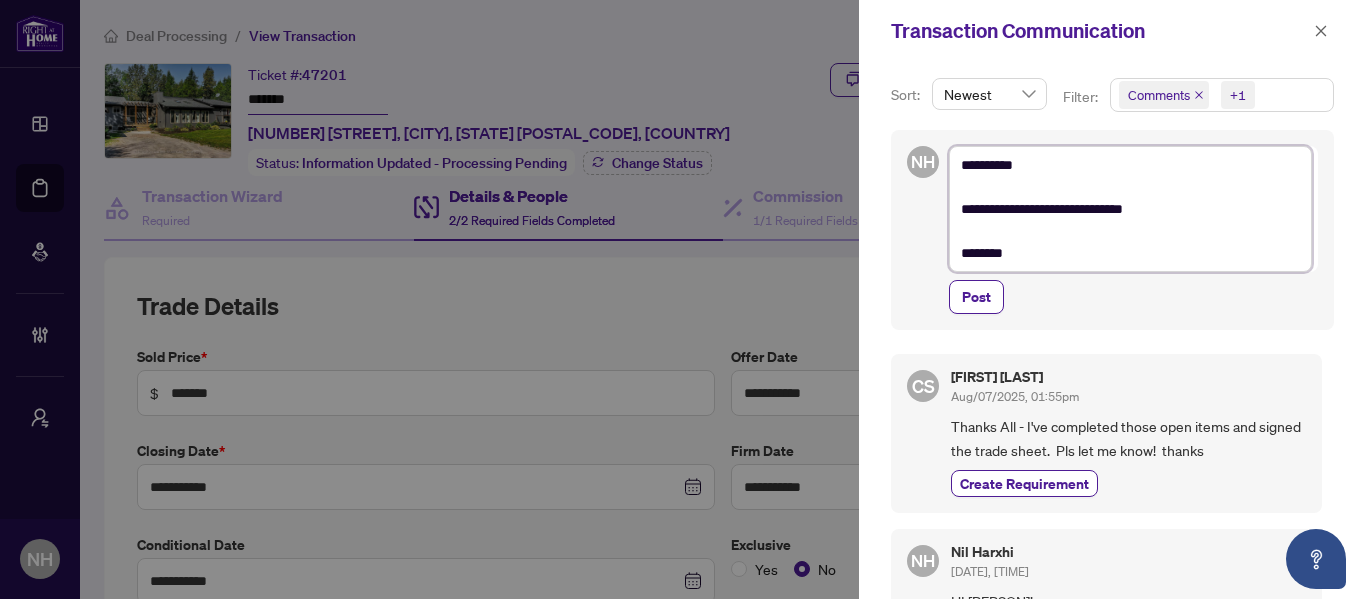 type on "**********" 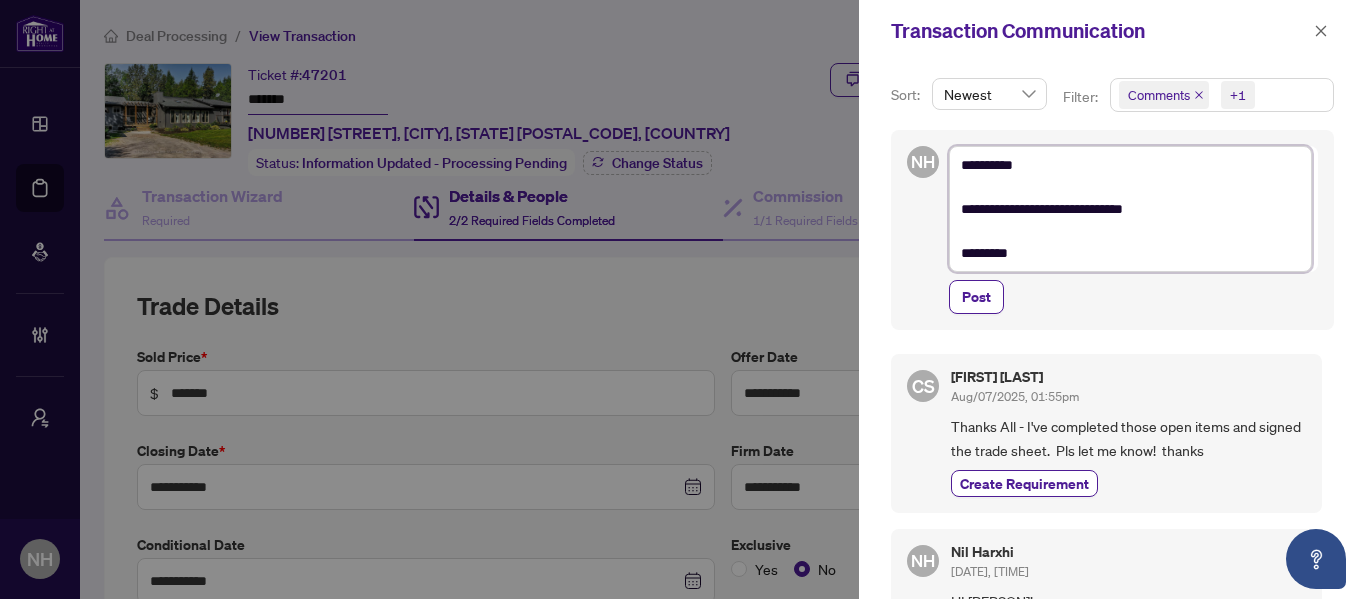 type on "**********" 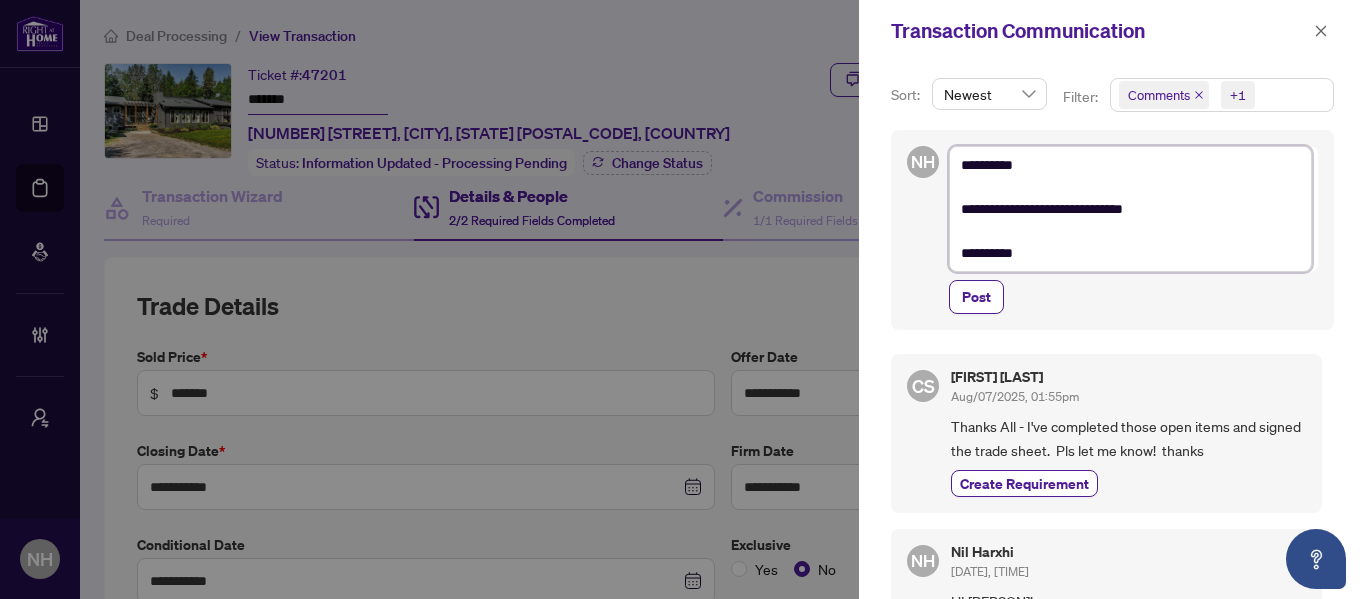 type on "**********" 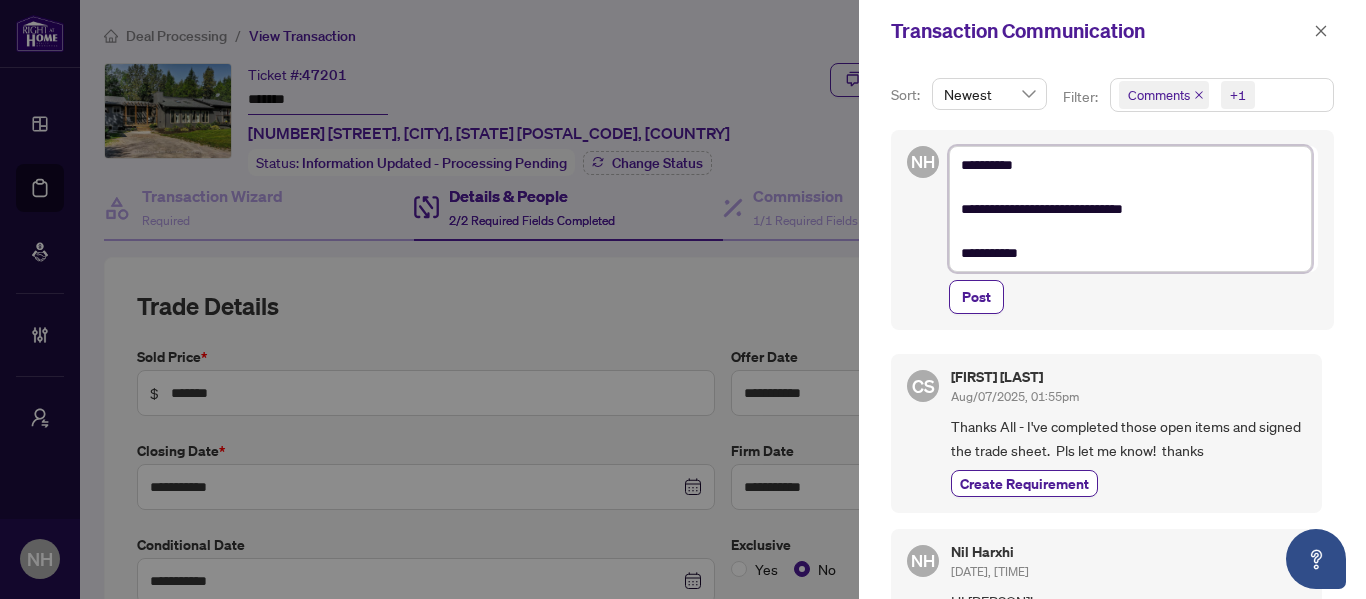 type on "**********" 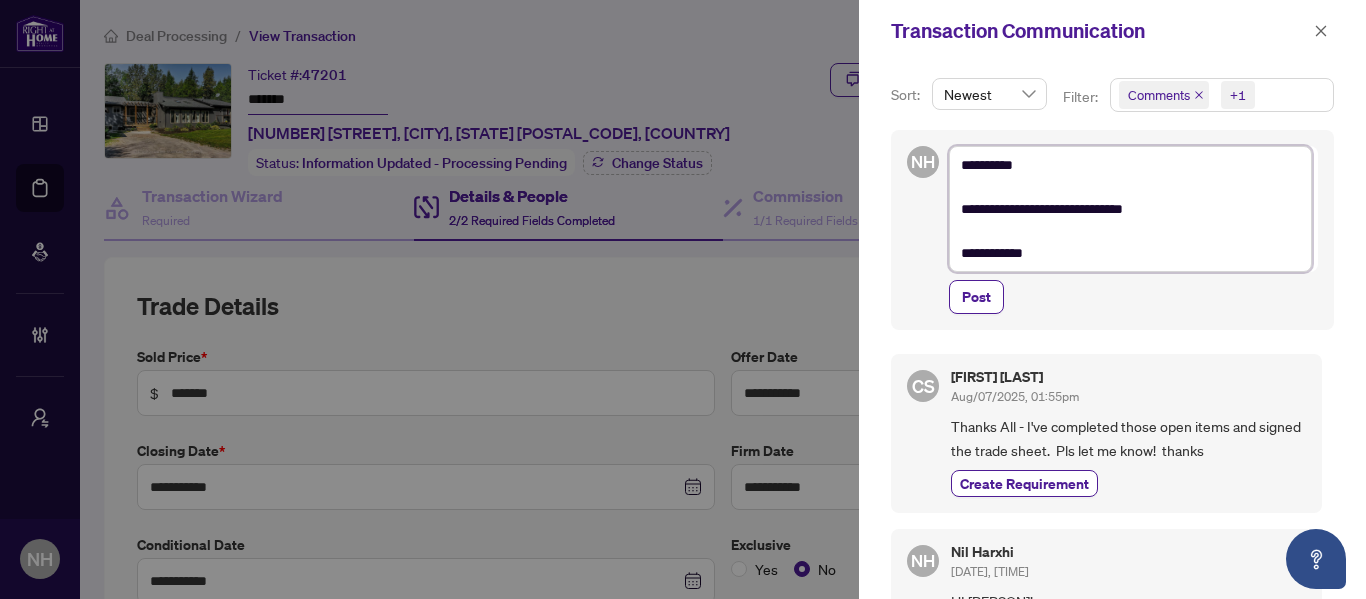 type on "**********" 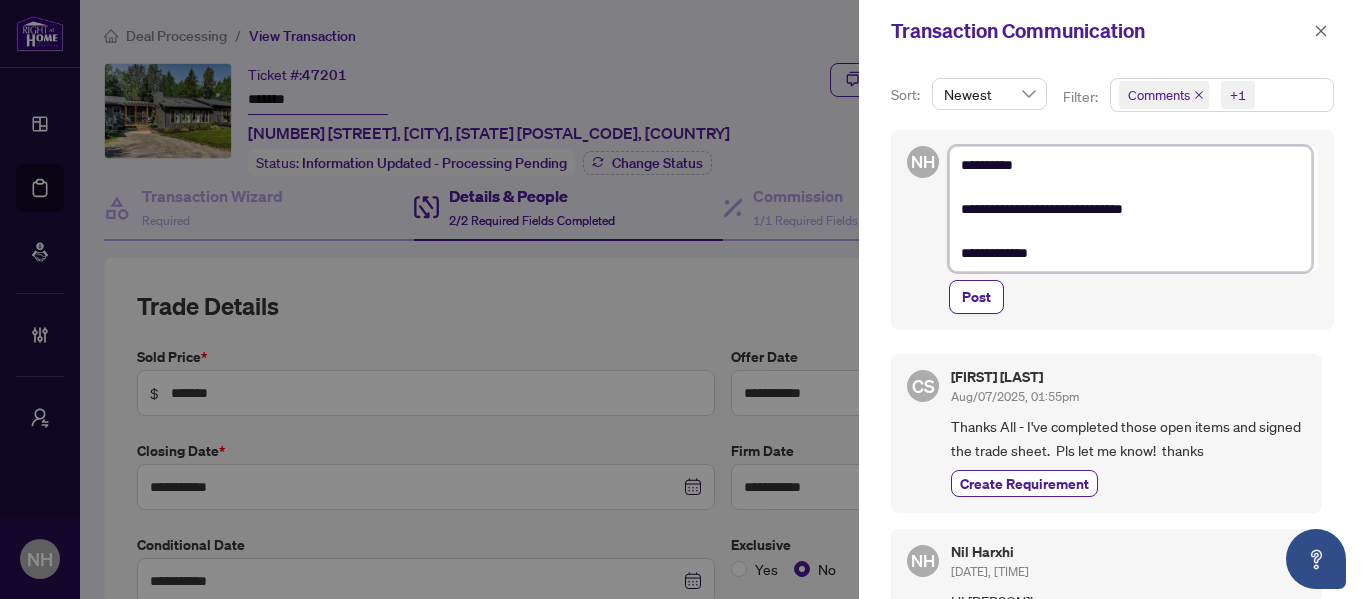 type on "**********" 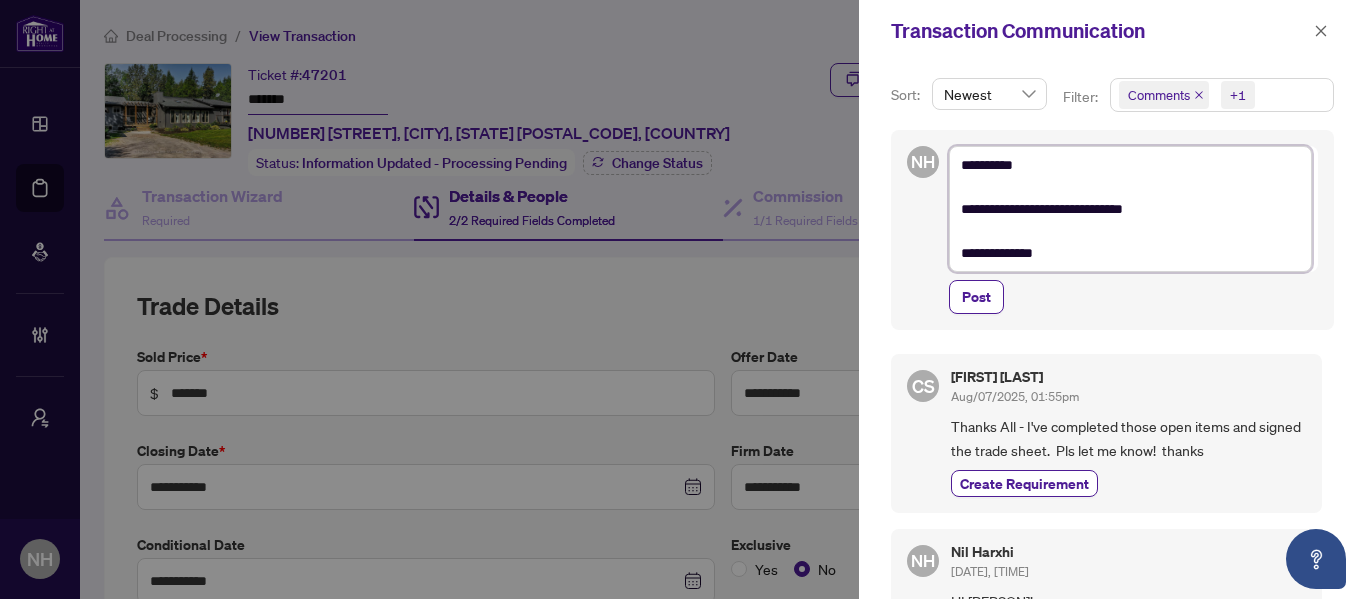 type on "**********" 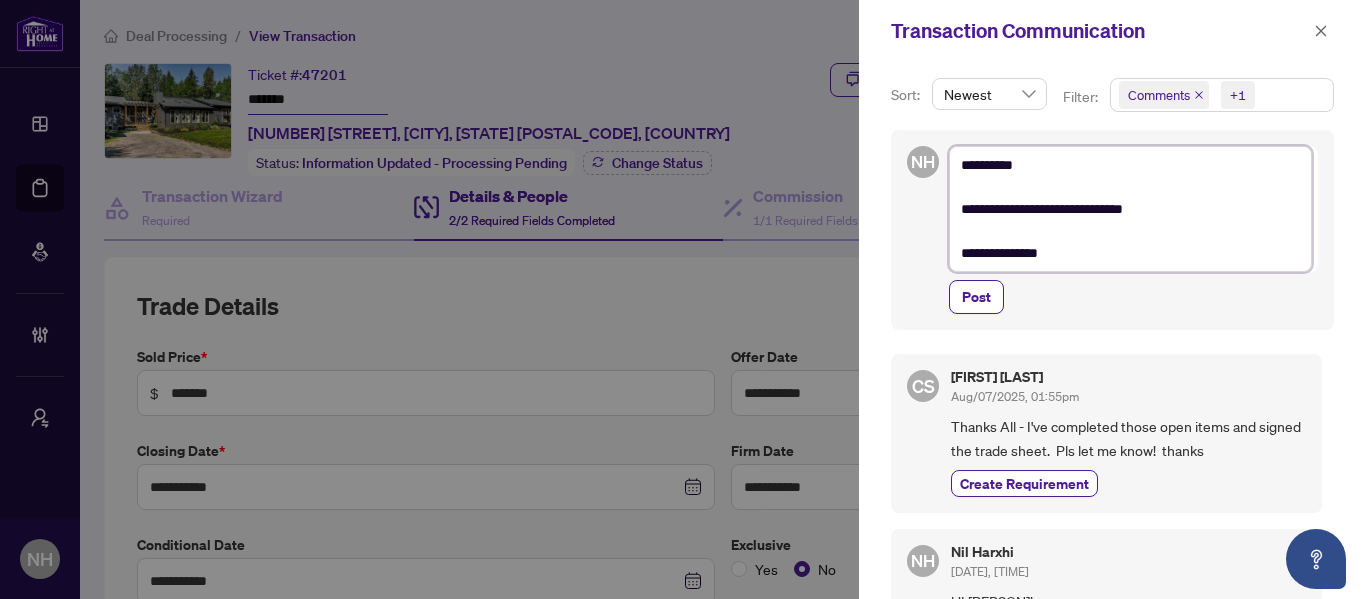 type on "**********" 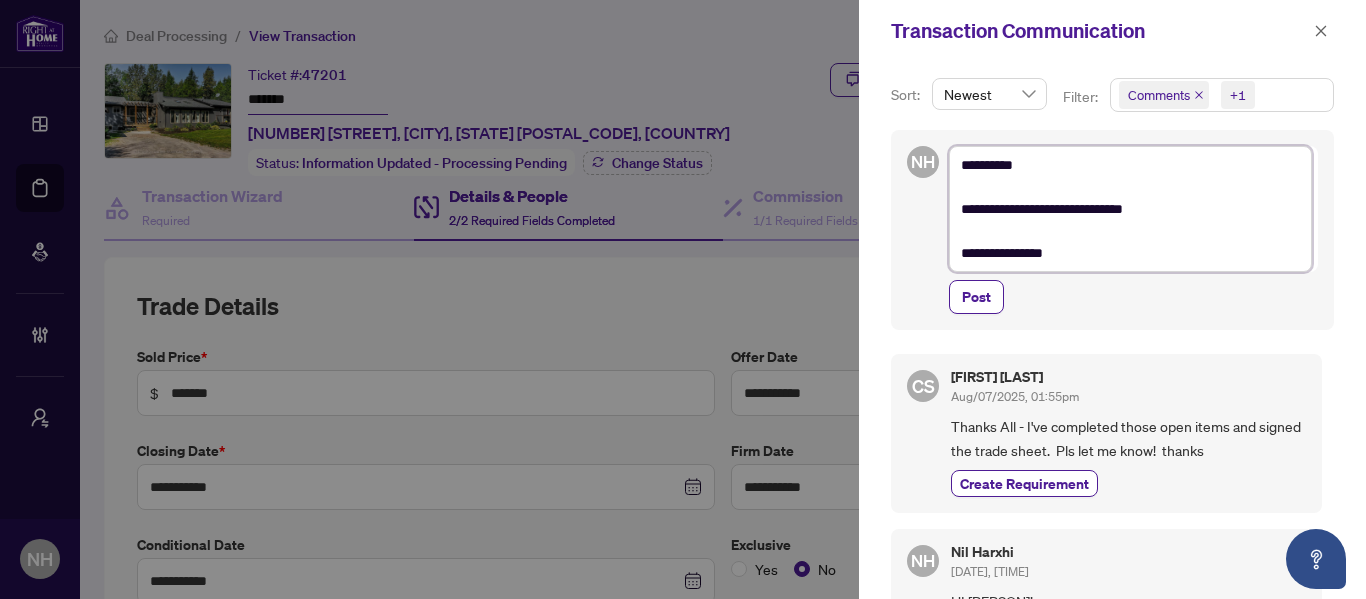 type on "**********" 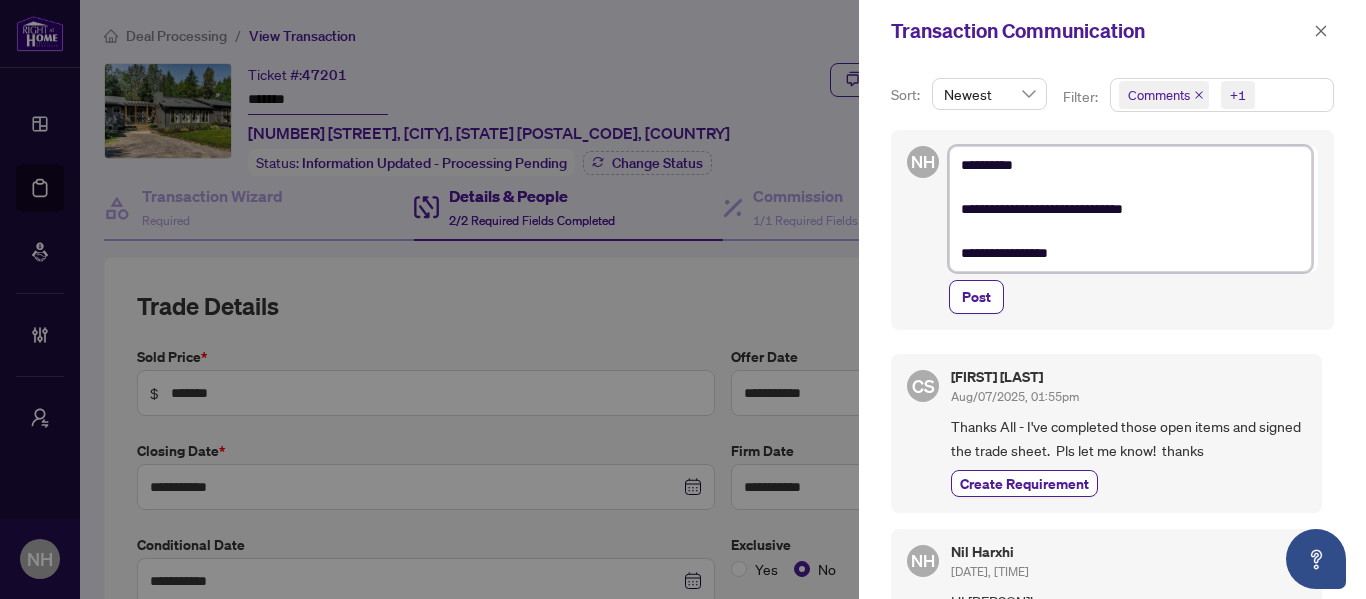 type on "**********" 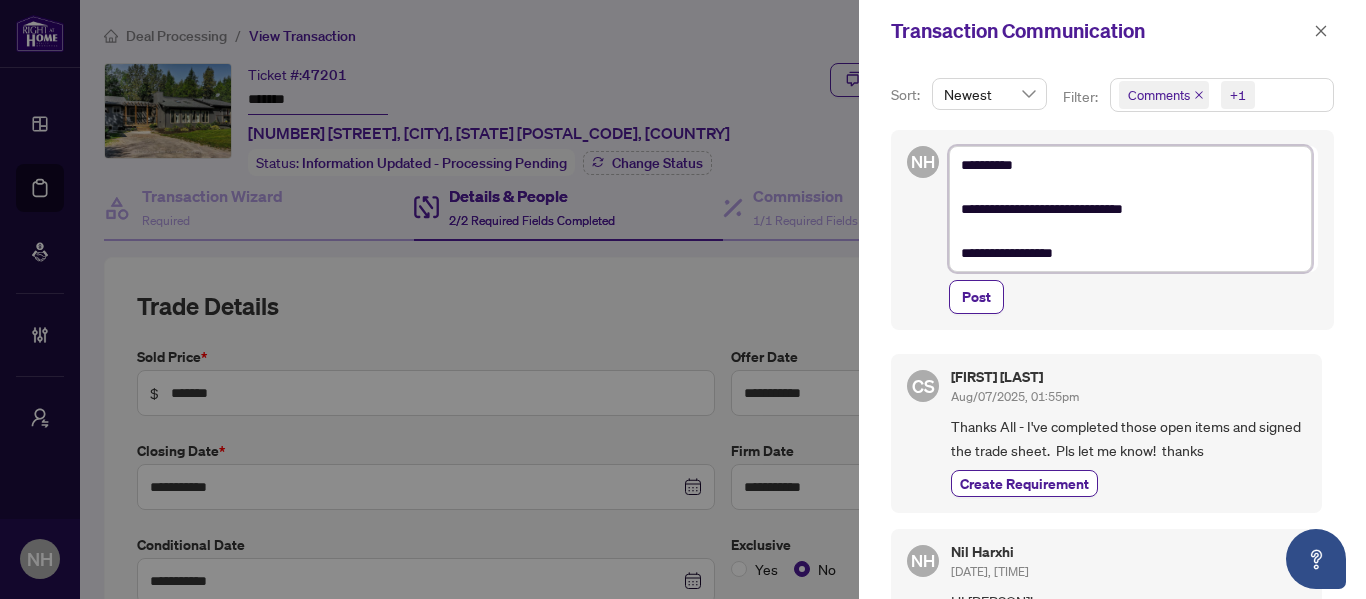 type on "**********" 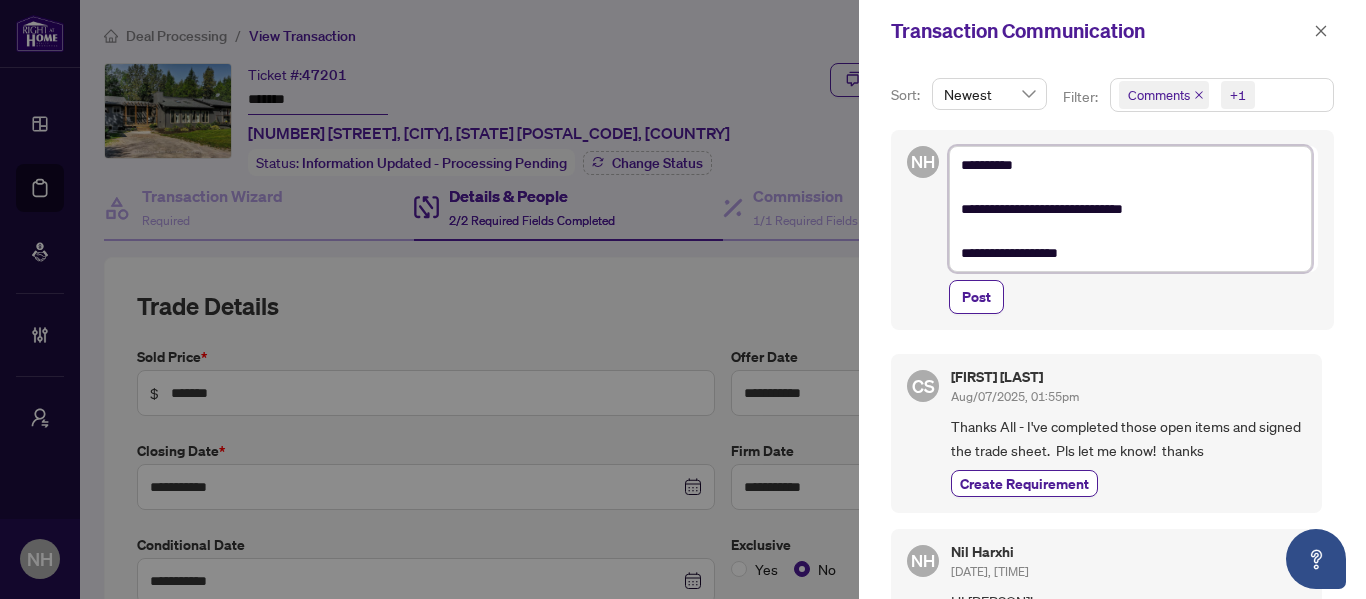 type on "**********" 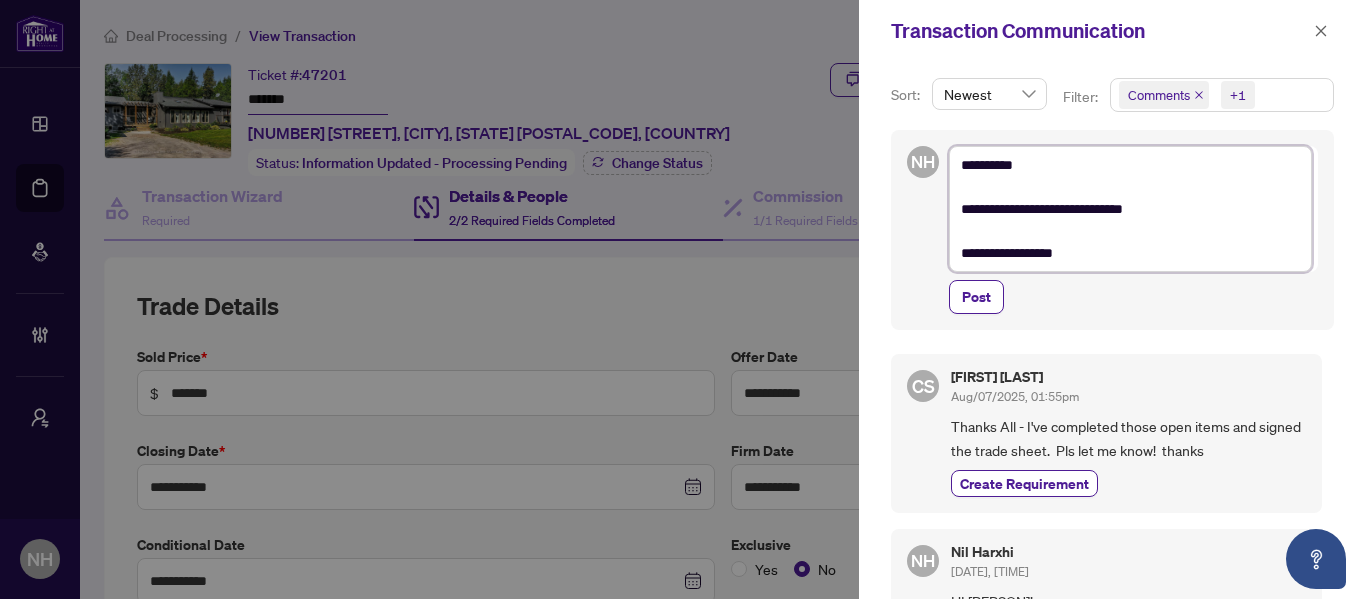 type on "**********" 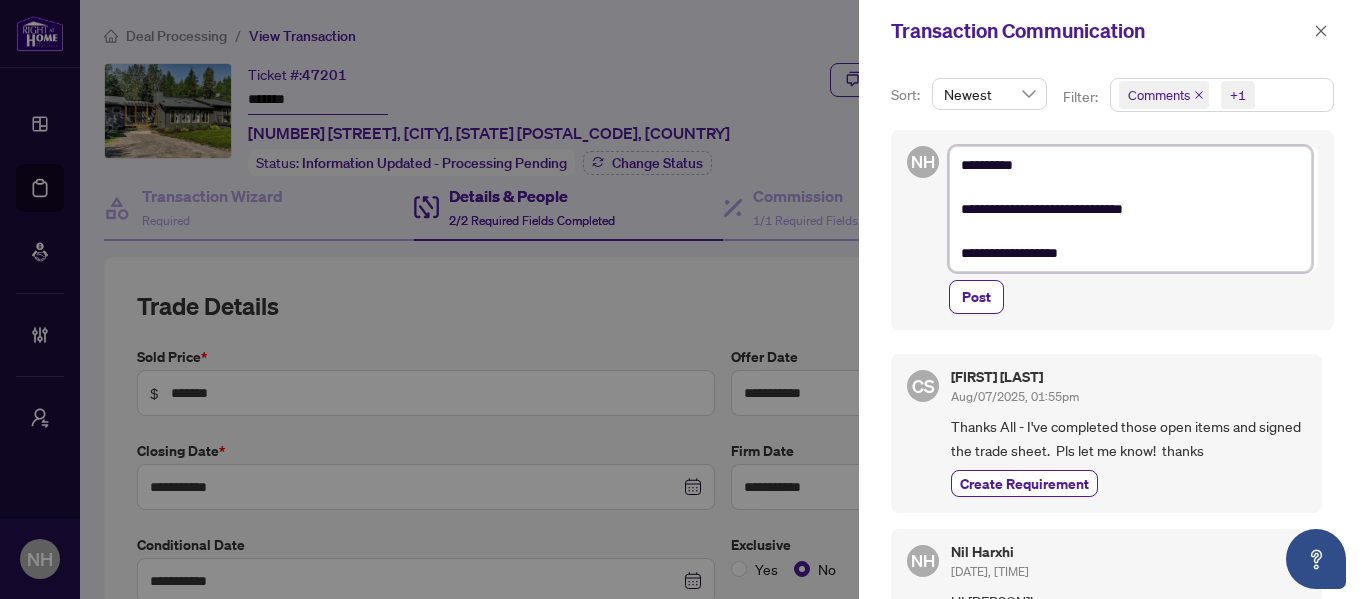 type on "**********" 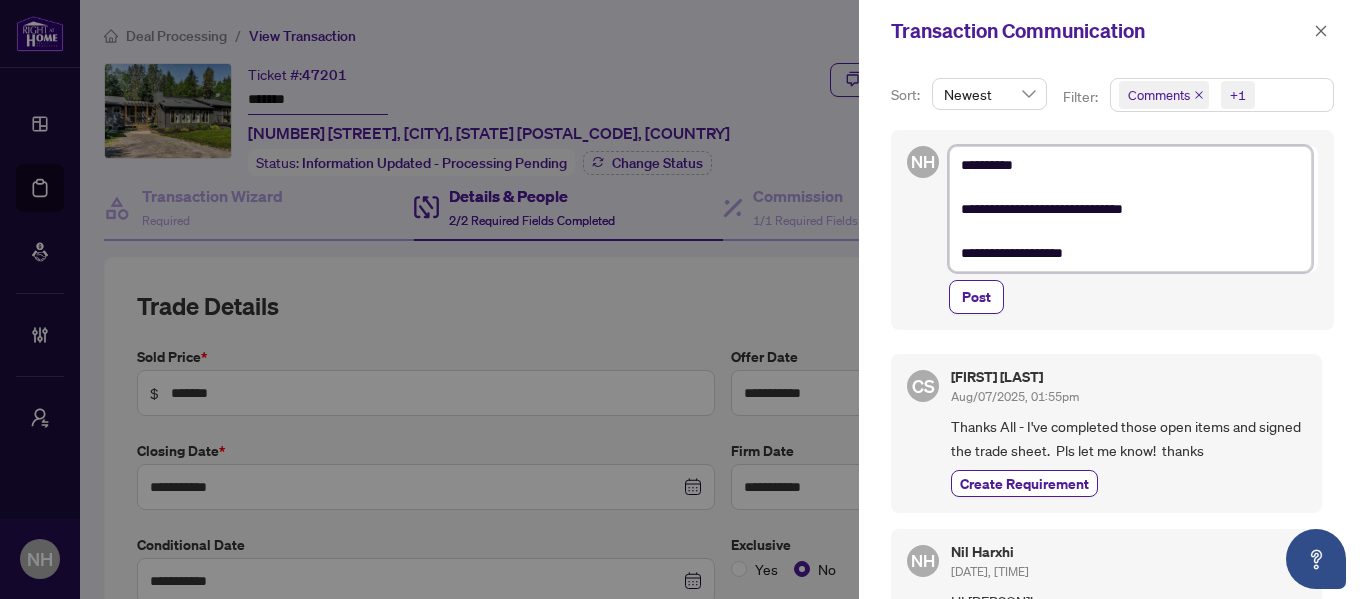 type on "**********" 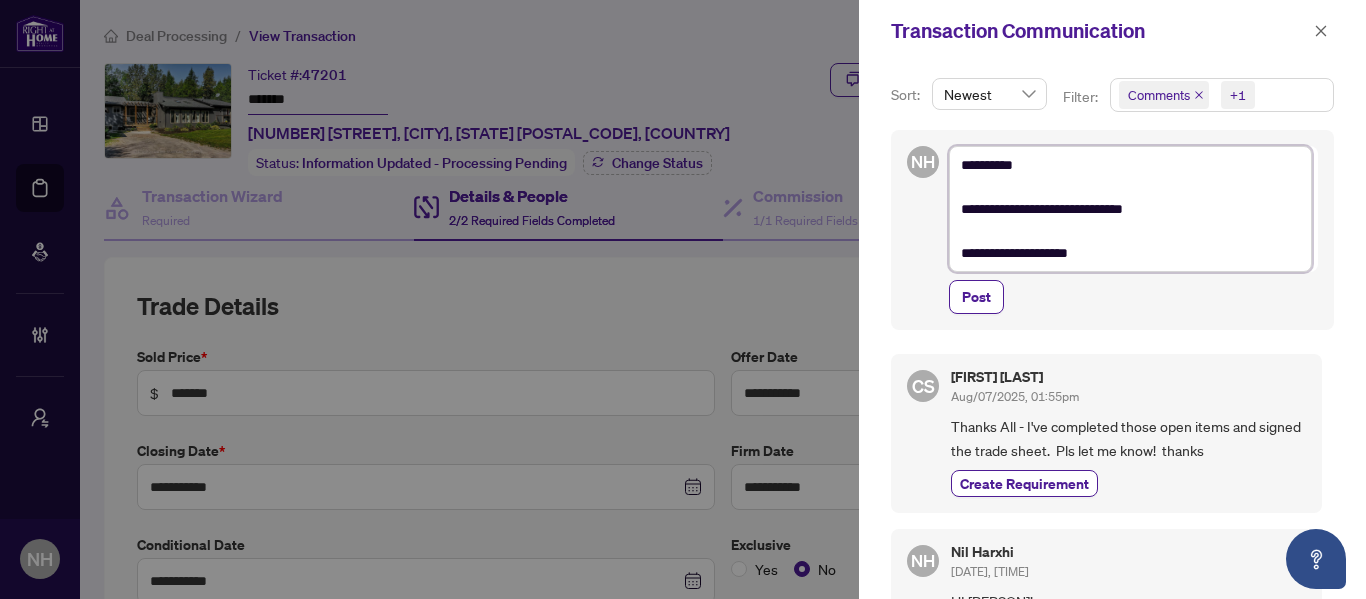 type on "**********" 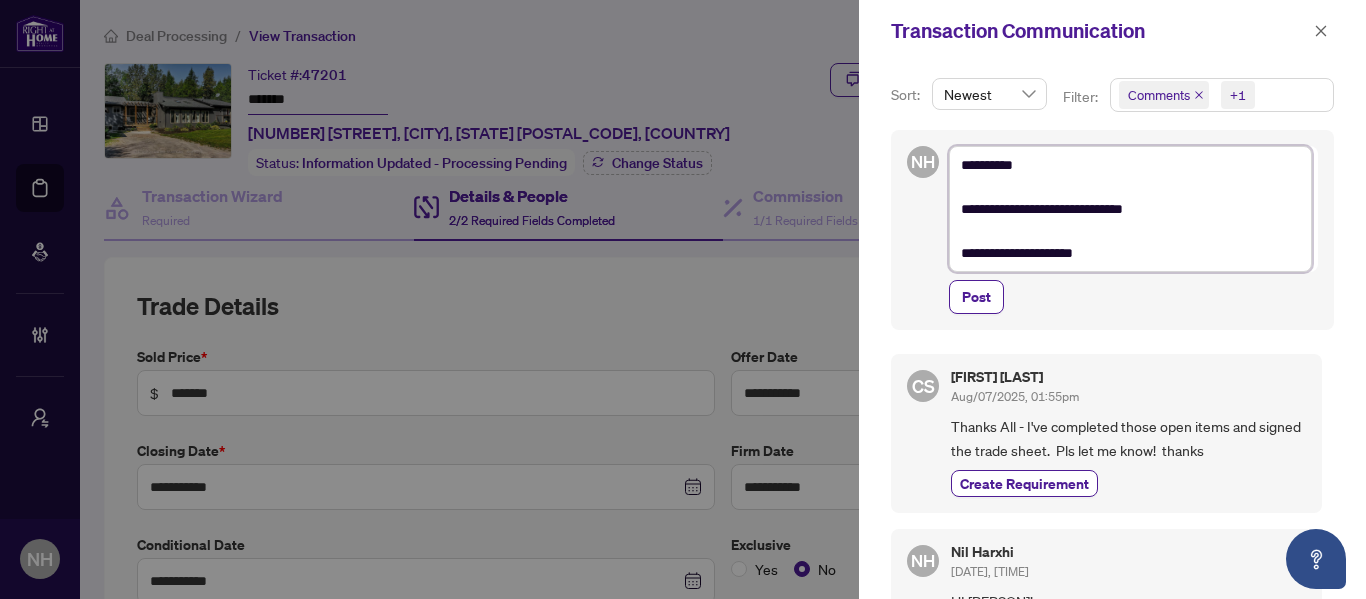 type on "**********" 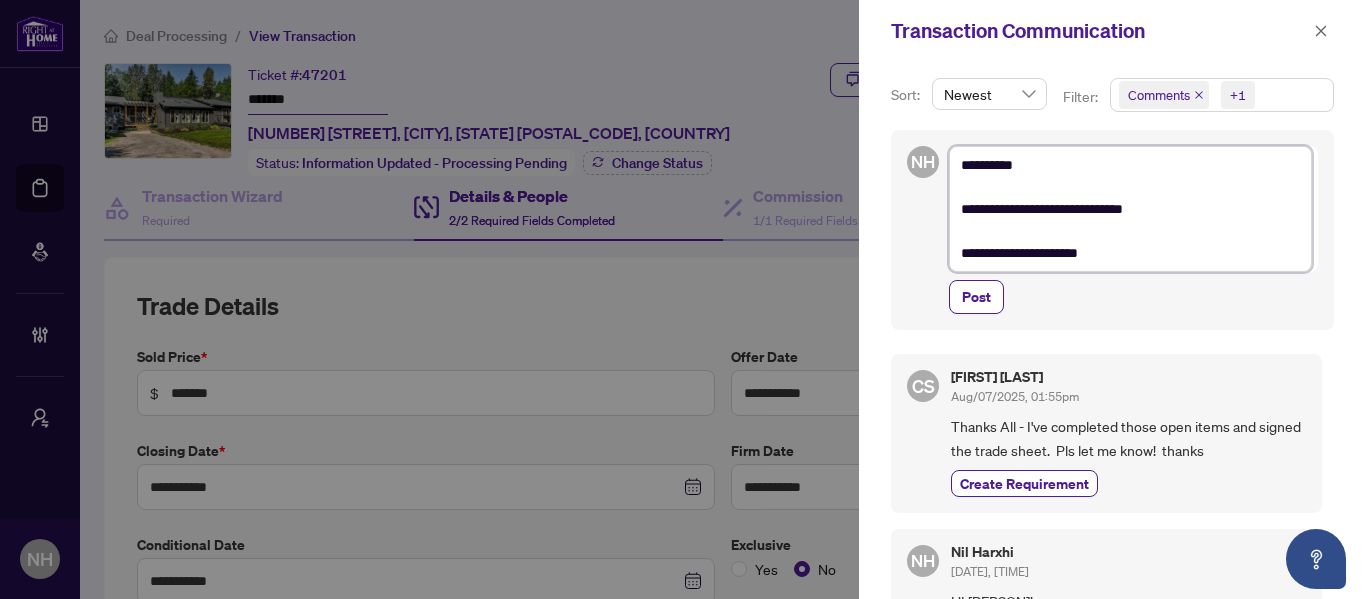 type on "**********" 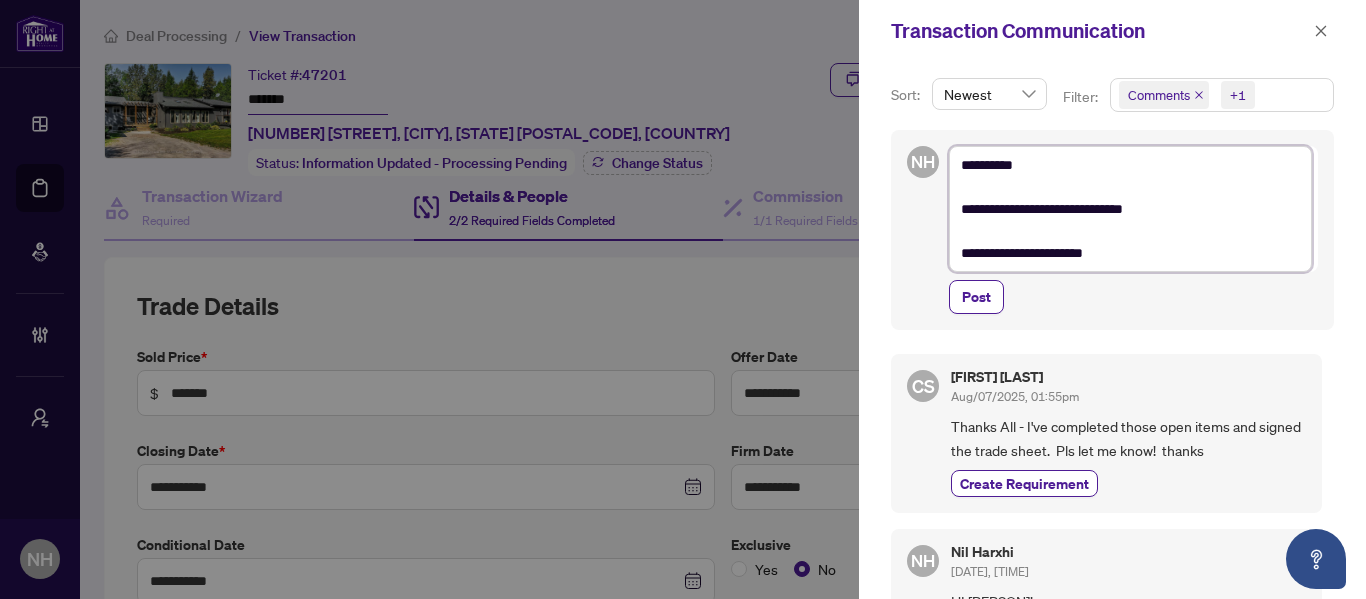 type on "**********" 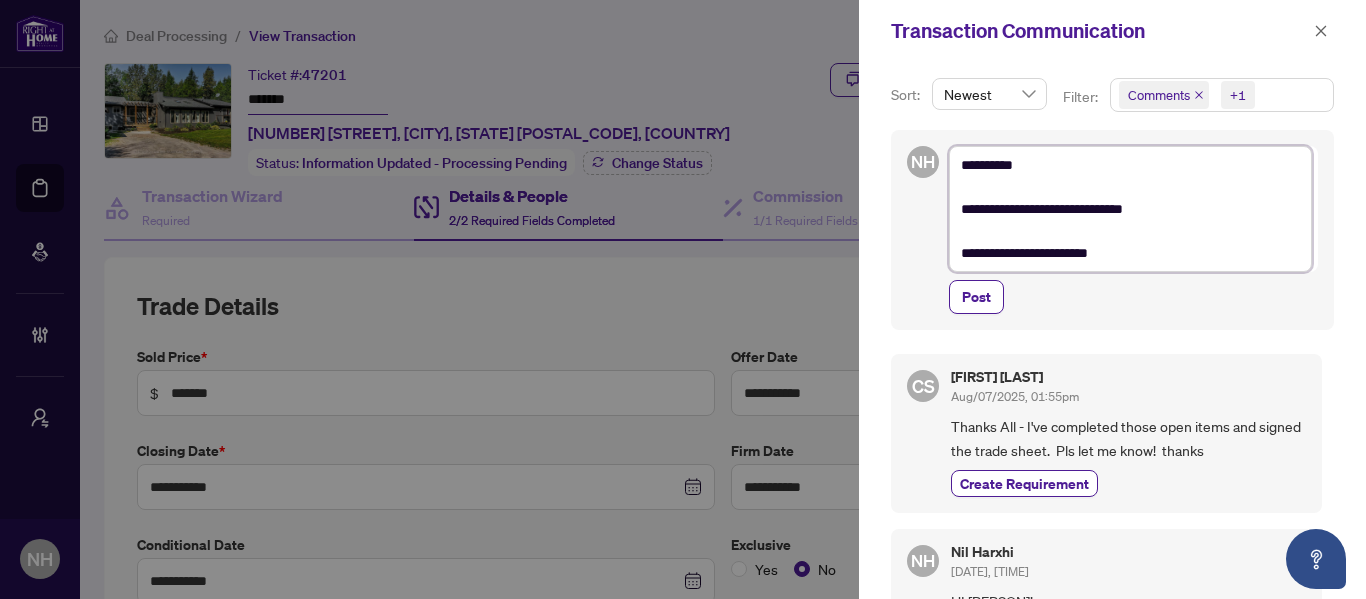 type on "**********" 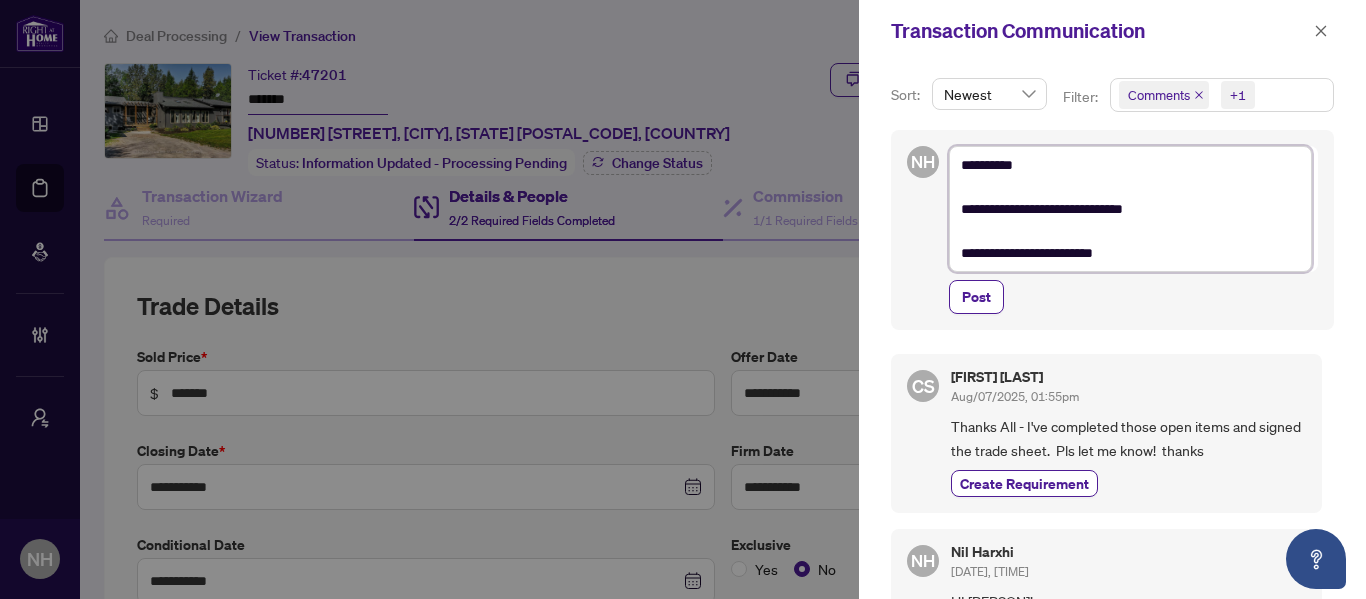 type on "**********" 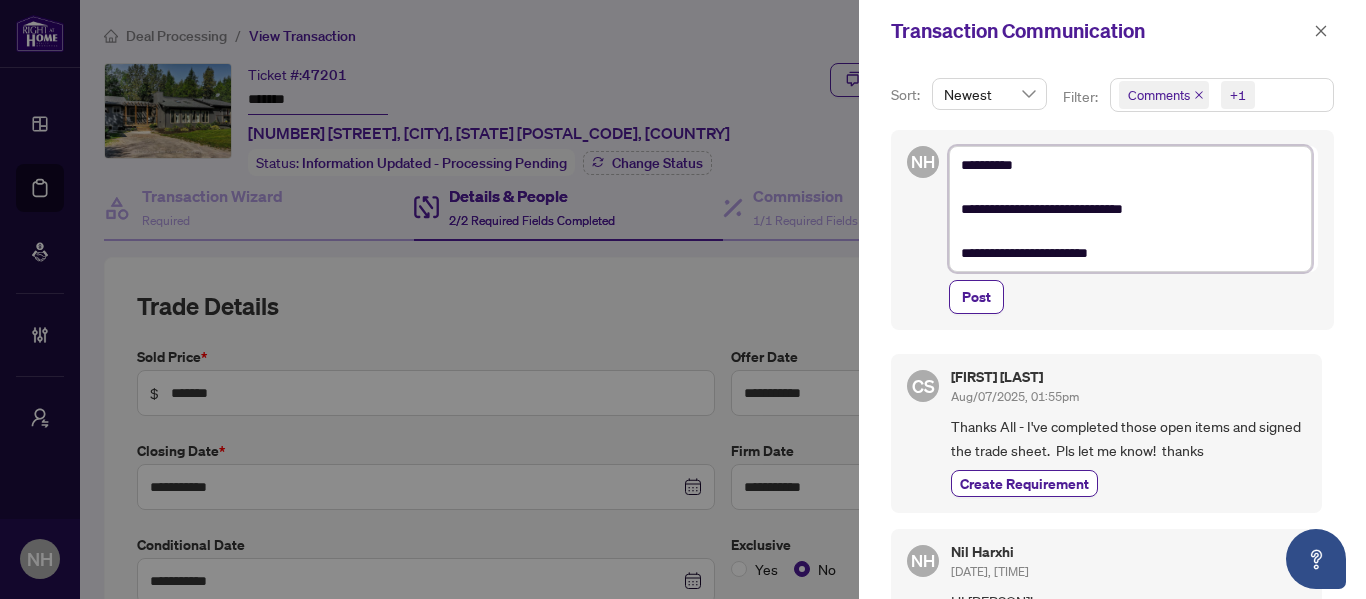 type on "**********" 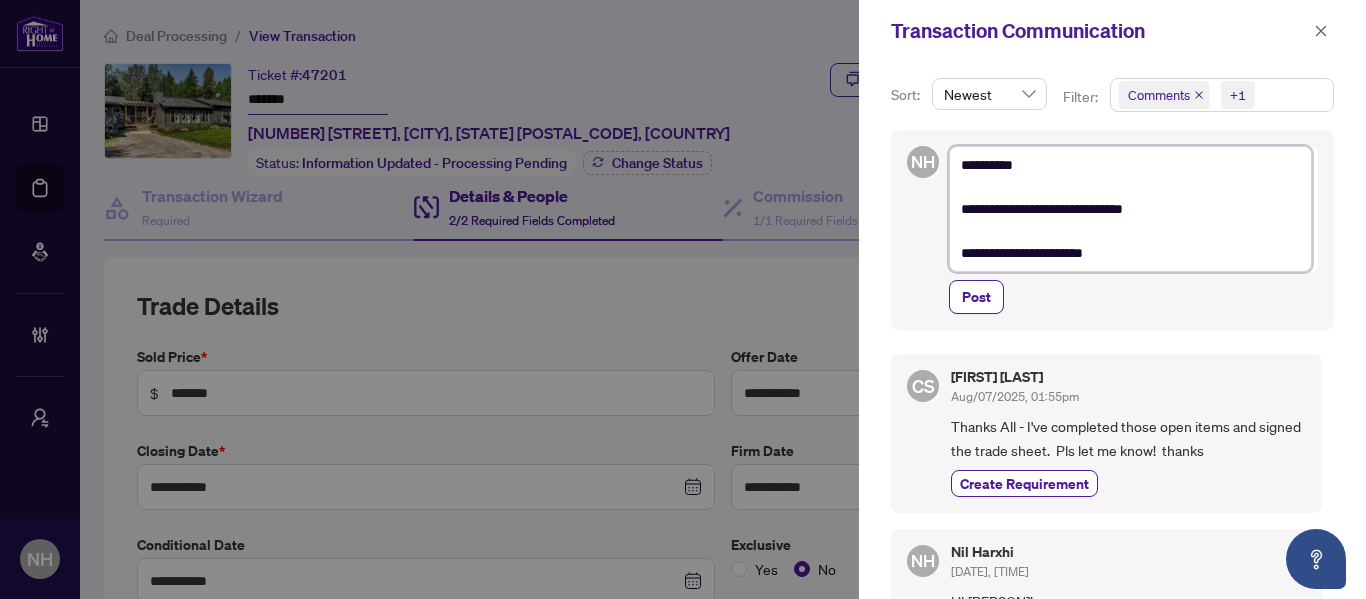 type on "**********" 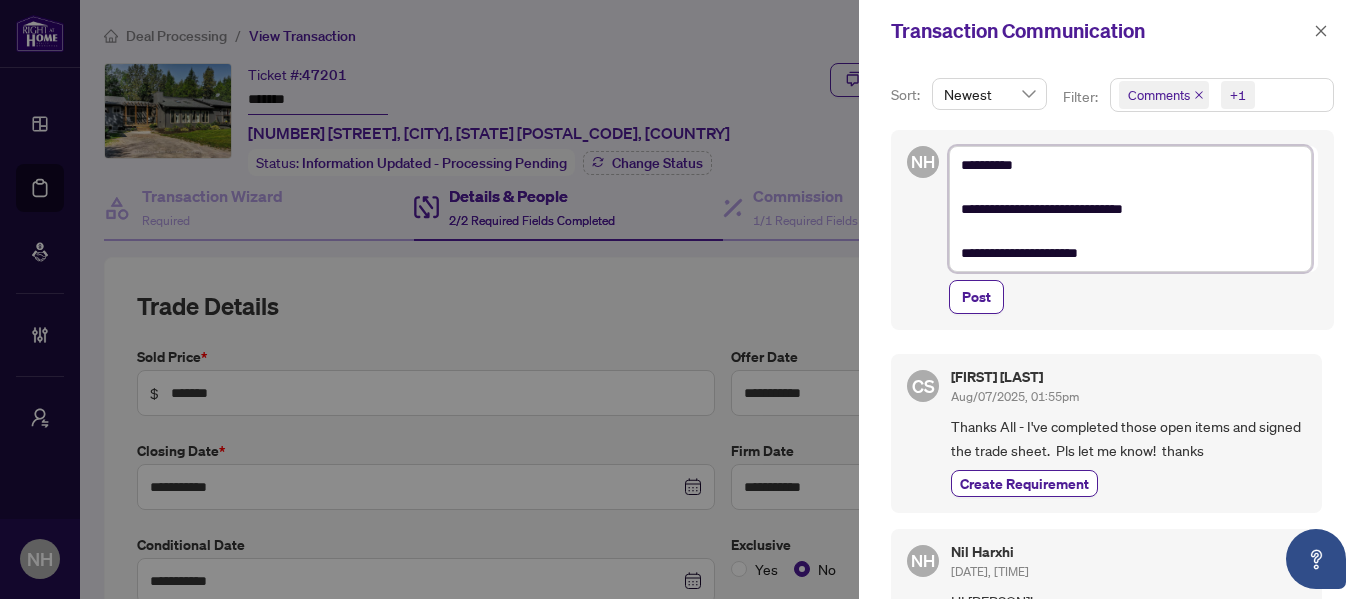 type on "**********" 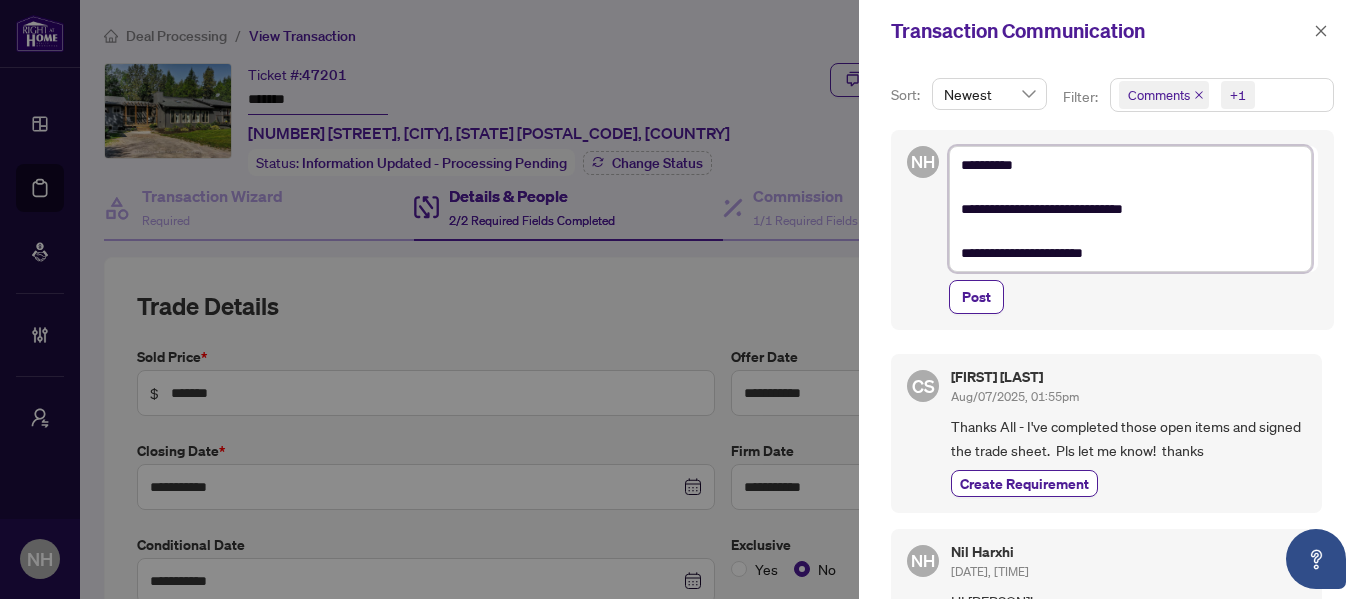 type on "**********" 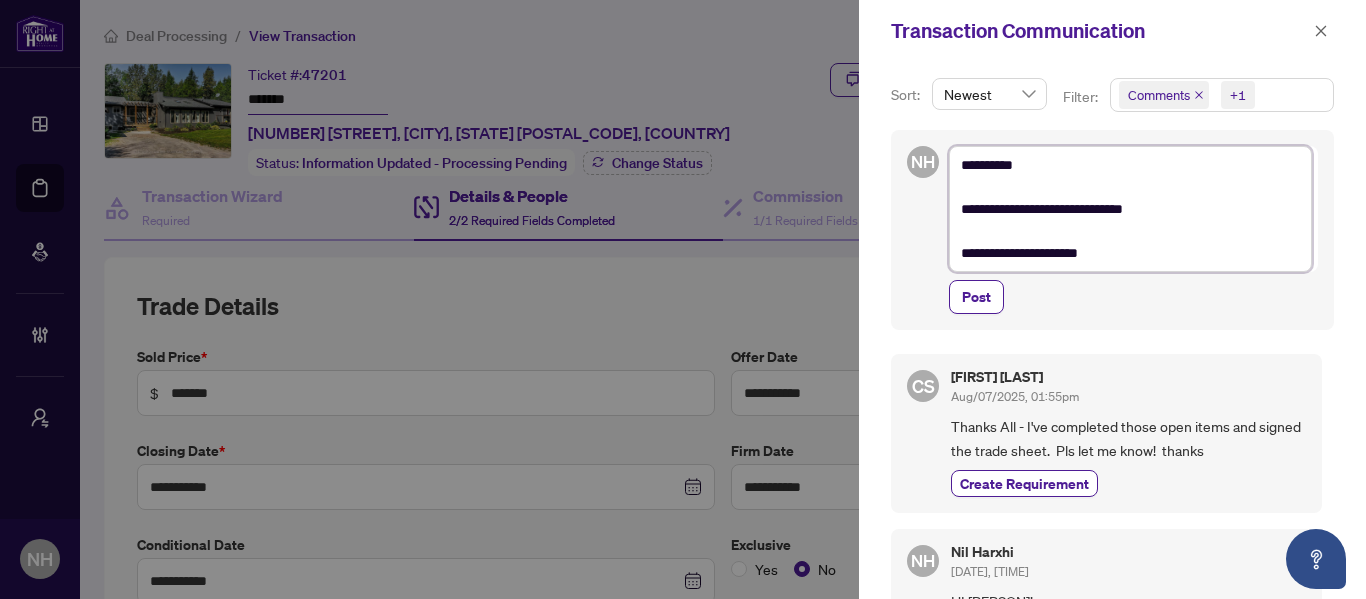 type on "**********" 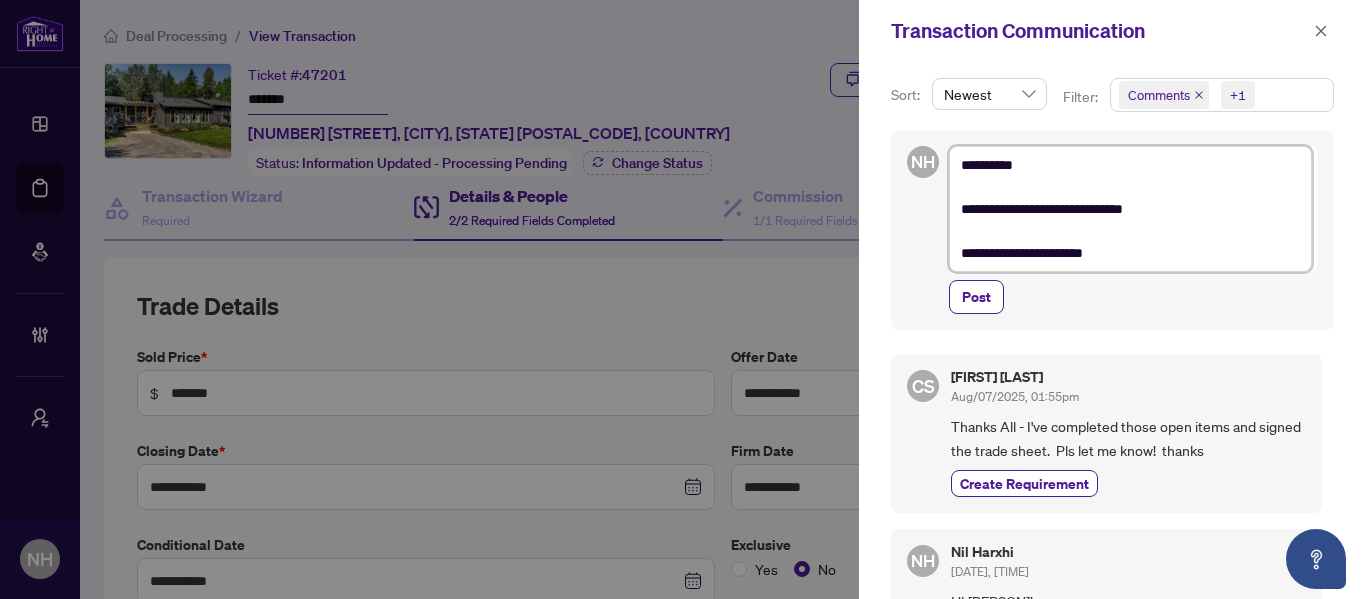 type on "**********" 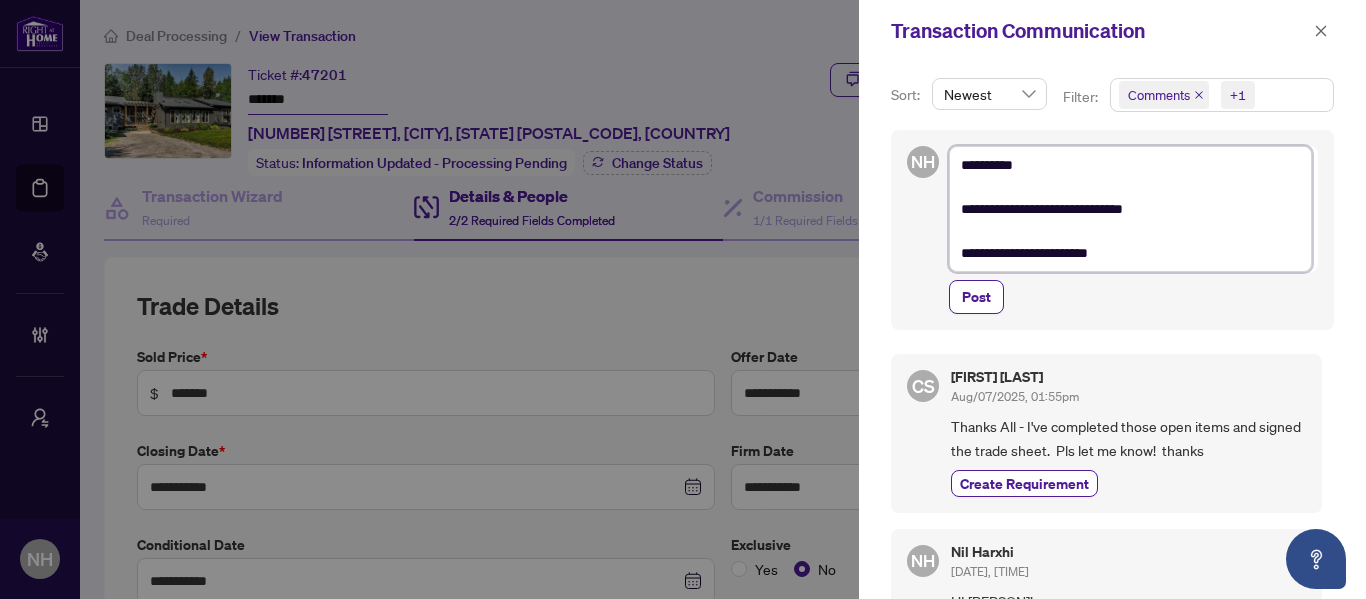 type on "**********" 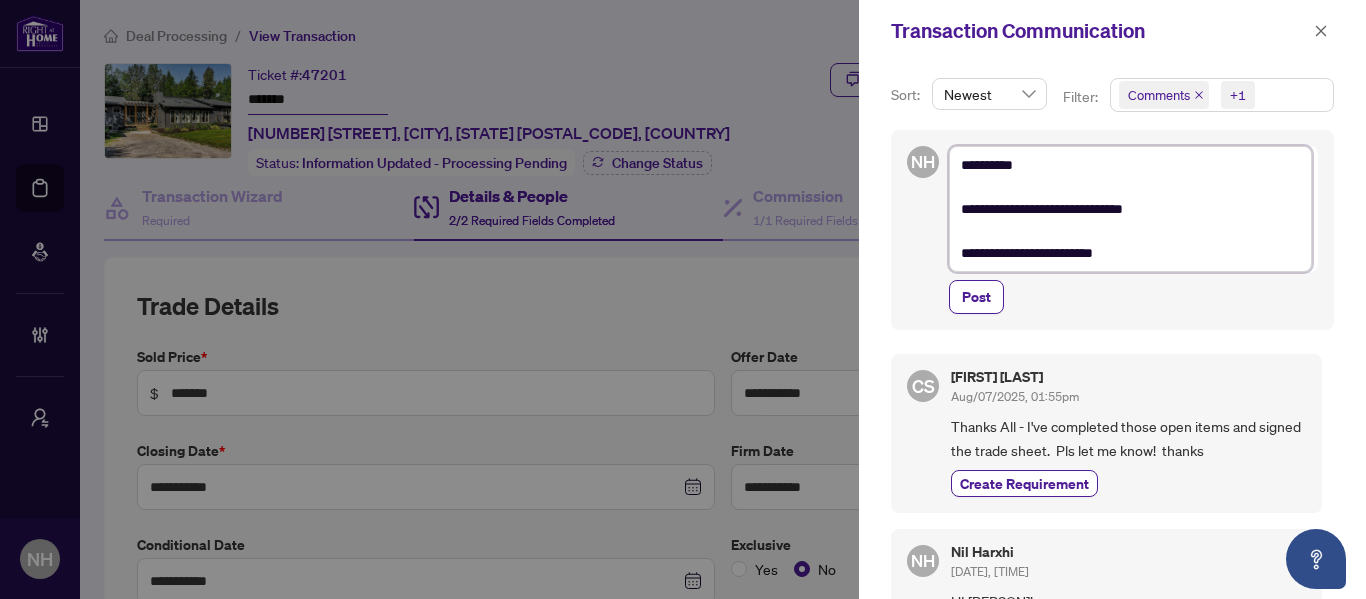 type on "**********" 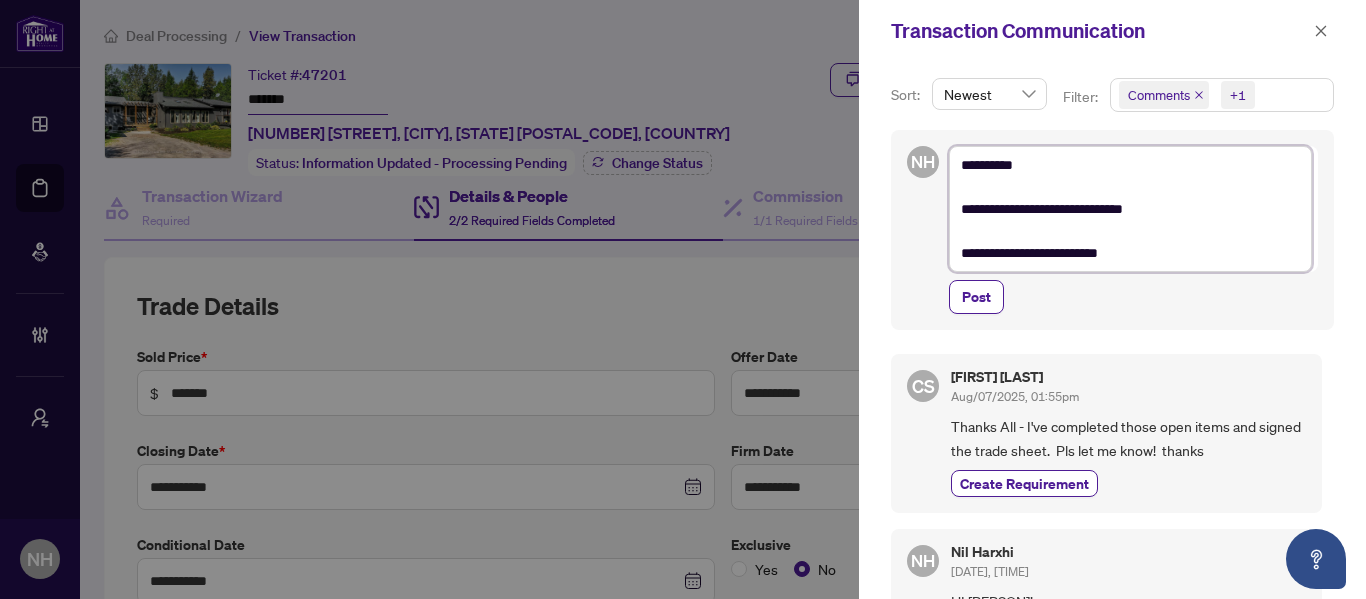 type on "**********" 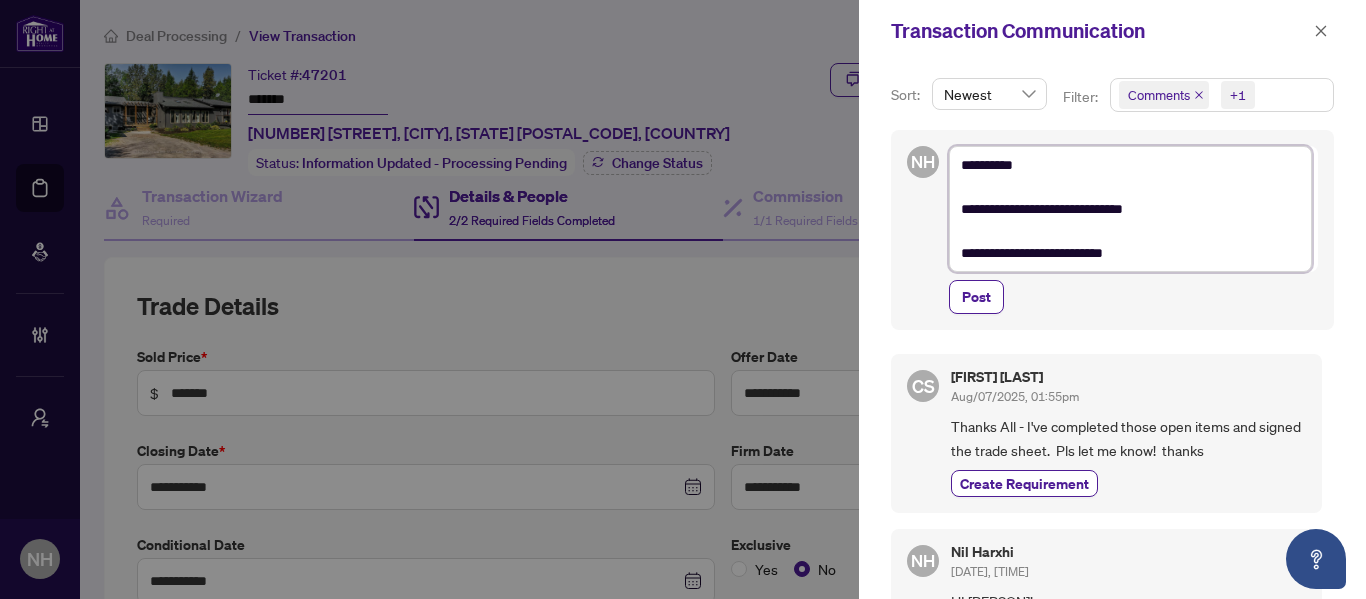 type on "**********" 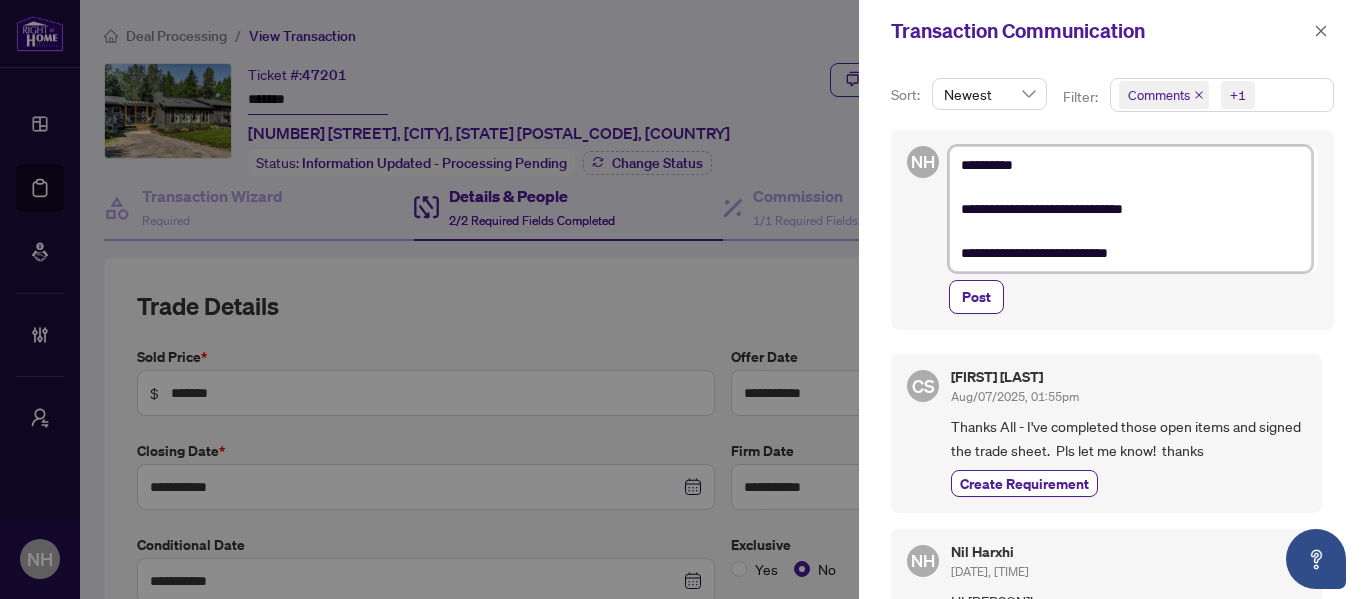 type on "**********" 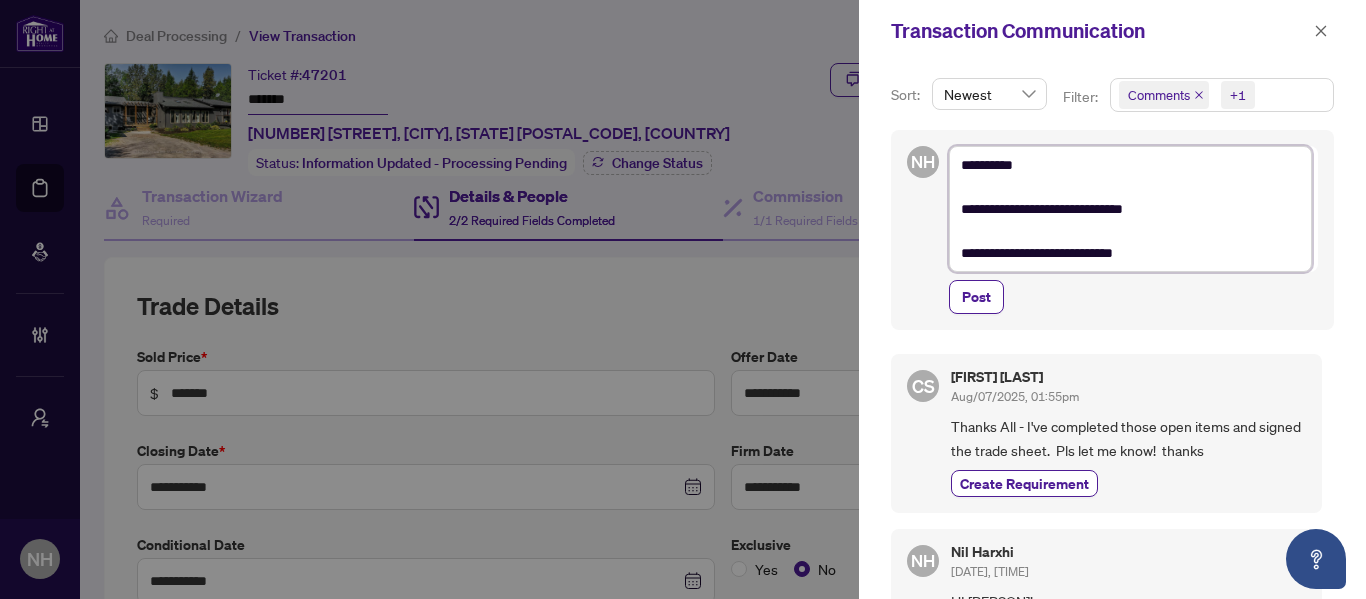 type on "**********" 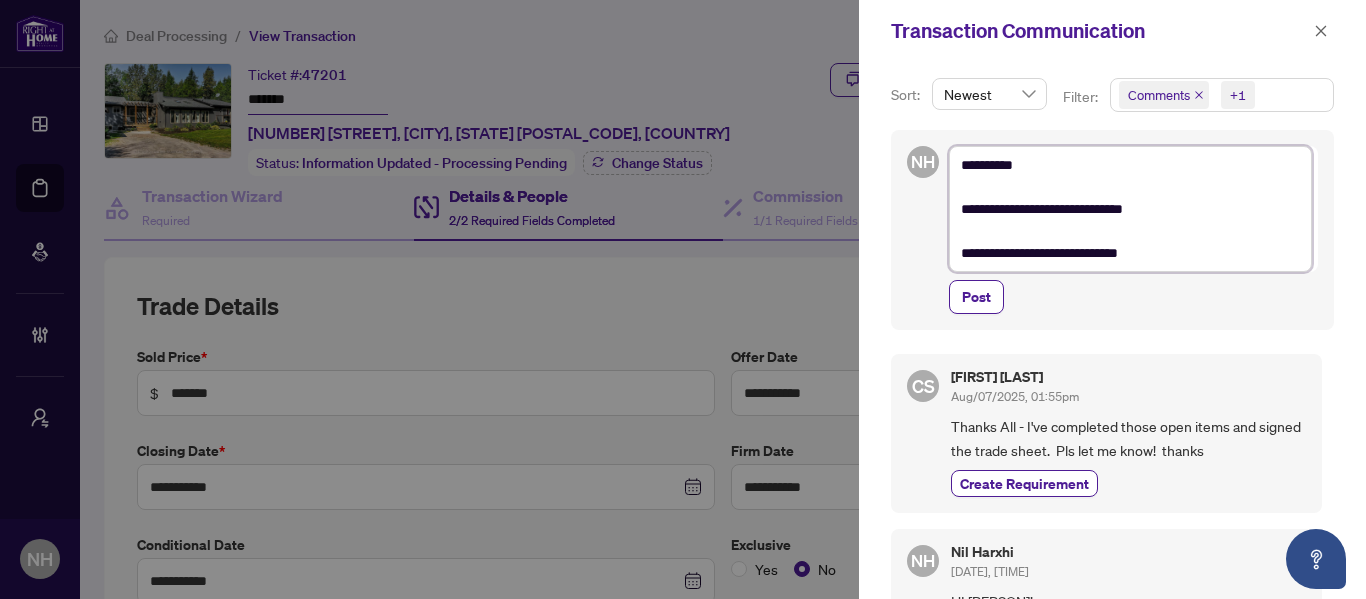 type on "**********" 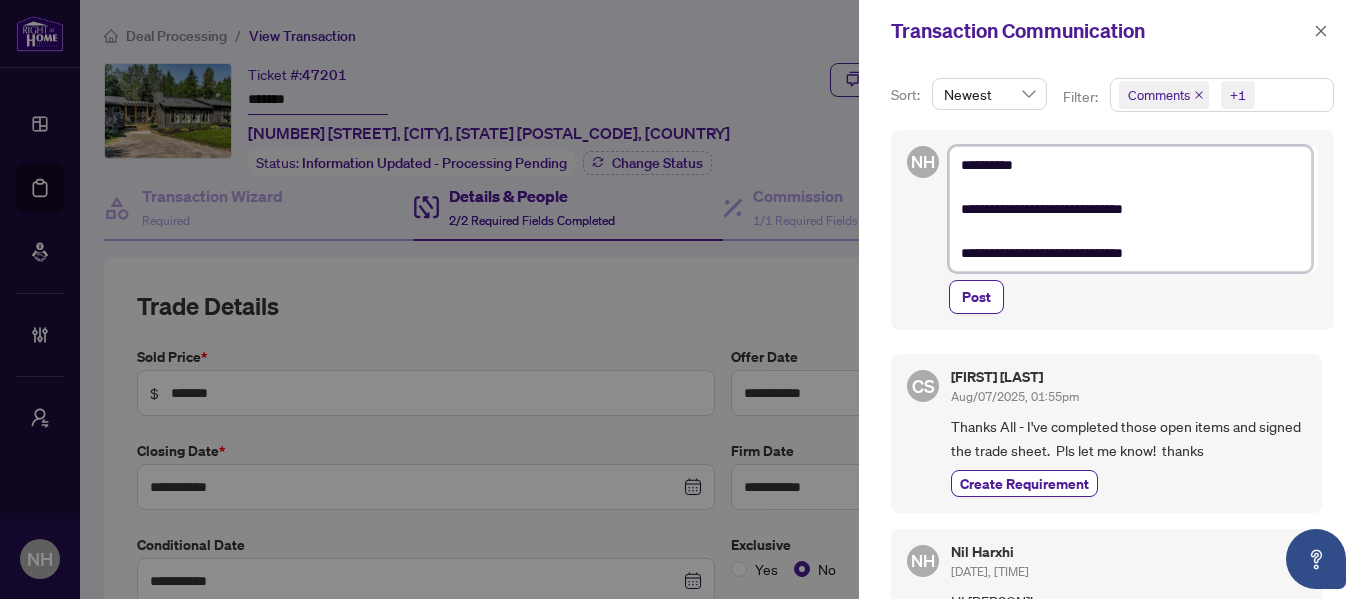 type on "**********" 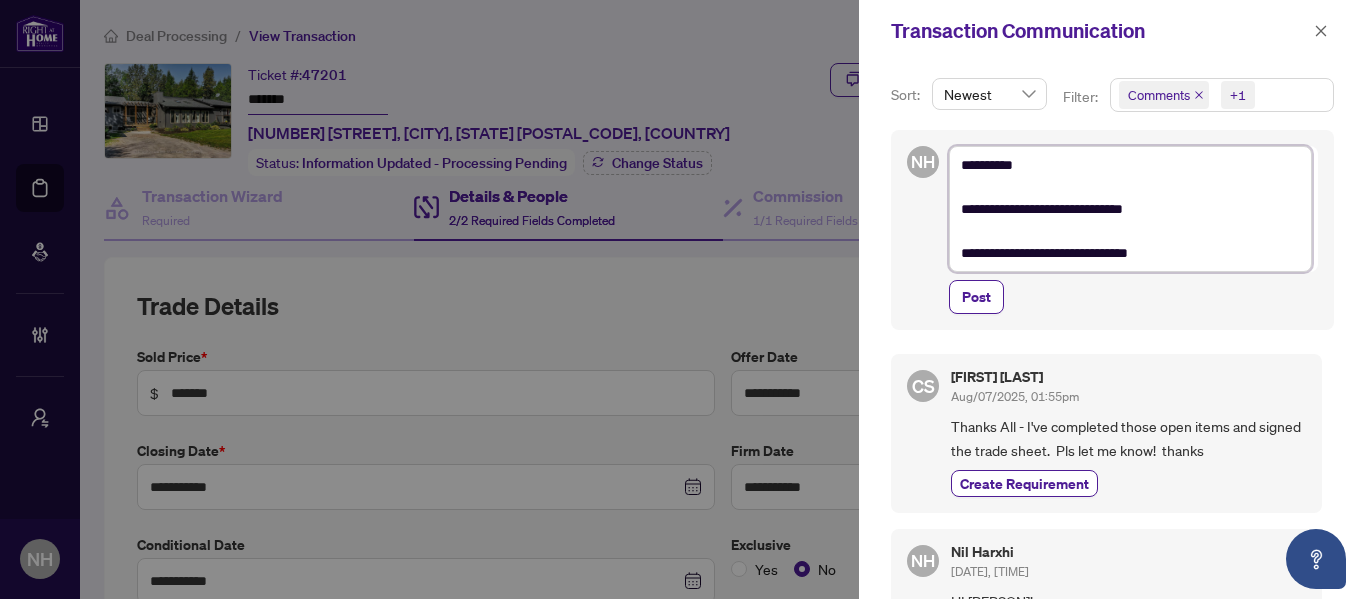 type on "**********" 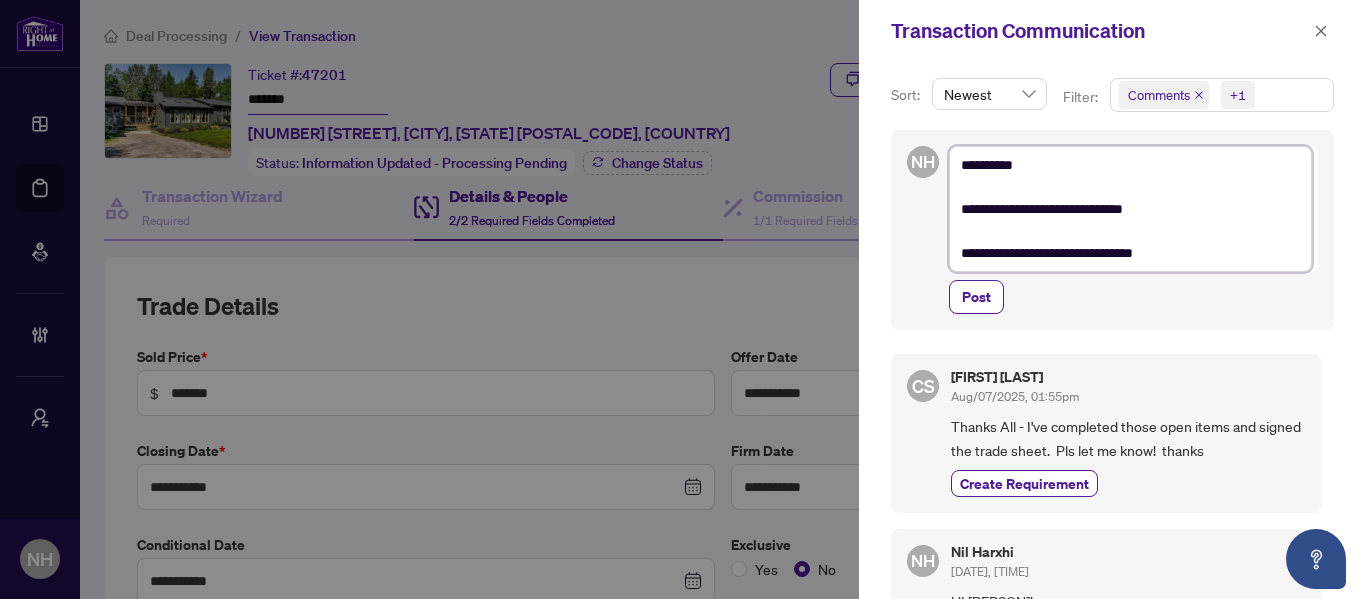 type on "**********" 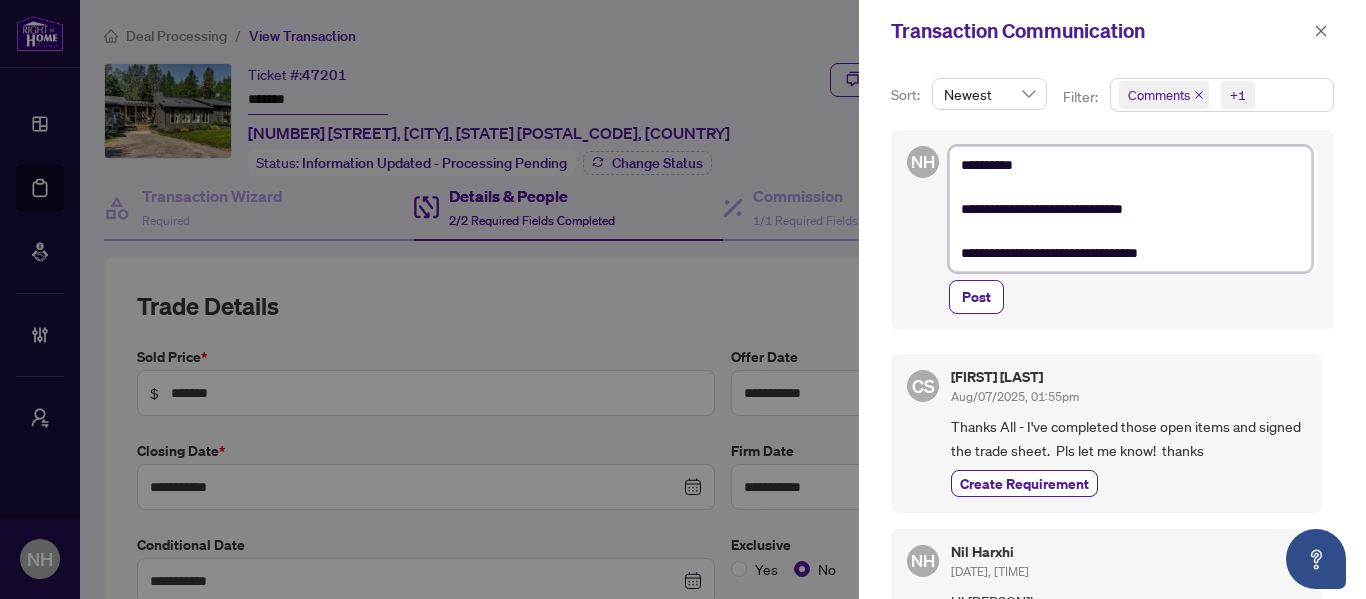 type on "**********" 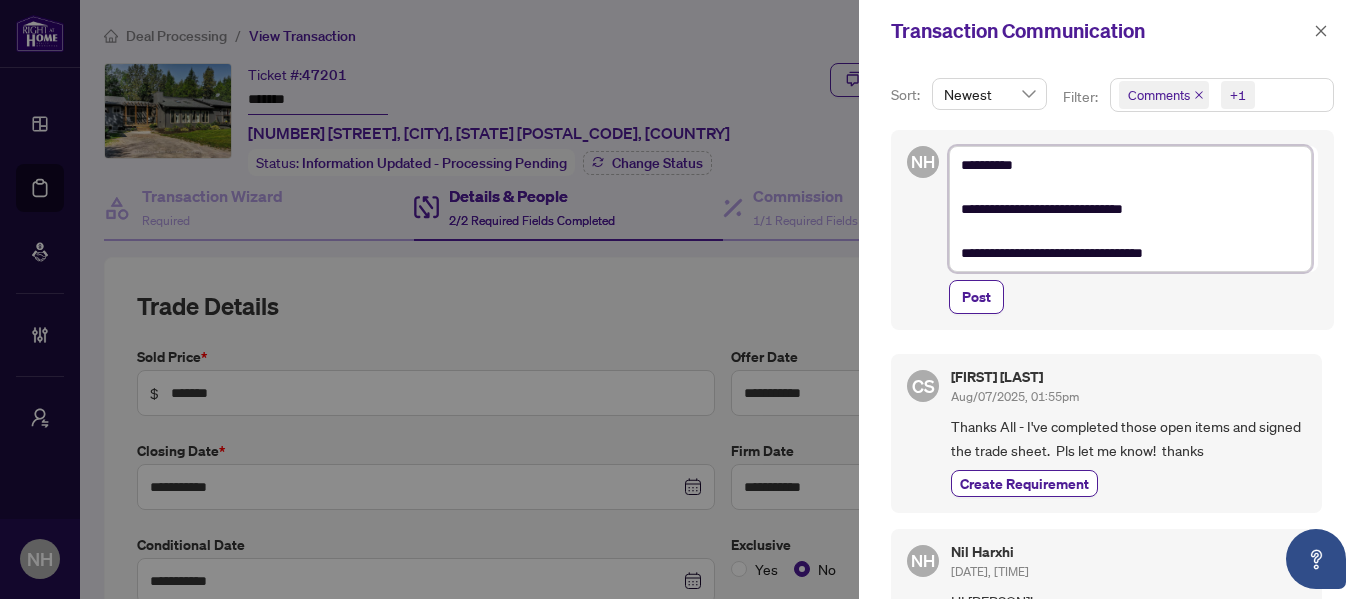 type on "**********" 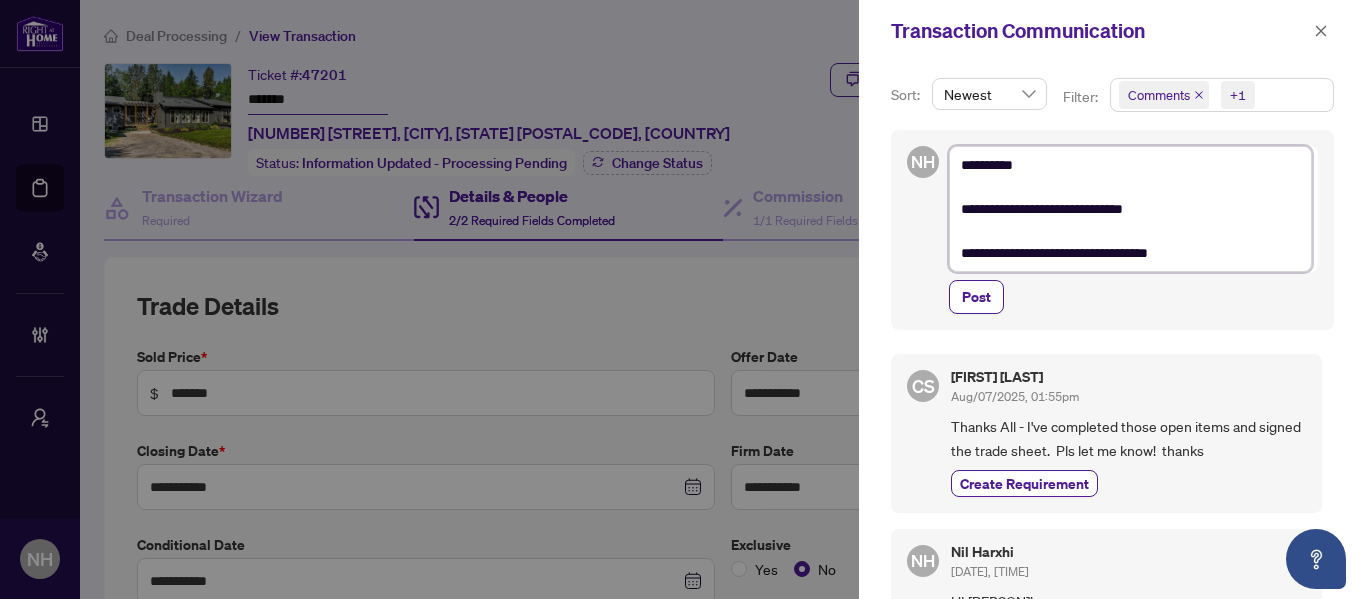 type on "**********" 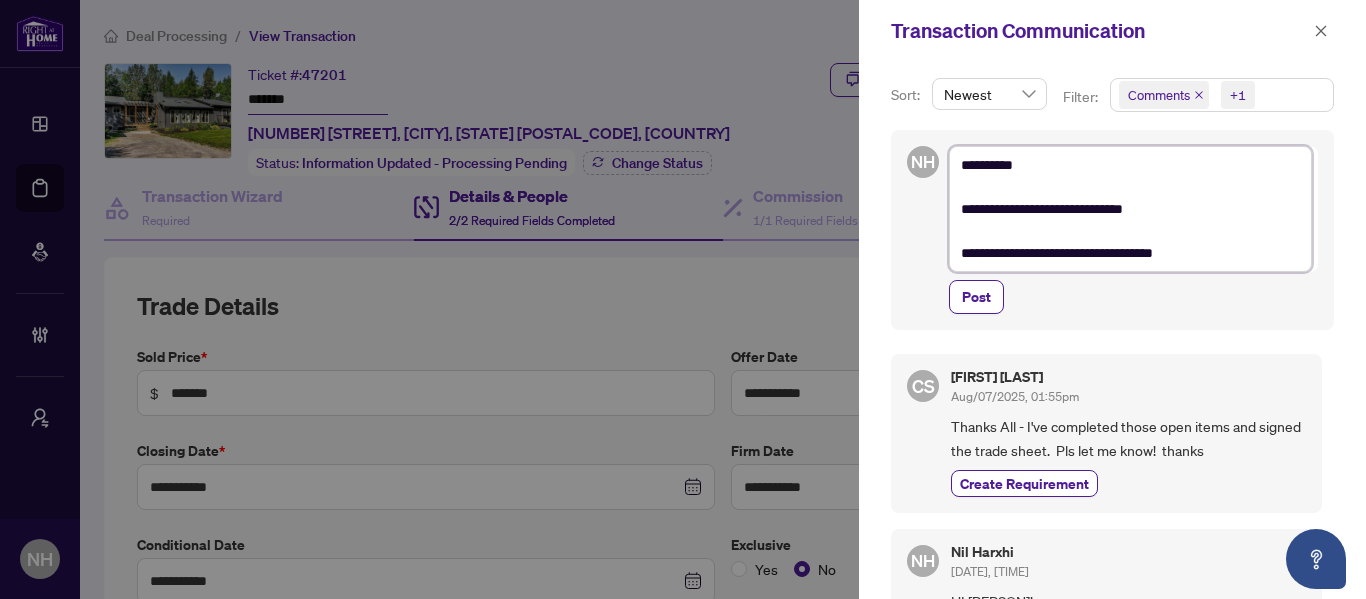 type on "**********" 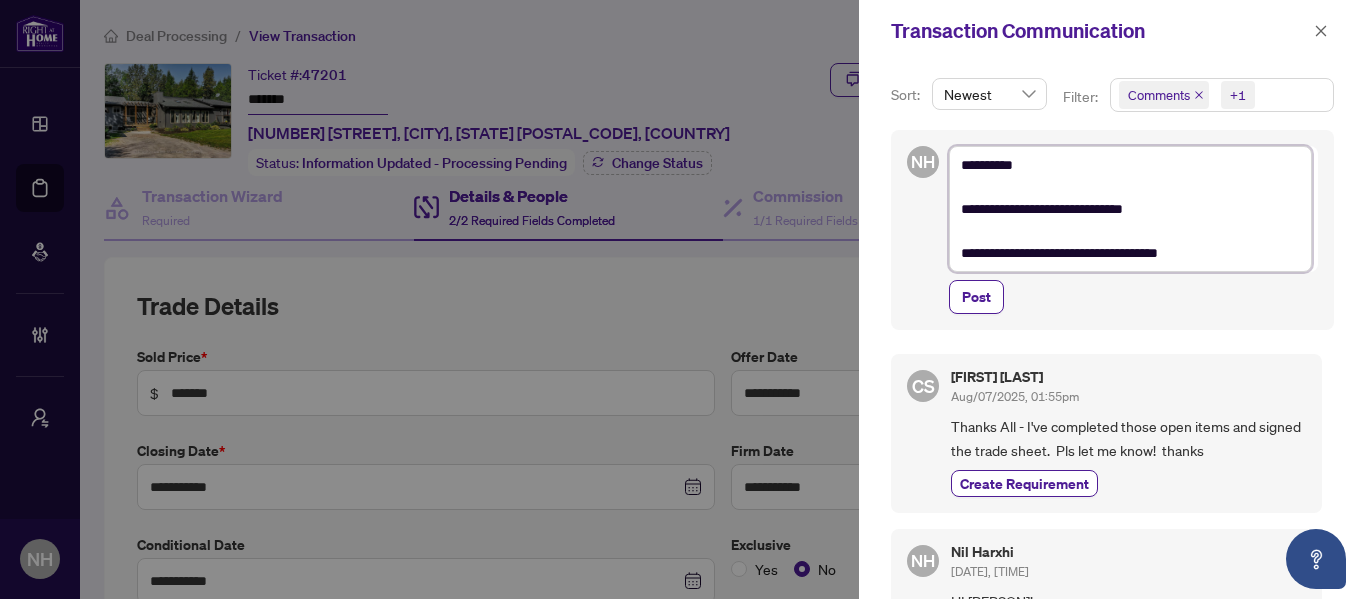 type on "**********" 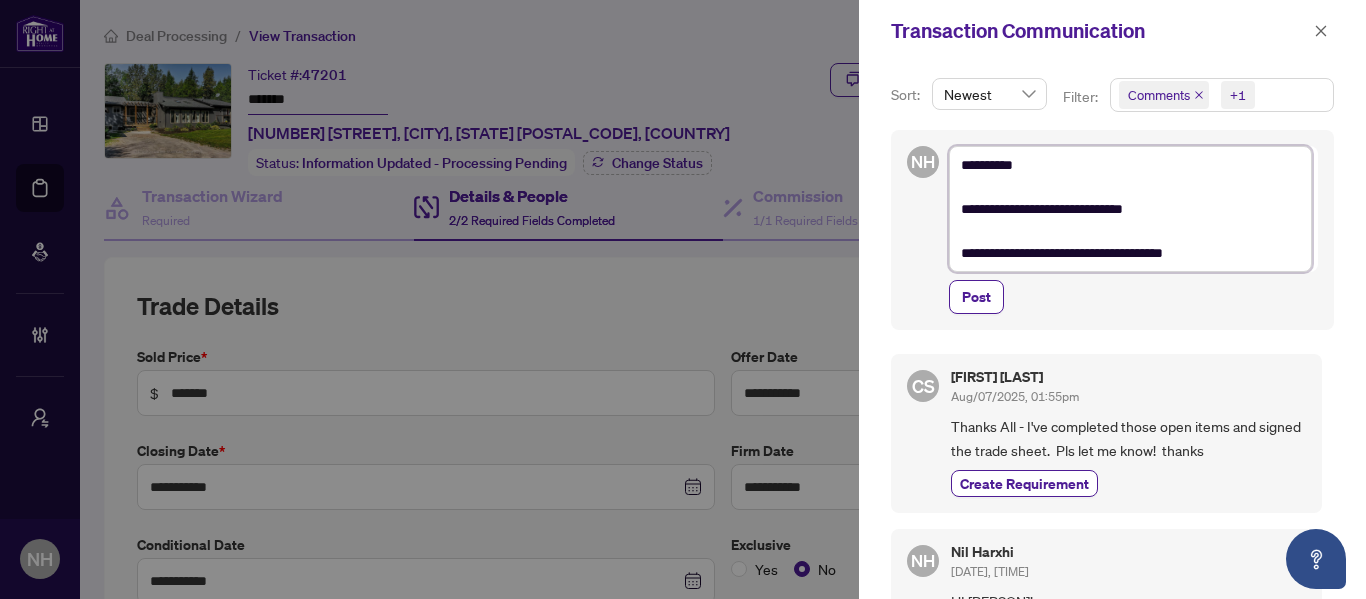 type 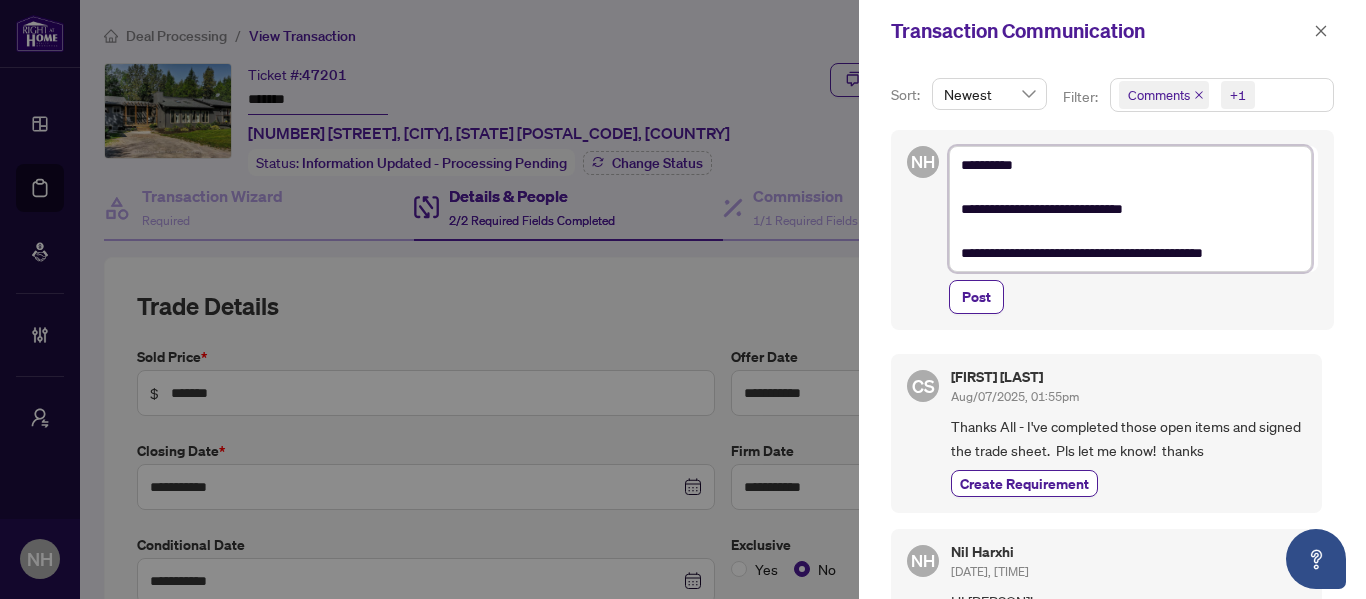 click on "**********" at bounding box center (1130, 209) 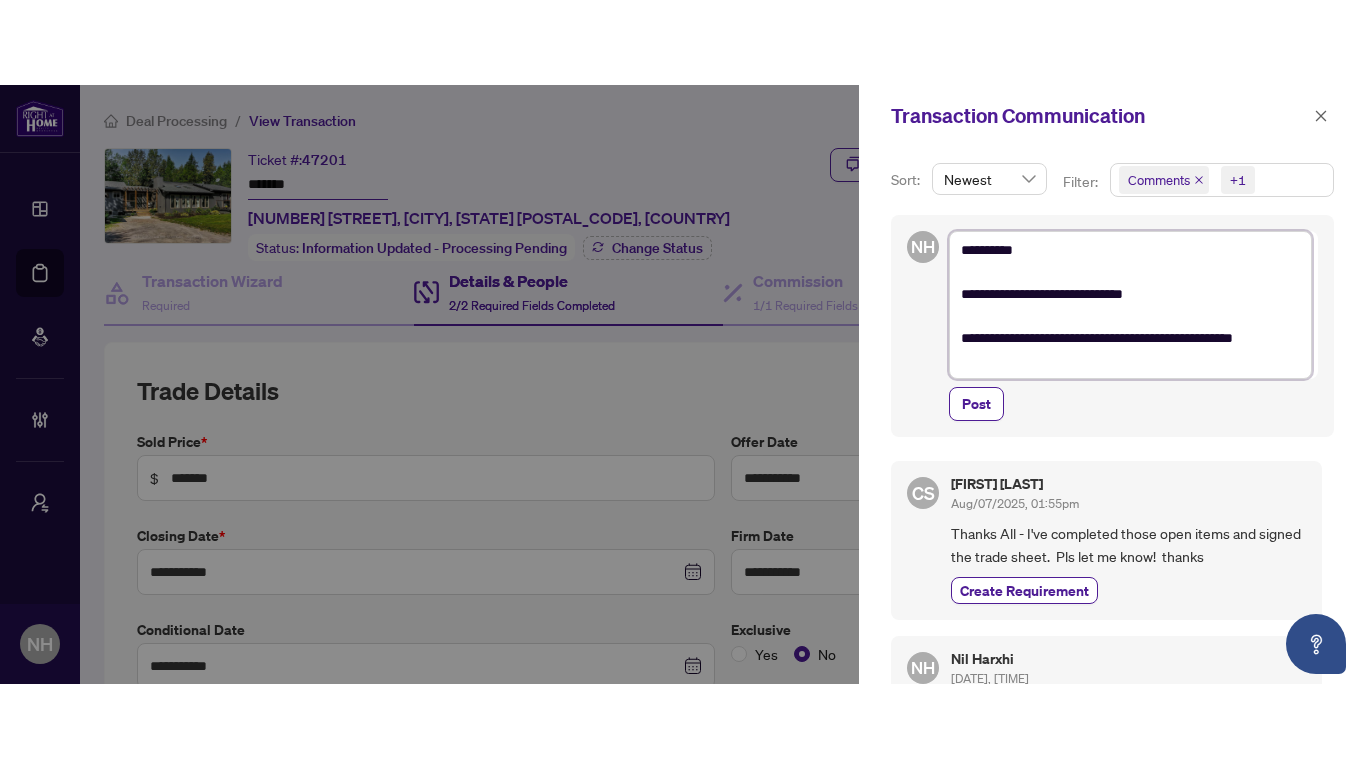 scroll, scrollTop: 0, scrollLeft: 0, axis: both 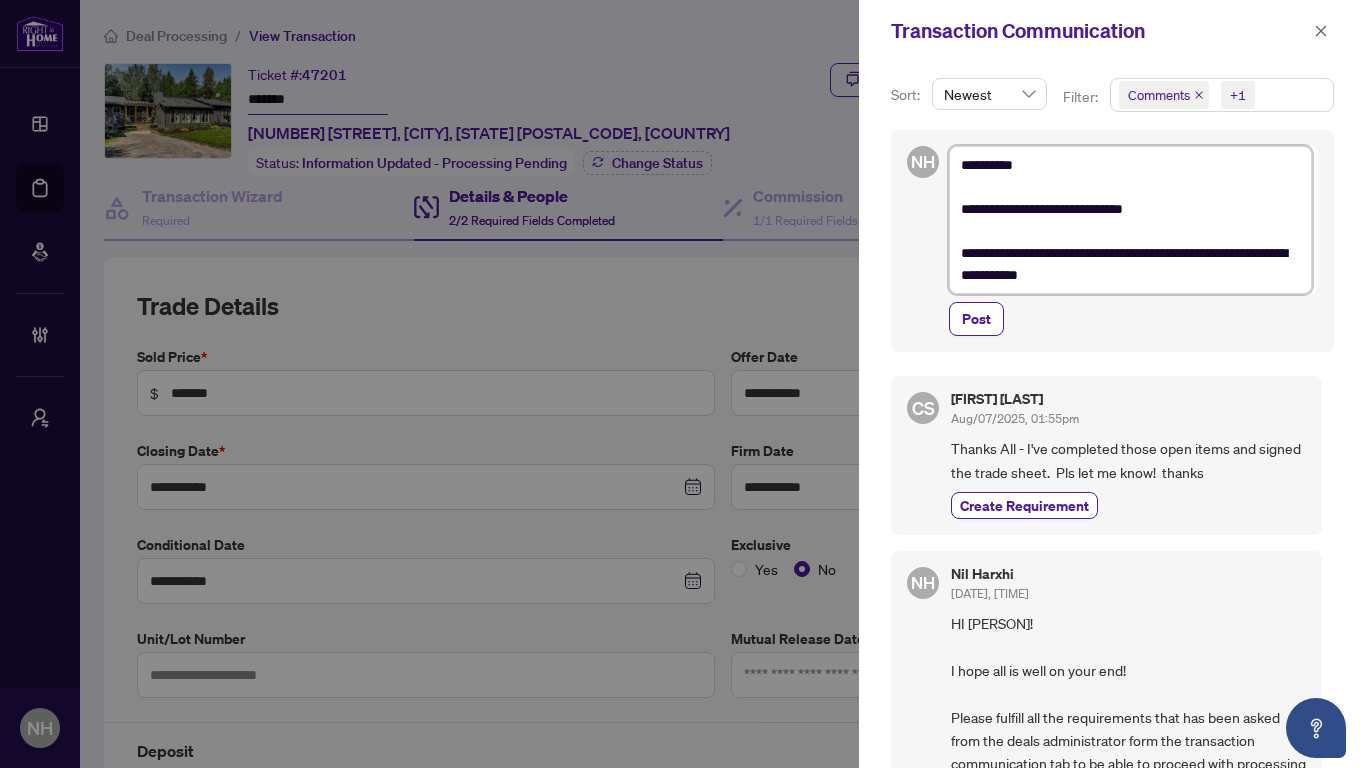 click on "**********" at bounding box center [1130, 220] 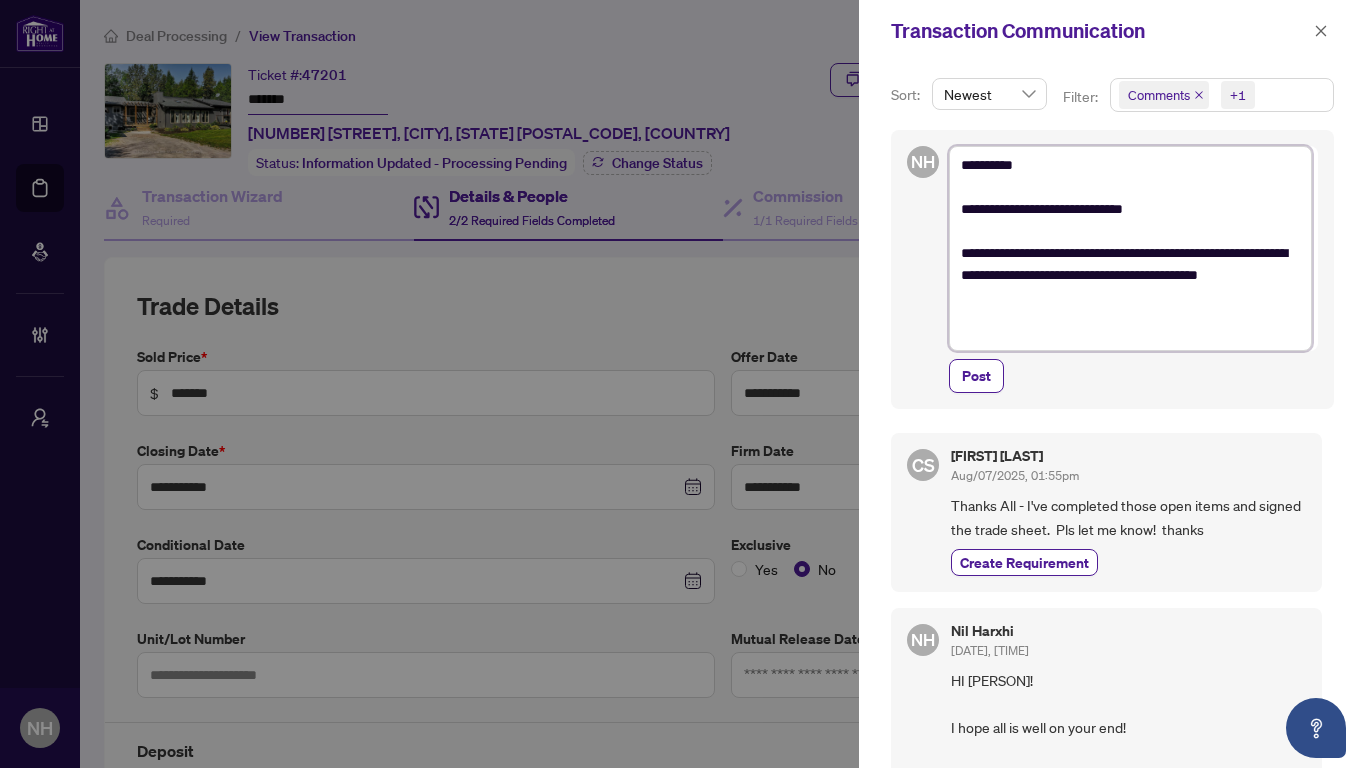 scroll, scrollTop: 0, scrollLeft: 0, axis: both 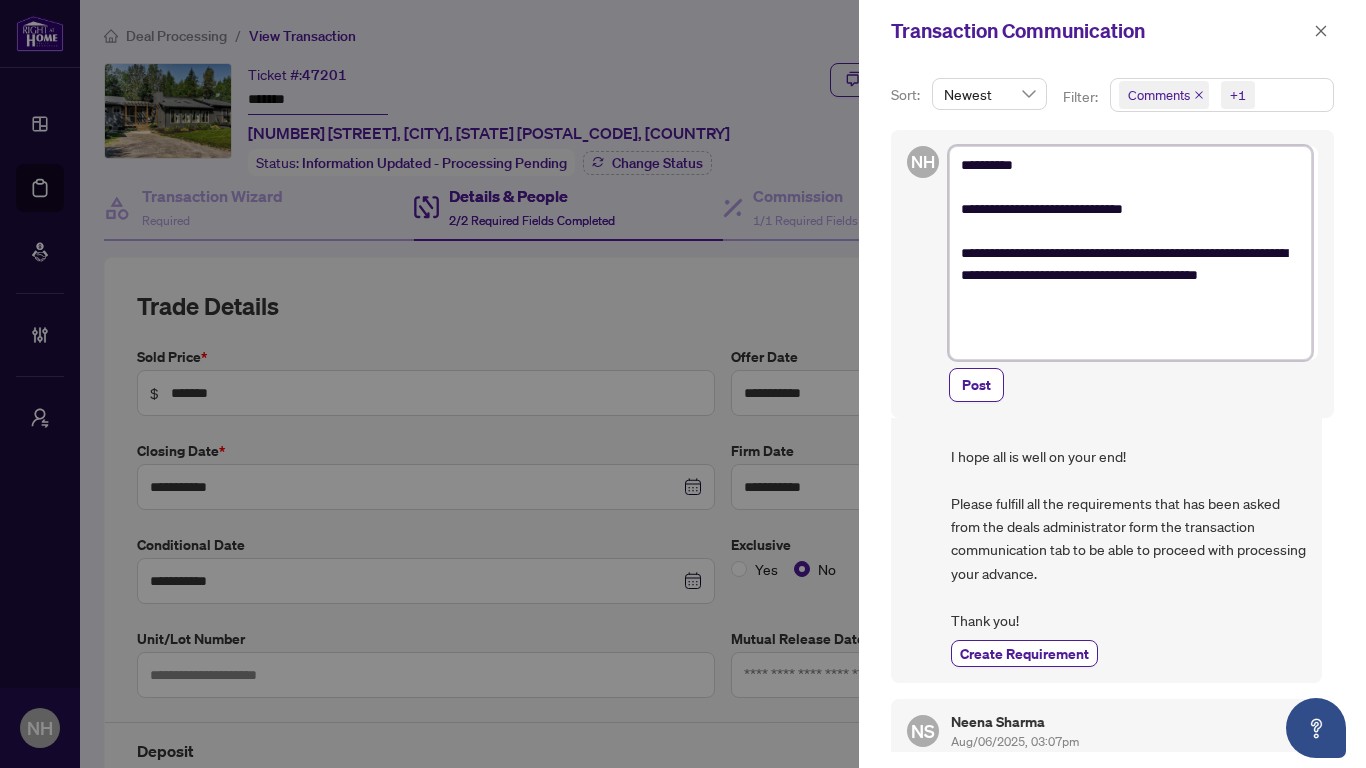 click on "**********" at bounding box center [1130, 253] 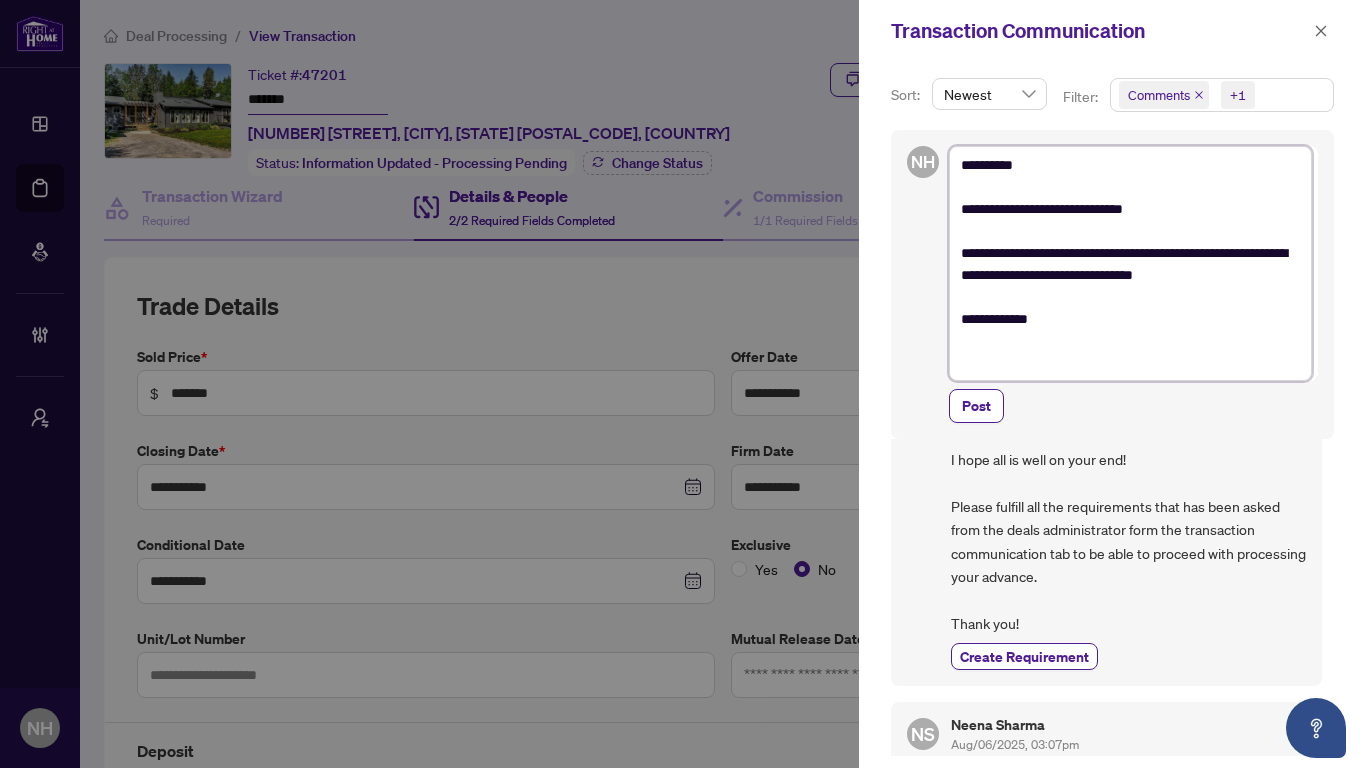 scroll, scrollTop: 202, scrollLeft: 0, axis: vertical 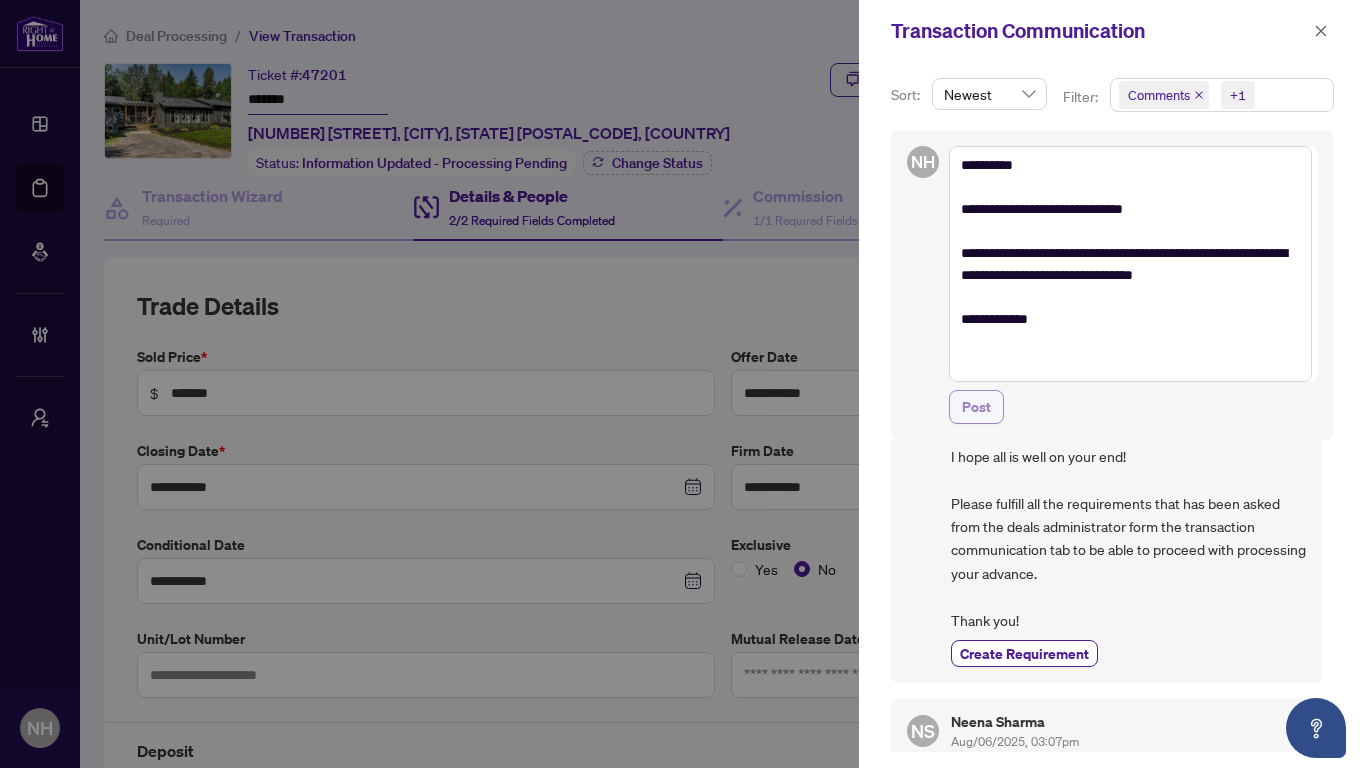 click on "Post" at bounding box center (976, 407) 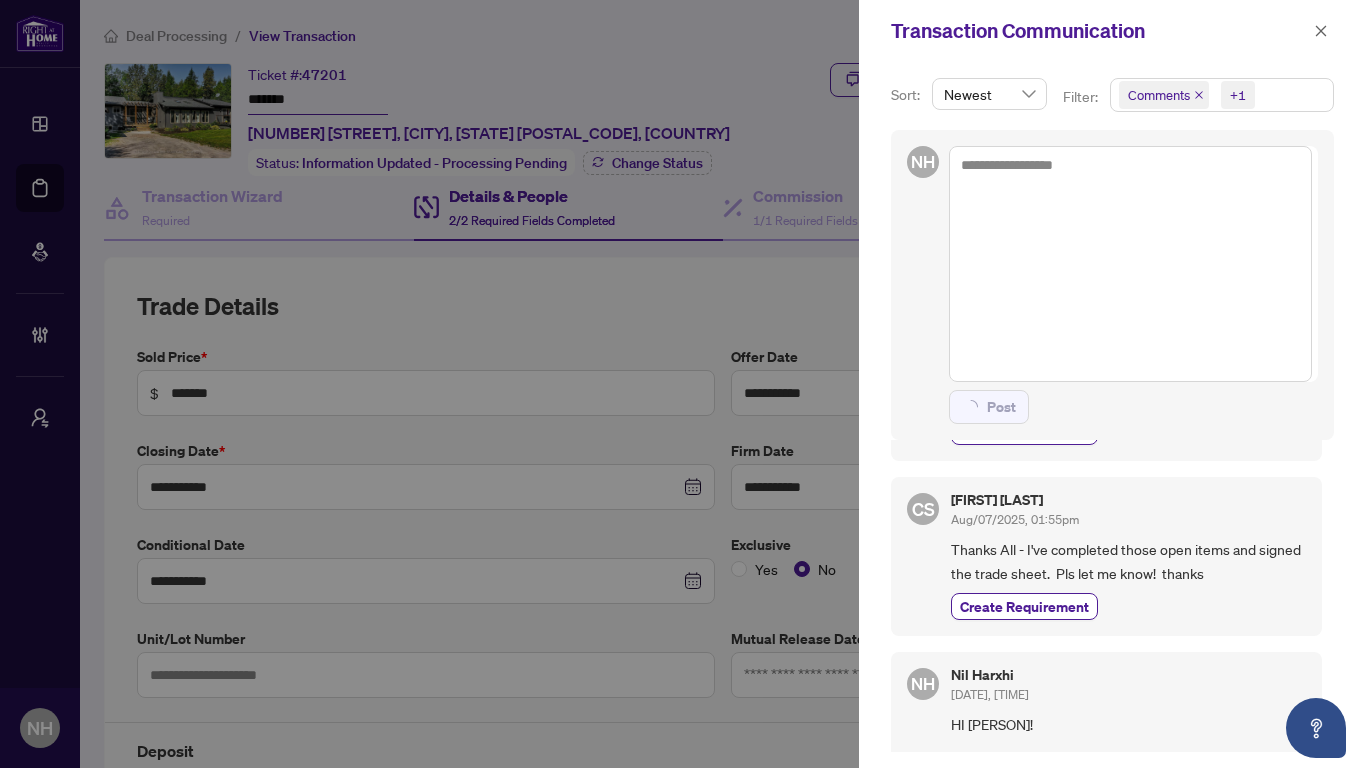 scroll, scrollTop: 0, scrollLeft: 0, axis: both 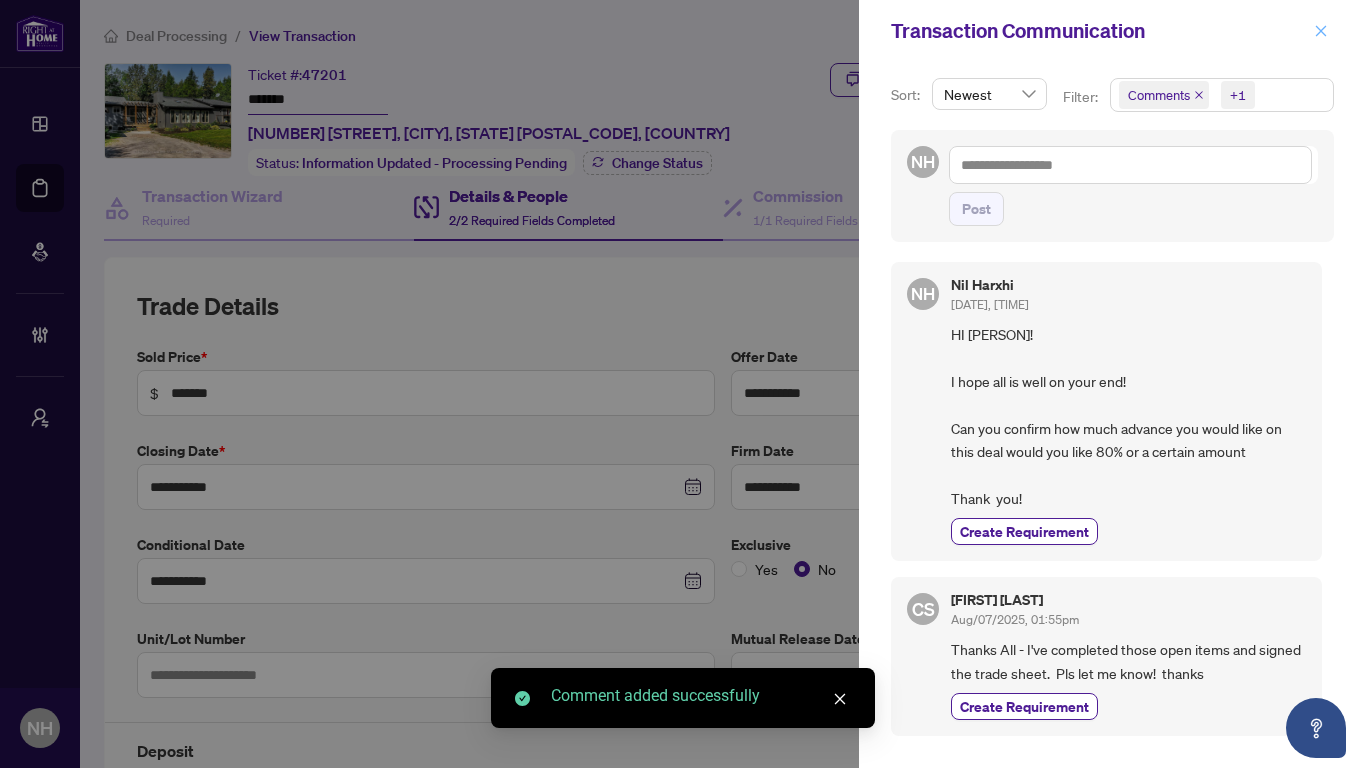 click at bounding box center [1321, 31] 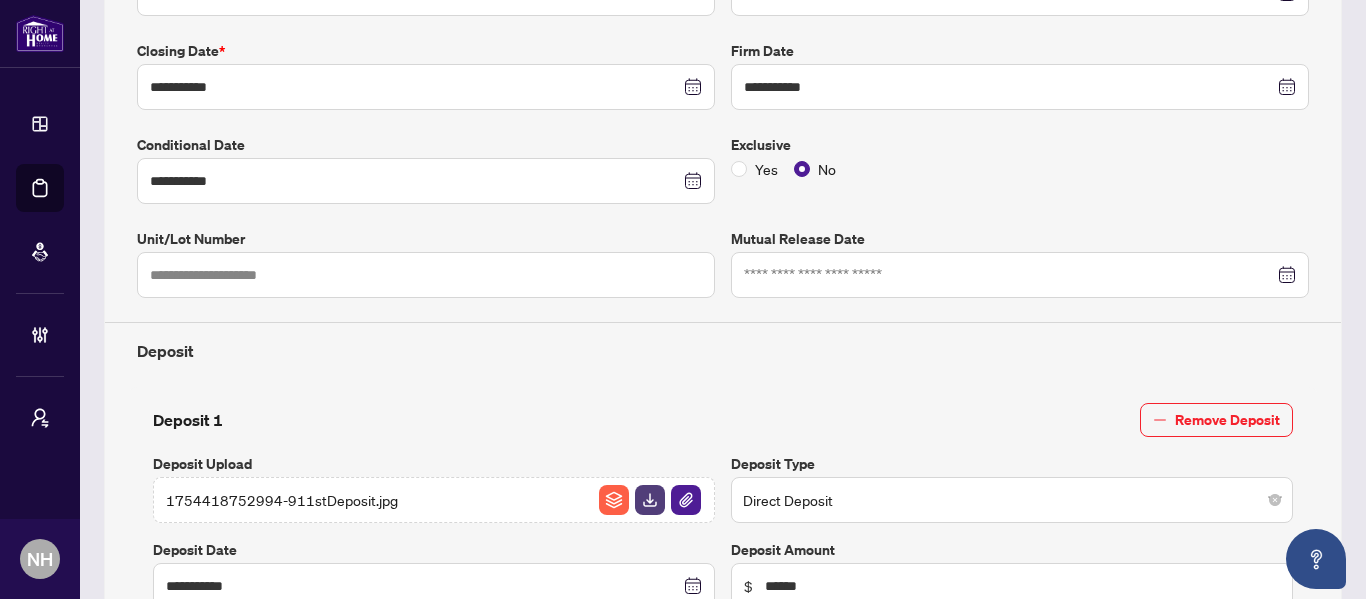 scroll, scrollTop: 0, scrollLeft: 0, axis: both 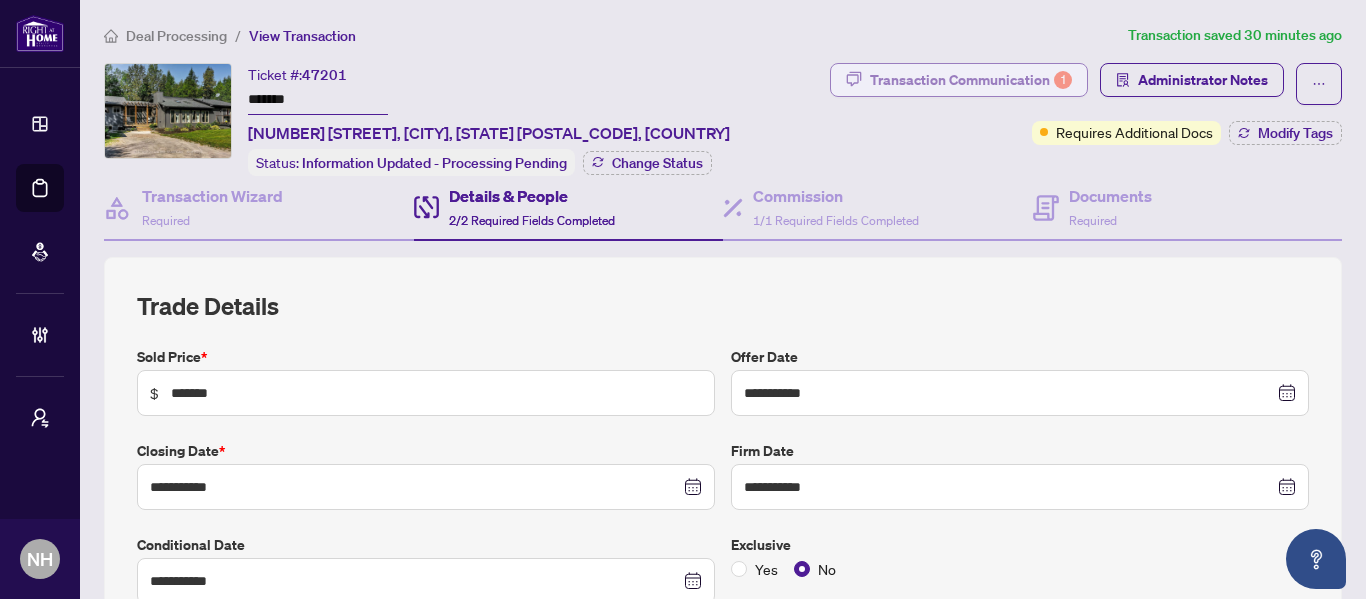 click on "Transaction Communication 1" at bounding box center (971, 80) 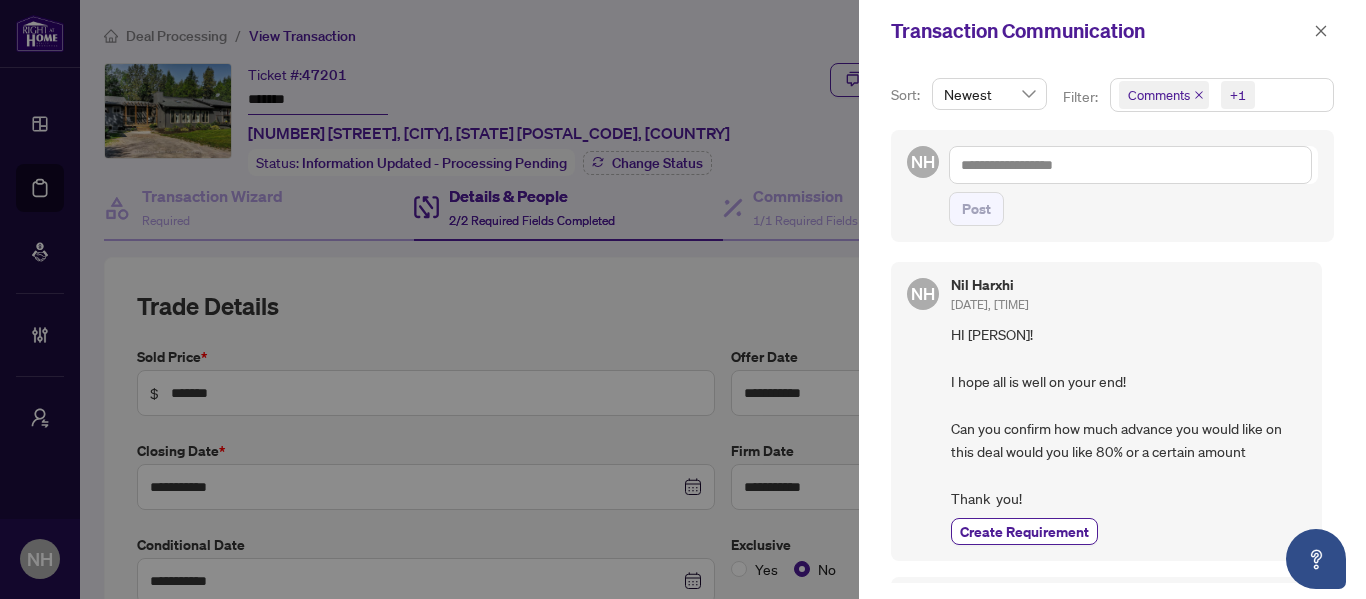 click on "Comments" at bounding box center [1164, 95] 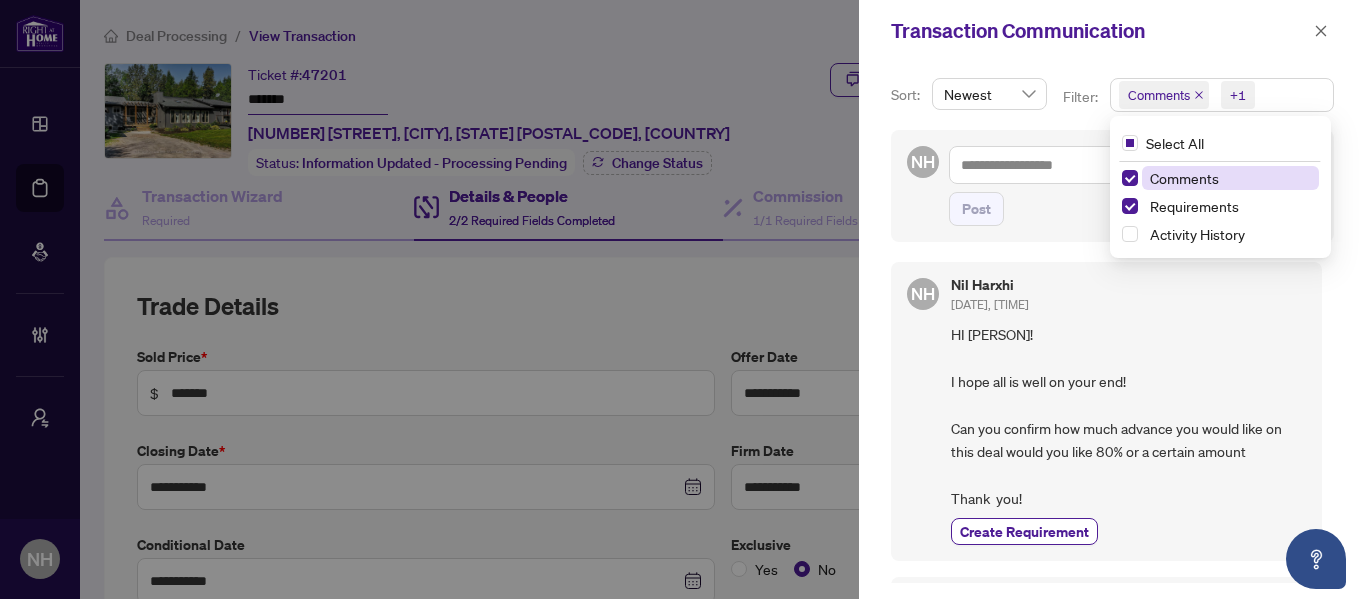 click 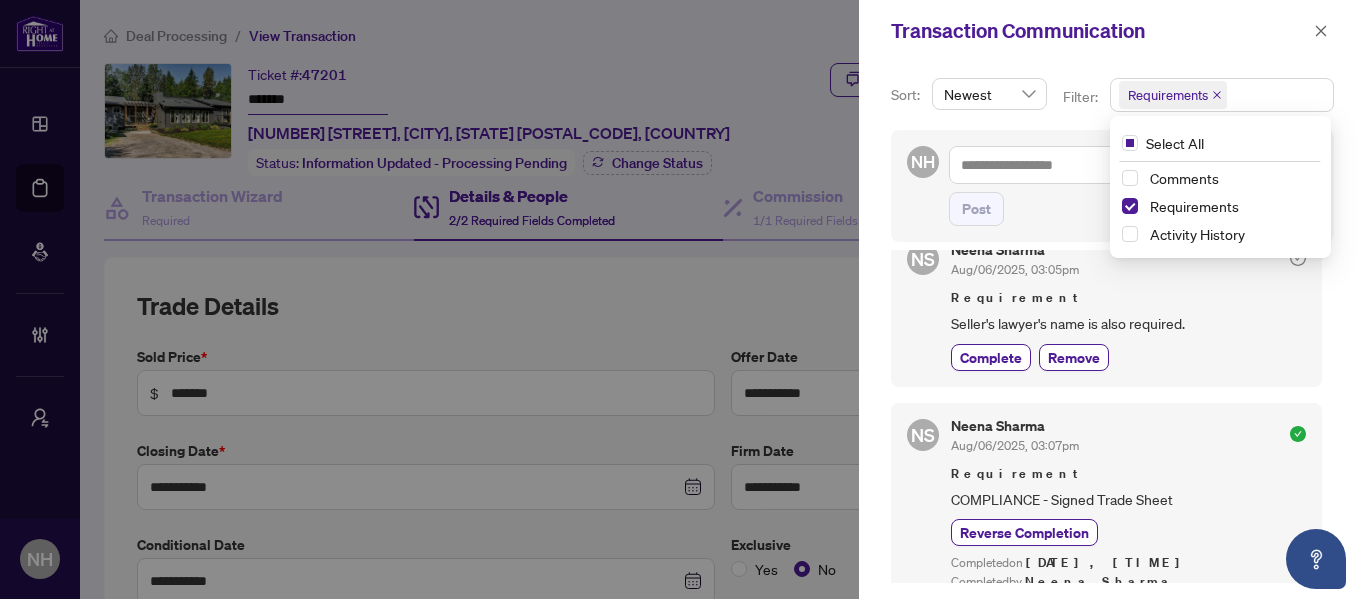 scroll, scrollTop: 0, scrollLeft: 0, axis: both 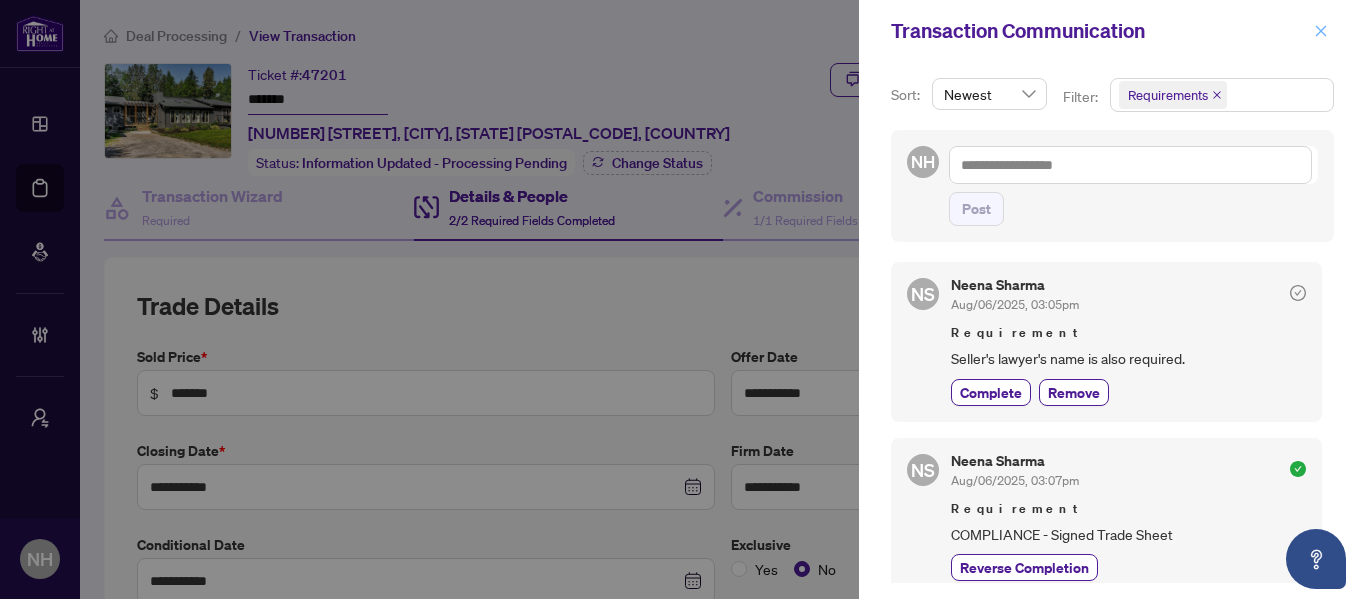 click 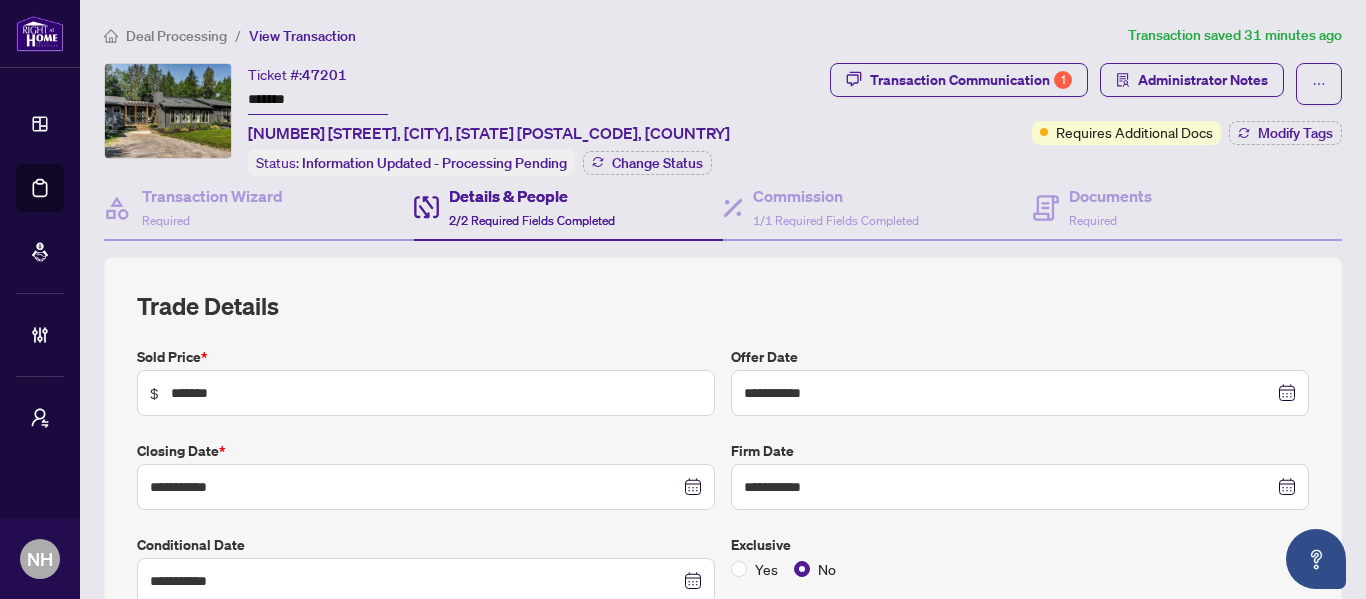 click on "Deal Processing" at bounding box center [176, 36] 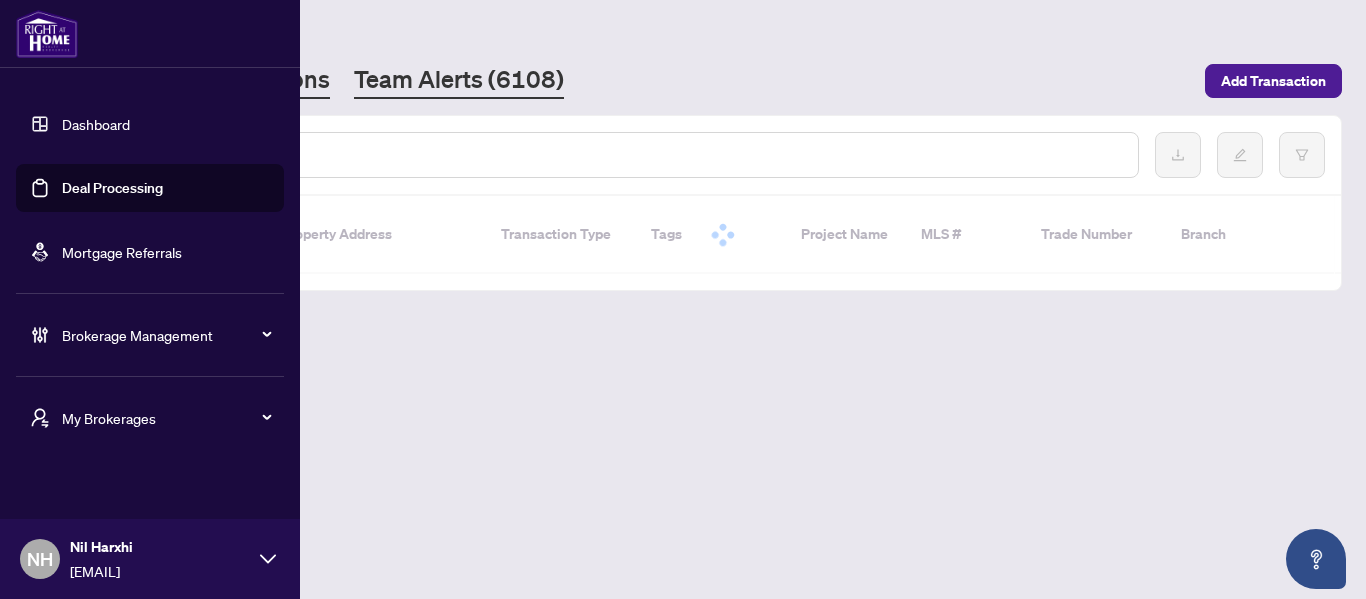 click on "Team Alerts   (6108)" at bounding box center (459, 81) 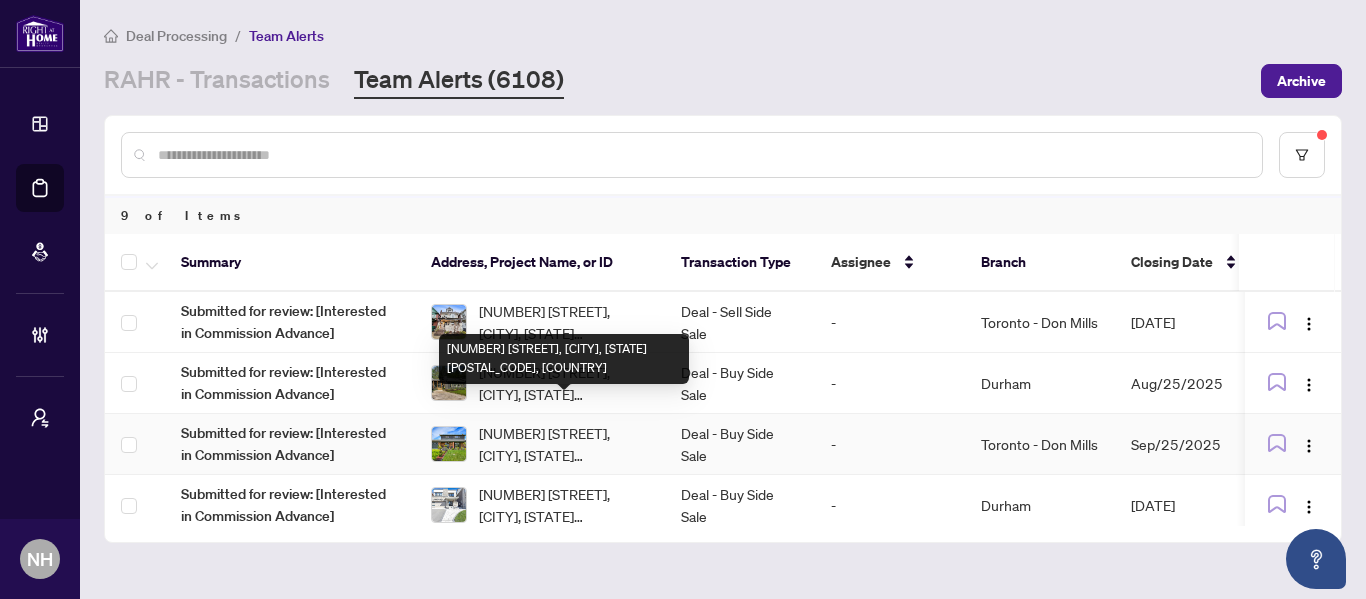 scroll, scrollTop: 100, scrollLeft: 0, axis: vertical 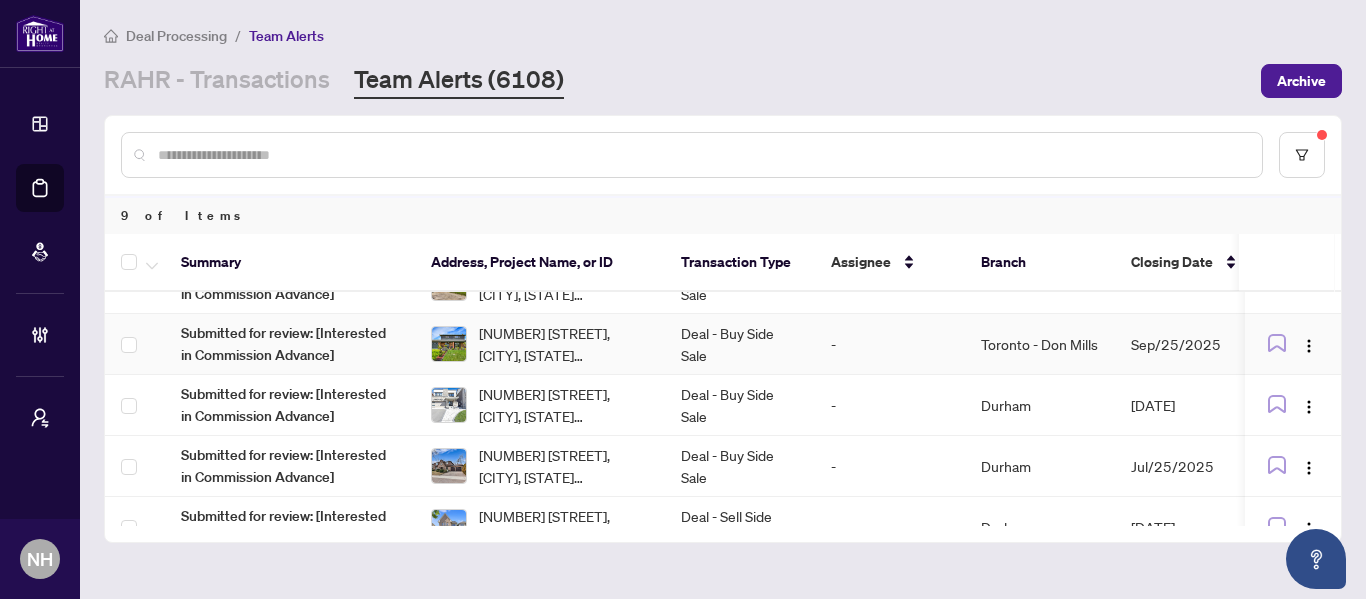 click on "18 Kinnie Crt, Toronto, Ontario M3N 2R9, Canada" at bounding box center [564, 344] 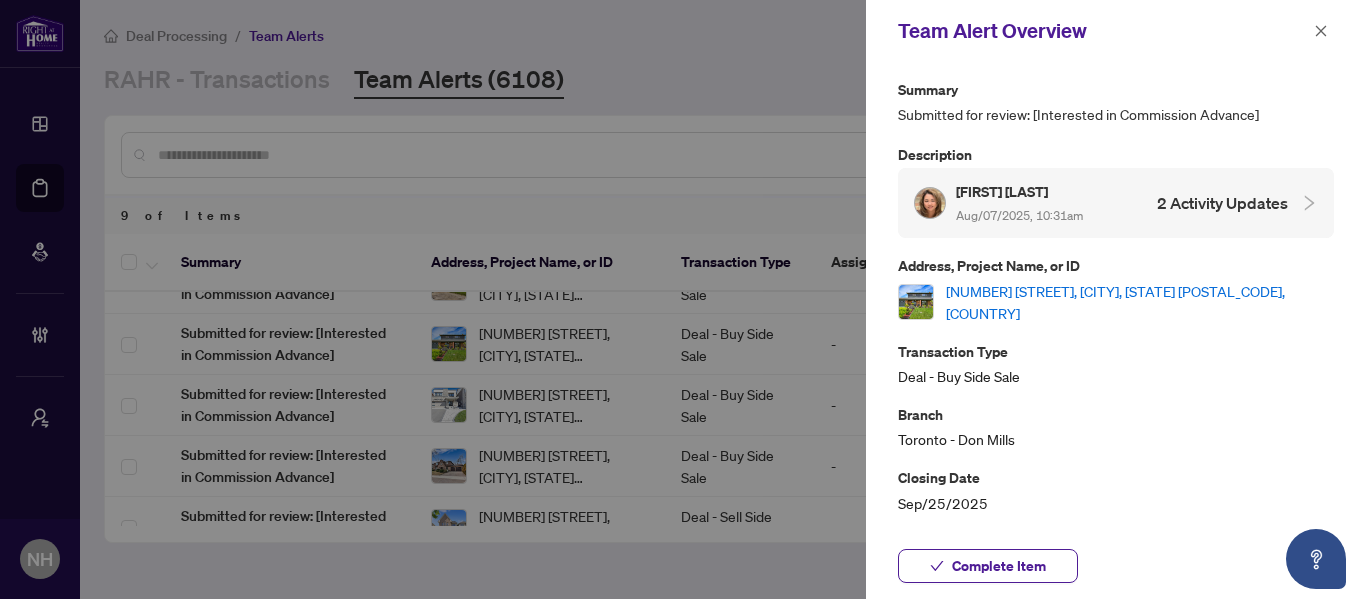 click on "18 Kinnie Crt, Toronto, Ontario M3N 2R9, Canada" at bounding box center [1140, 302] 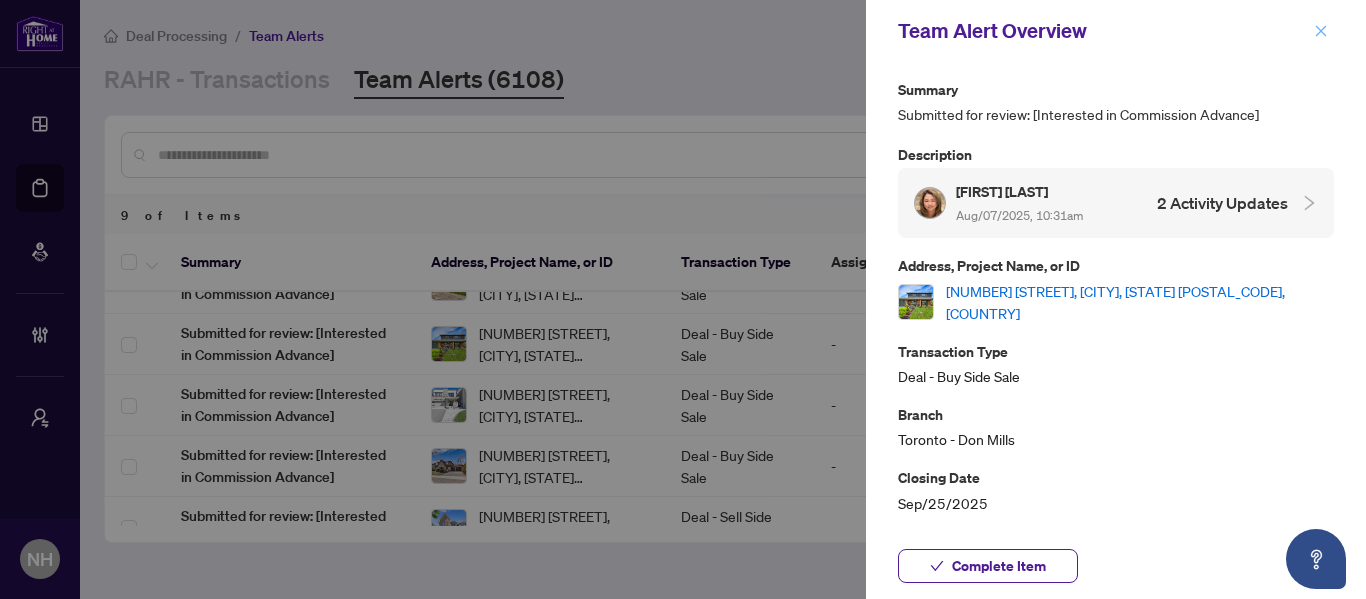 click 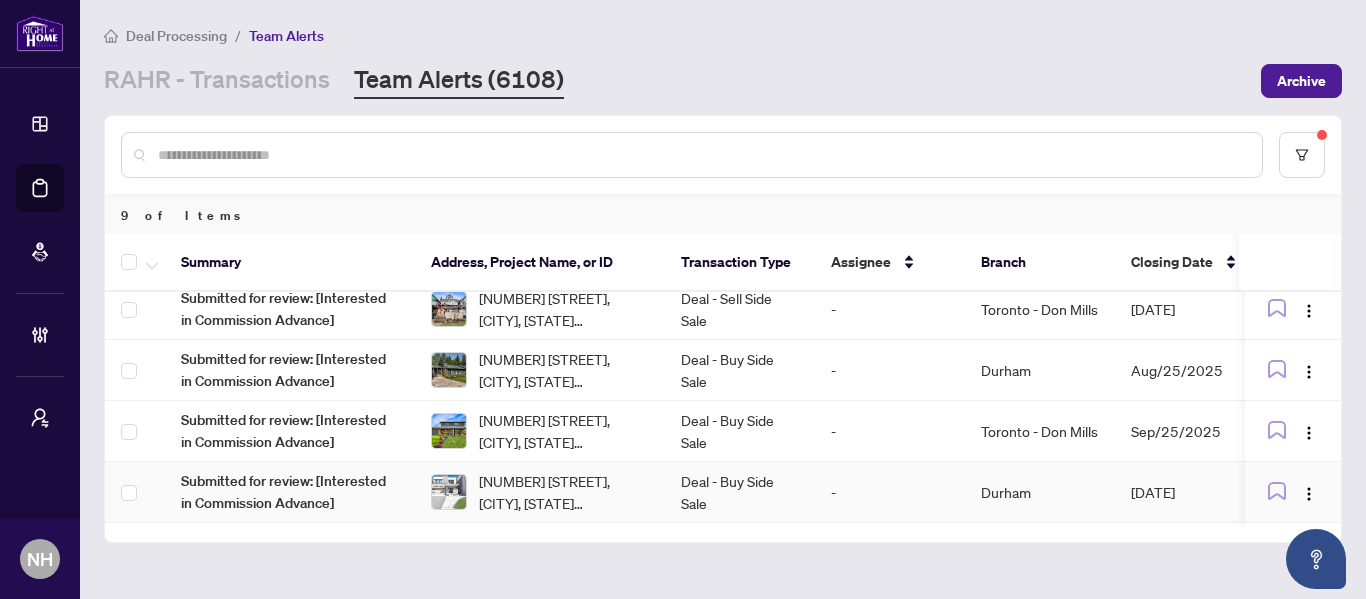 scroll, scrollTop: 0, scrollLeft: 0, axis: both 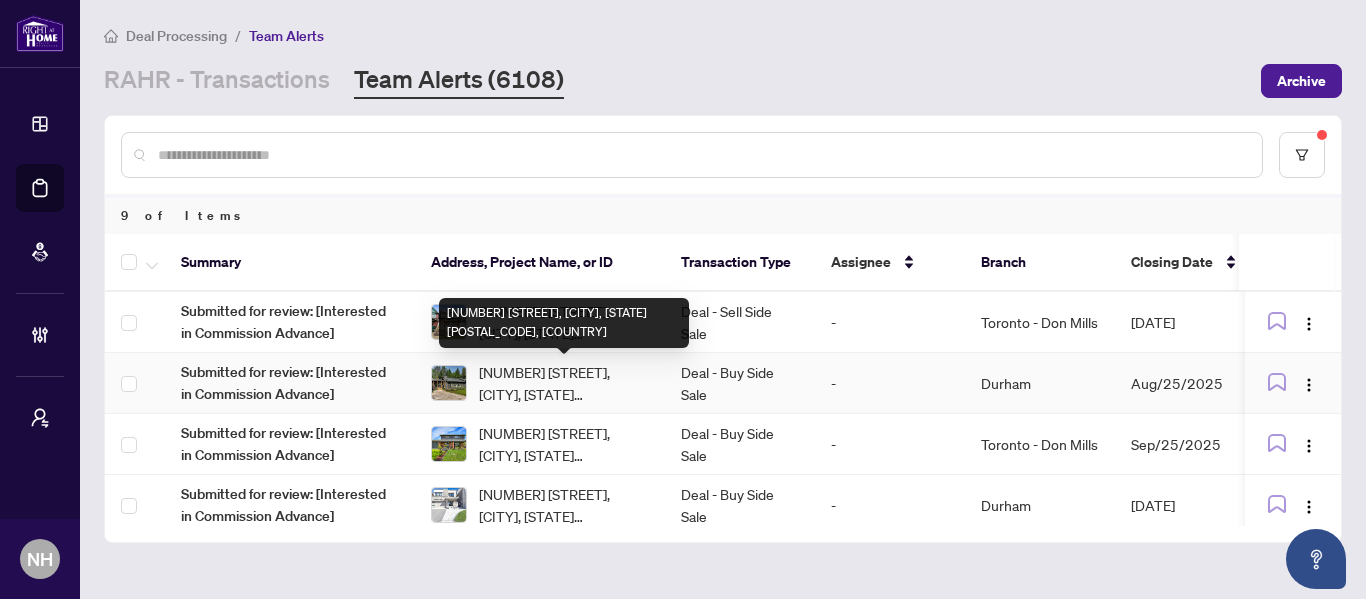 click on "[NUMBER] [STREET], [CITY], [STATE] [POSTAL_CODE], [COUNTRY]" at bounding box center [564, 323] 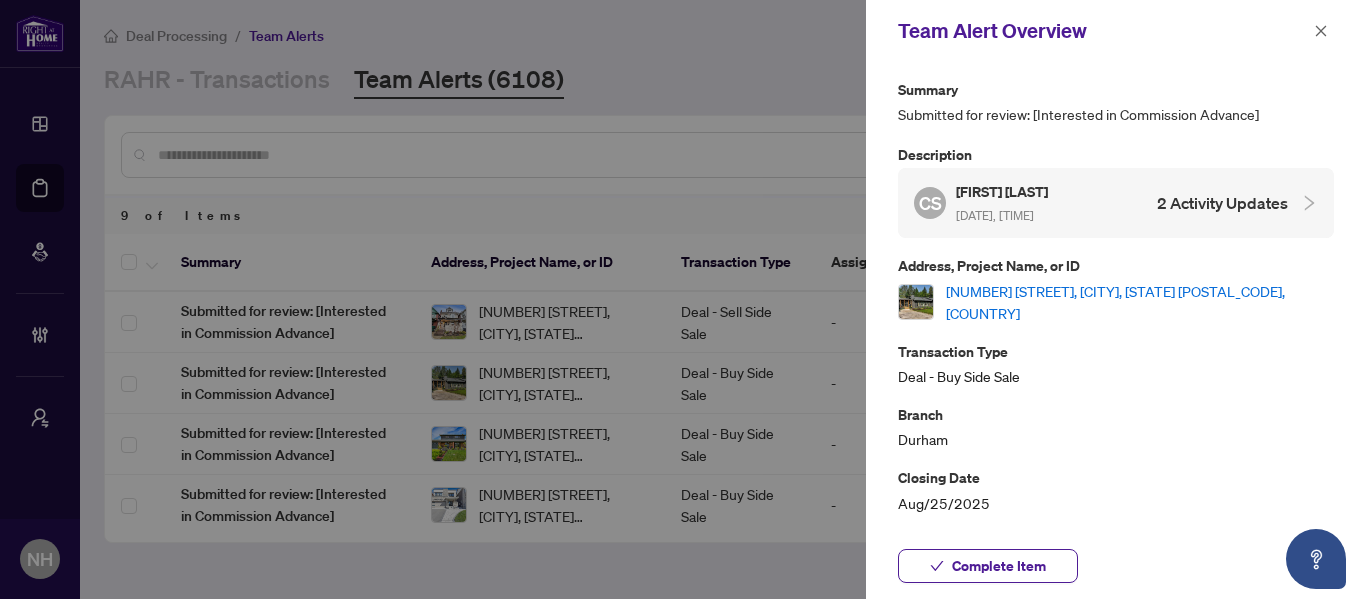 click on "[NUMBER] [STREET], [CITY], [STATE] [POSTAL_CODE], [COUNTRY]" at bounding box center [1140, 302] 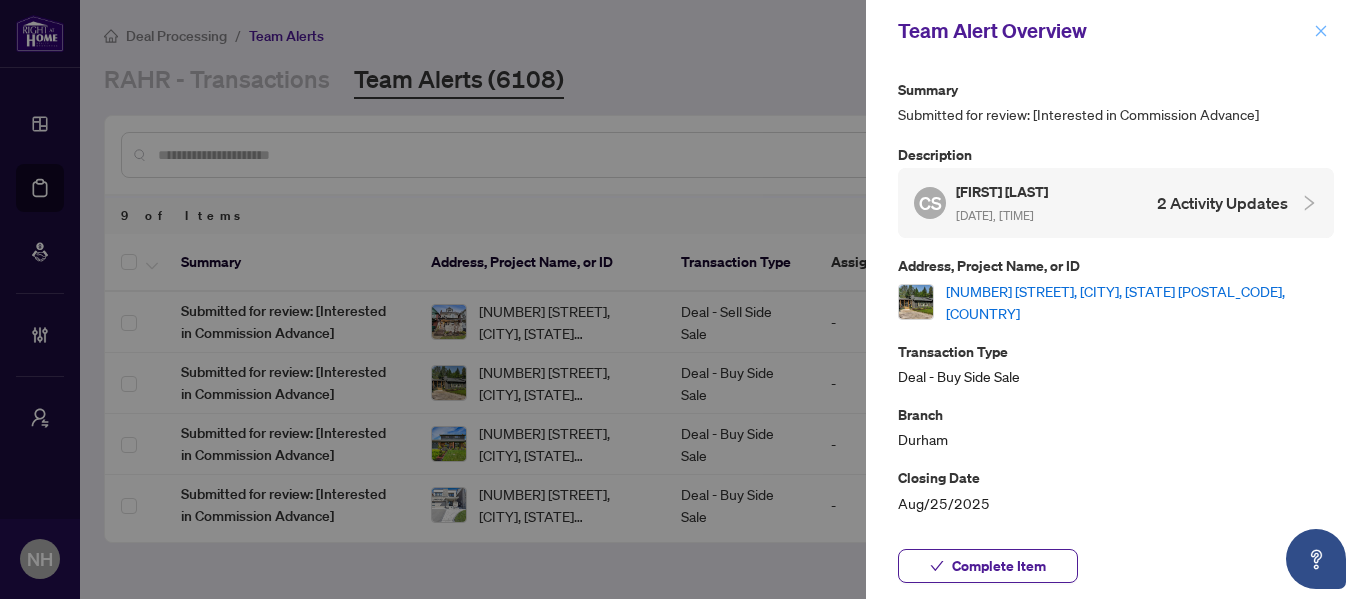 click 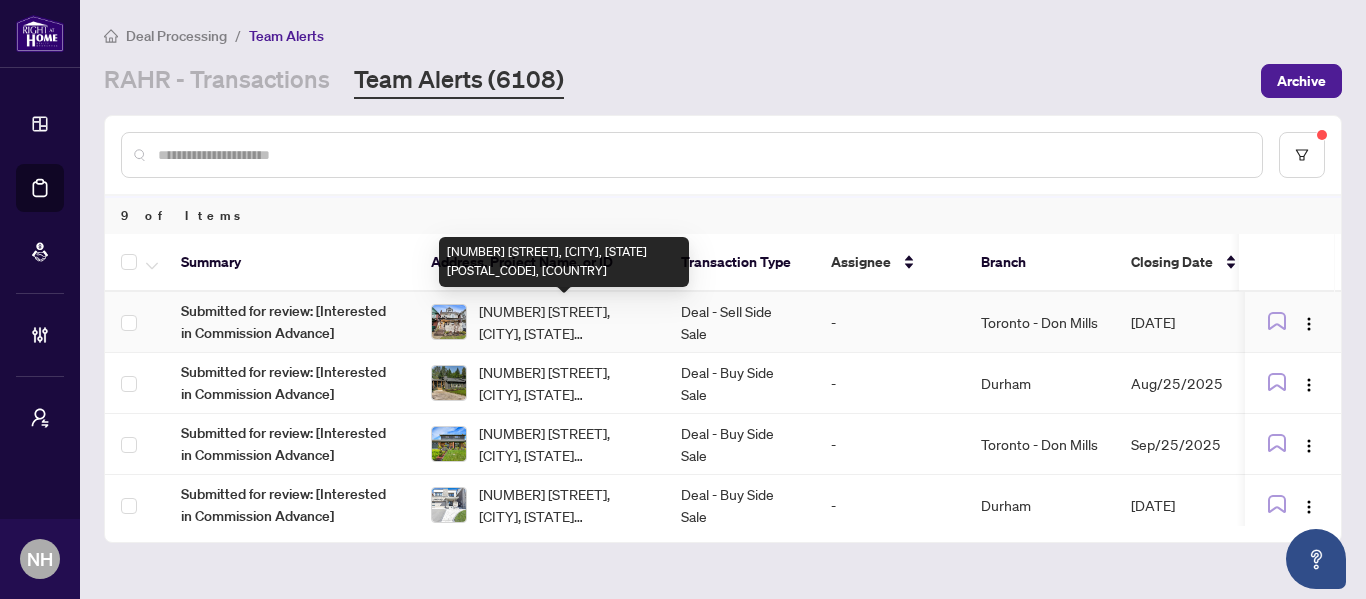 click on "152 Wright Ave, Toronto, Ontario M6R 1L2, Canada" at bounding box center (564, 322) 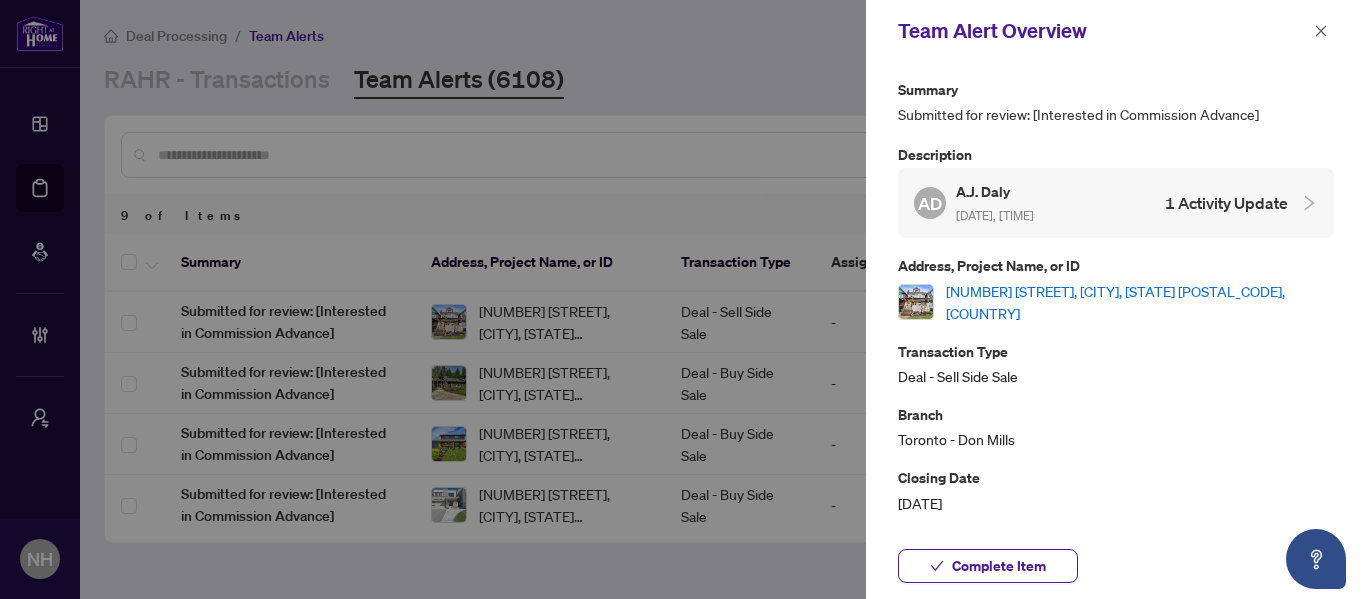 click on "152 Wright Ave, Toronto, Ontario M6R 1L2, Canada" at bounding box center [1140, 302] 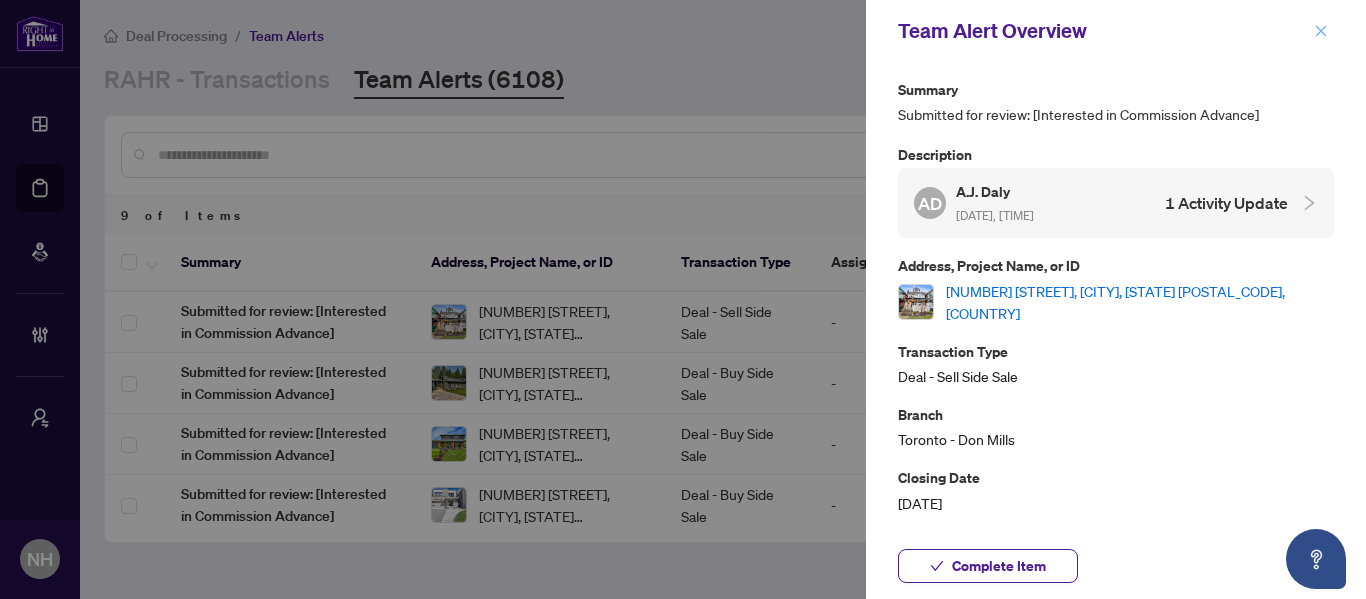 click 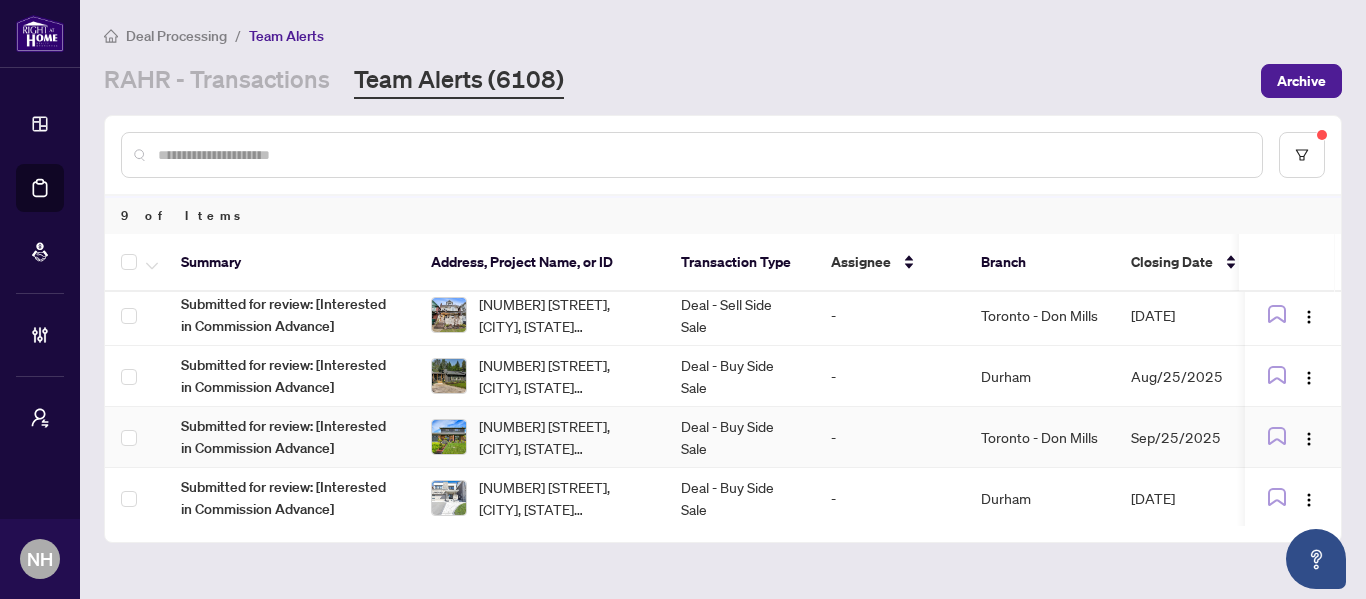 scroll, scrollTop: 0, scrollLeft: 0, axis: both 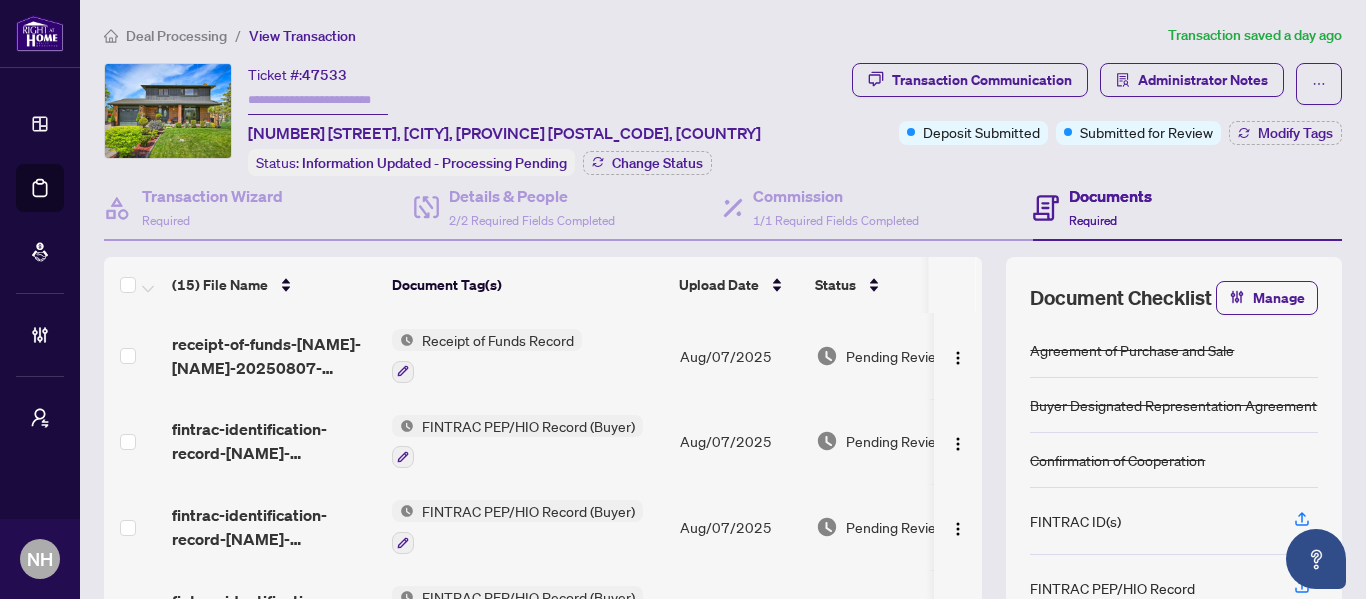 click on "Transaction saved   a day ago" at bounding box center (1255, 35) 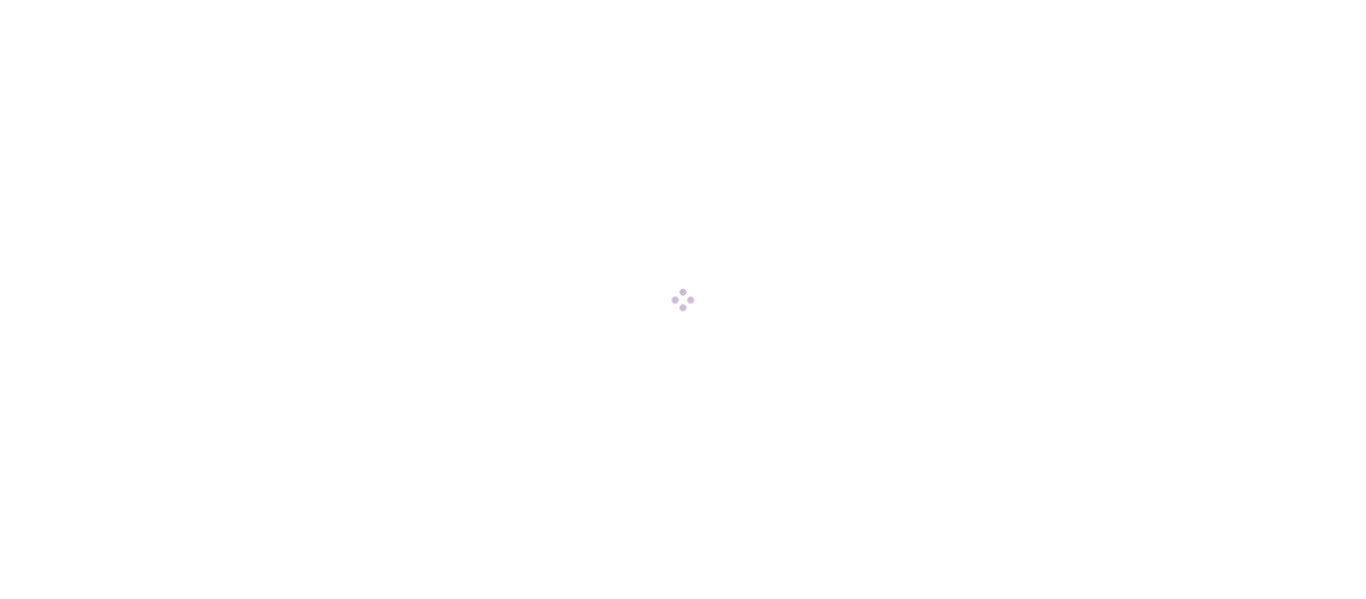 scroll, scrollTop: 0, scrollLeft: 0, axis: both 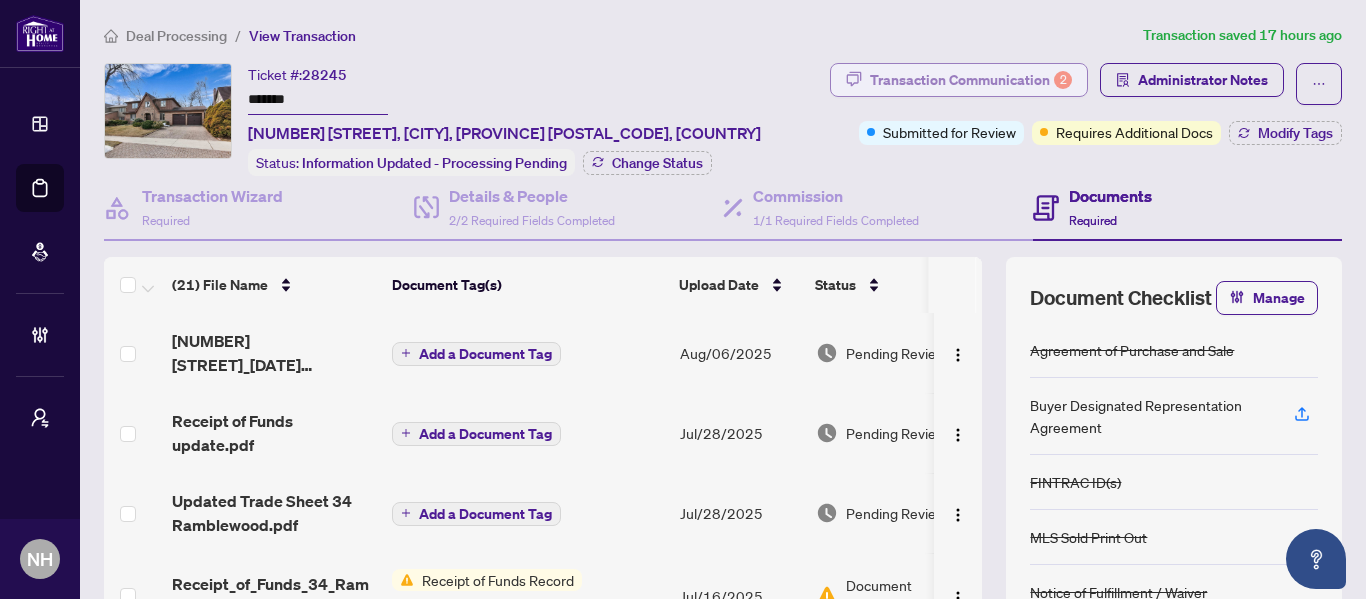 click on "Transaction Communication 2" at bounding box center [971, 80] 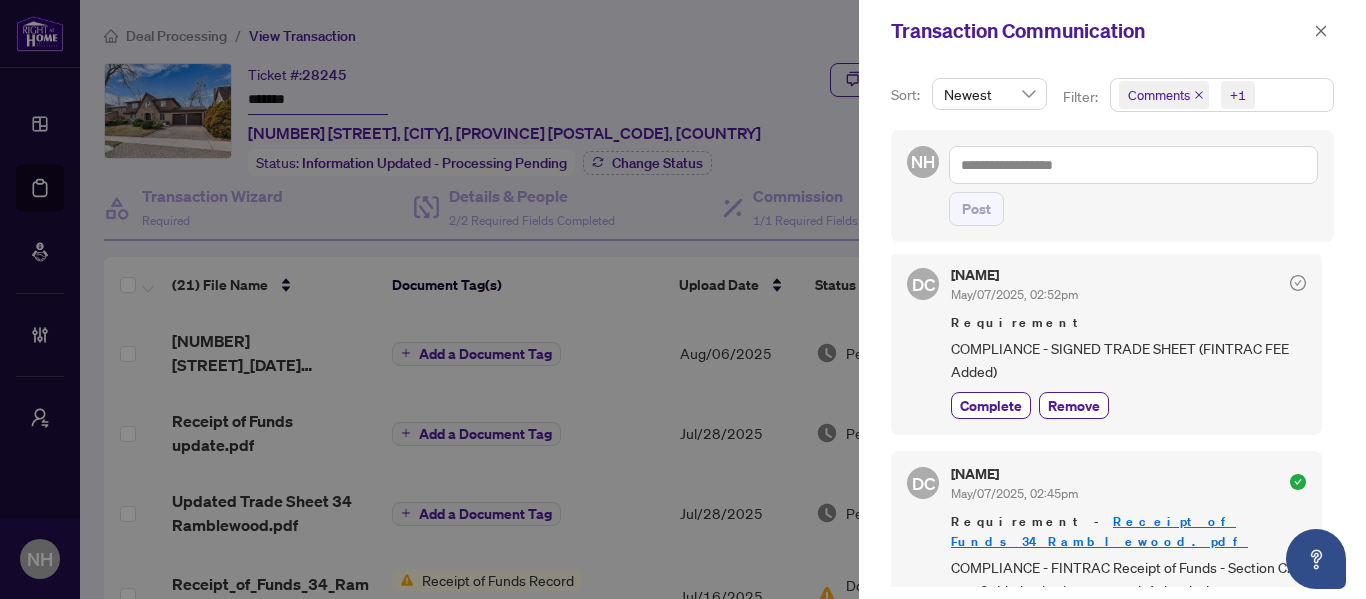 scroll, scrollTop: 0, scrollLeft: 0, axis: both 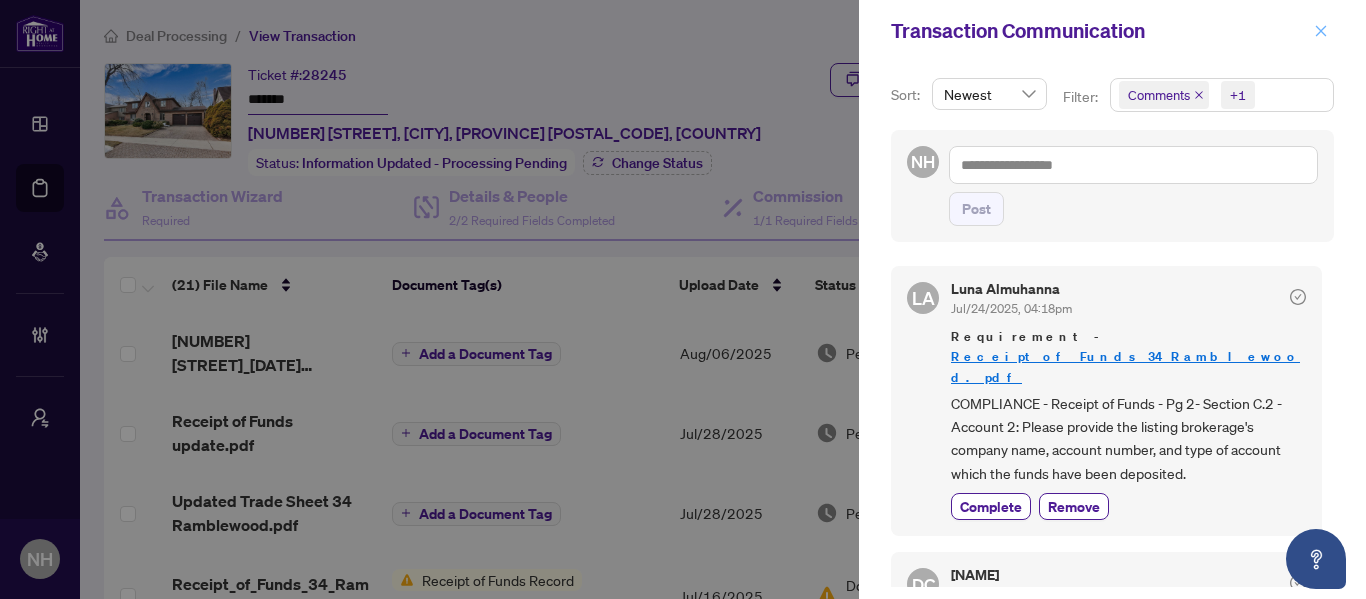 click 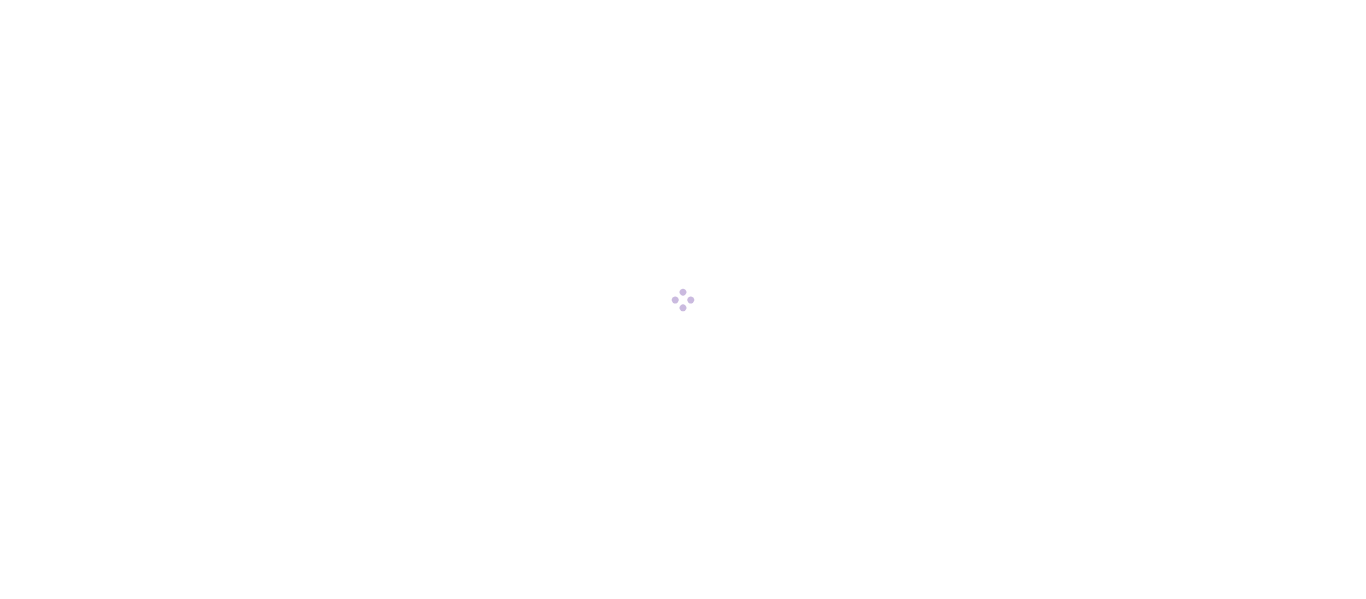 scroll, scrollTop: 0, scrollLeft: 0, axis: both 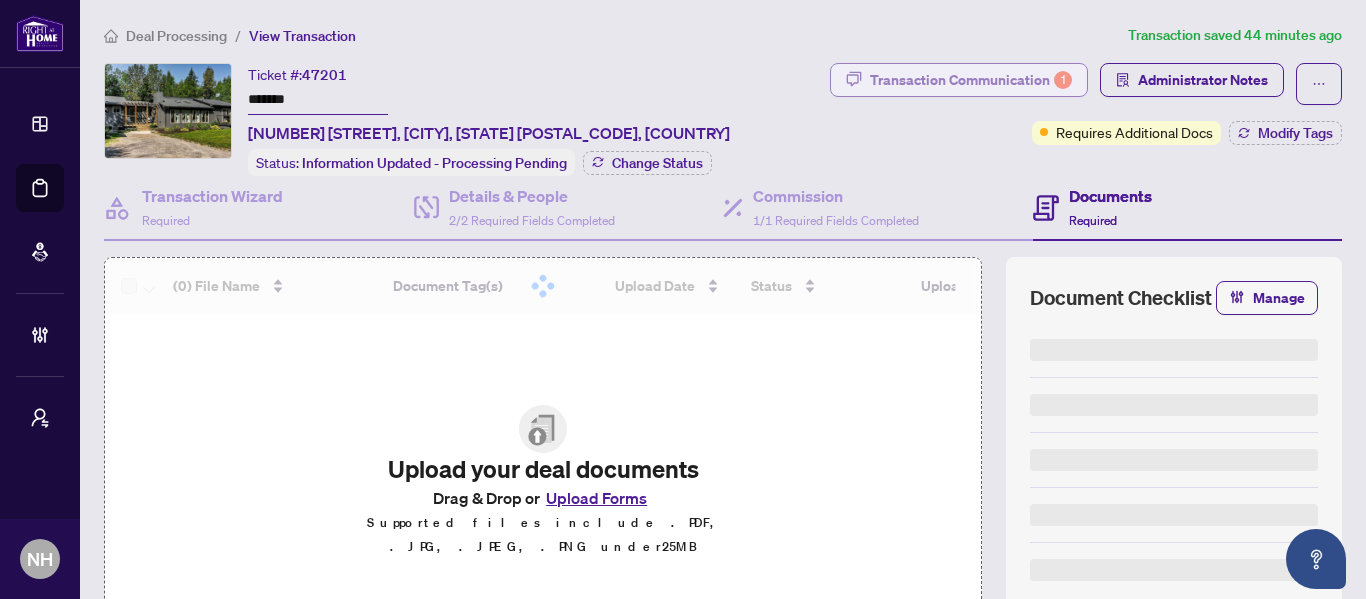 click on "Transaction Communication 1" at bounding box center [971, 80] 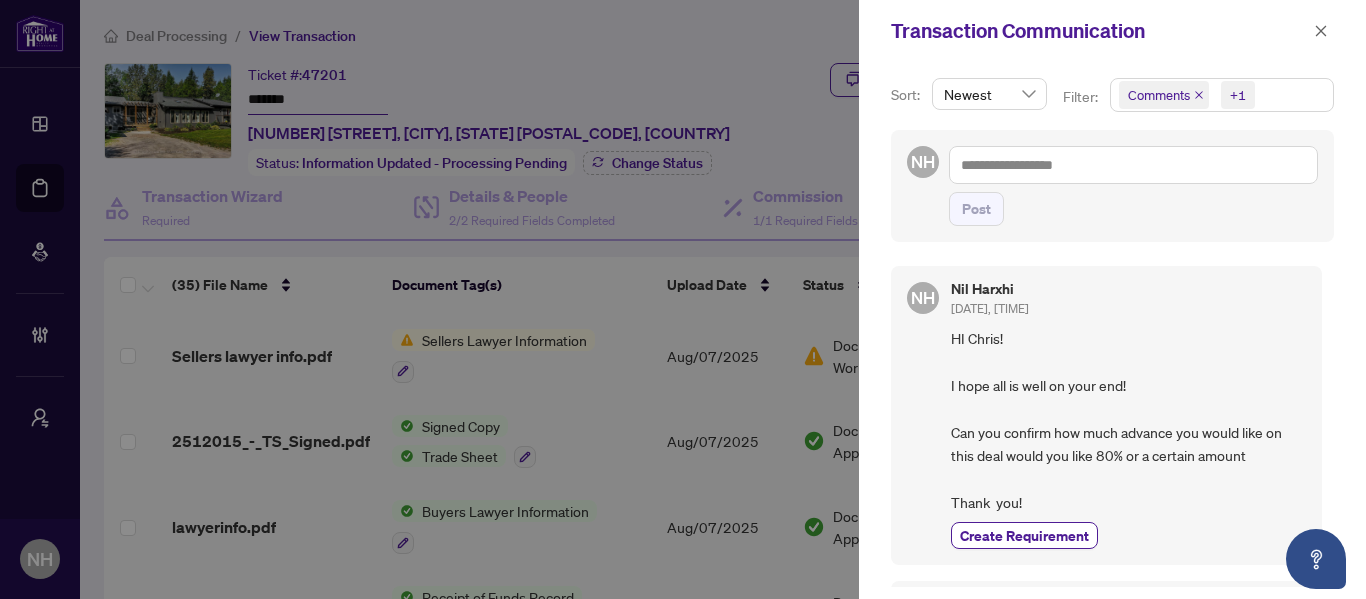 click on "Sort: Newest Filter: Comments +1   NH Post NH Nil Harxhi   [DATE], [TIME] HI Chris!
I hope all is well on your end!
Can you confirm how much advance you would like on this deal would you like 80% or a certain amount
Thank  you! Create Requirement CS Chris Shebib   [DATE], [TIME] Thanks All - I've completed those open items and signed the trade sheet.  Pls let me know!  thanks Create Requirement NH Nil Harxhi   [DATE], [TIME] HI Chris!
I hope all is well on your end!
Please fulfill all the requirements that has been asked from the deals administrator form the transaction communication tab to be able to proceed with processing your advance.
Thank you! Create Requirement Neena Sharma   [DATE], [TIME] Create Requirement Neena Sharma   [DATE], [TIME] Requirement   COMPLIANCE - Signed Trade Sheet Reverse Completion Completed  on   [DATE], [TIME] Completed  by   Neena Sharma Neena Sharma   [DATE], [TIME] Requirement   The buyer's lawyer's name is also required." at bounding box center (1112, 330) 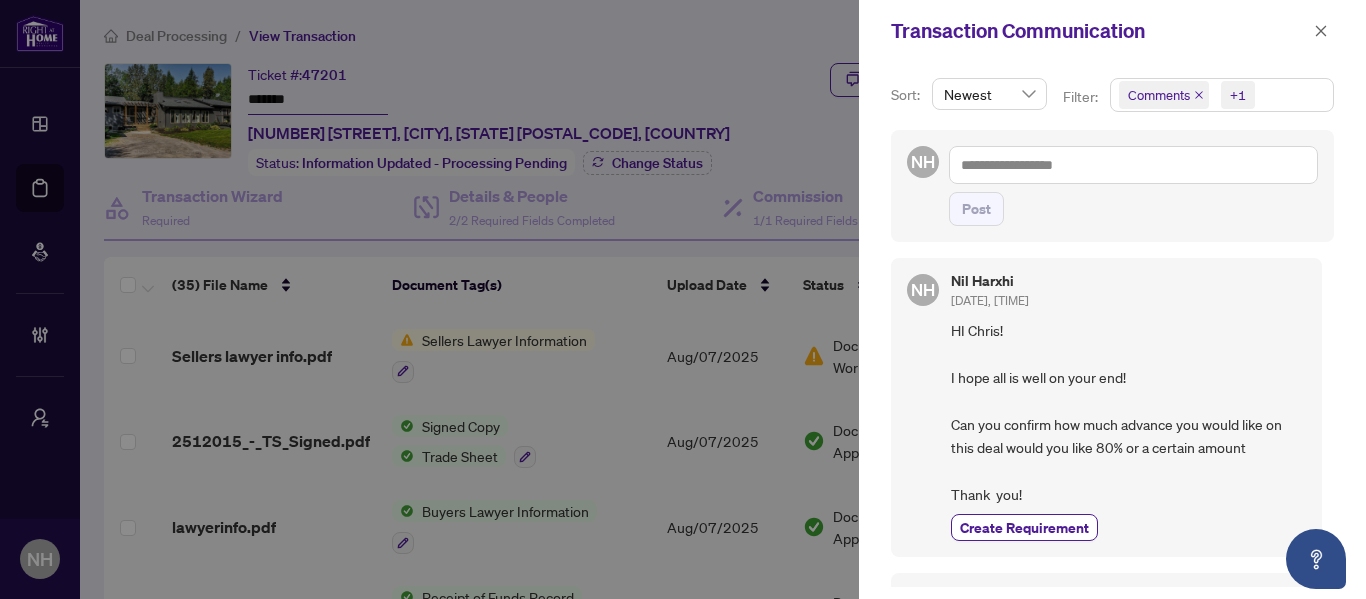 scroll, scrollTop: 0, scrollLeft: 0, axis: both 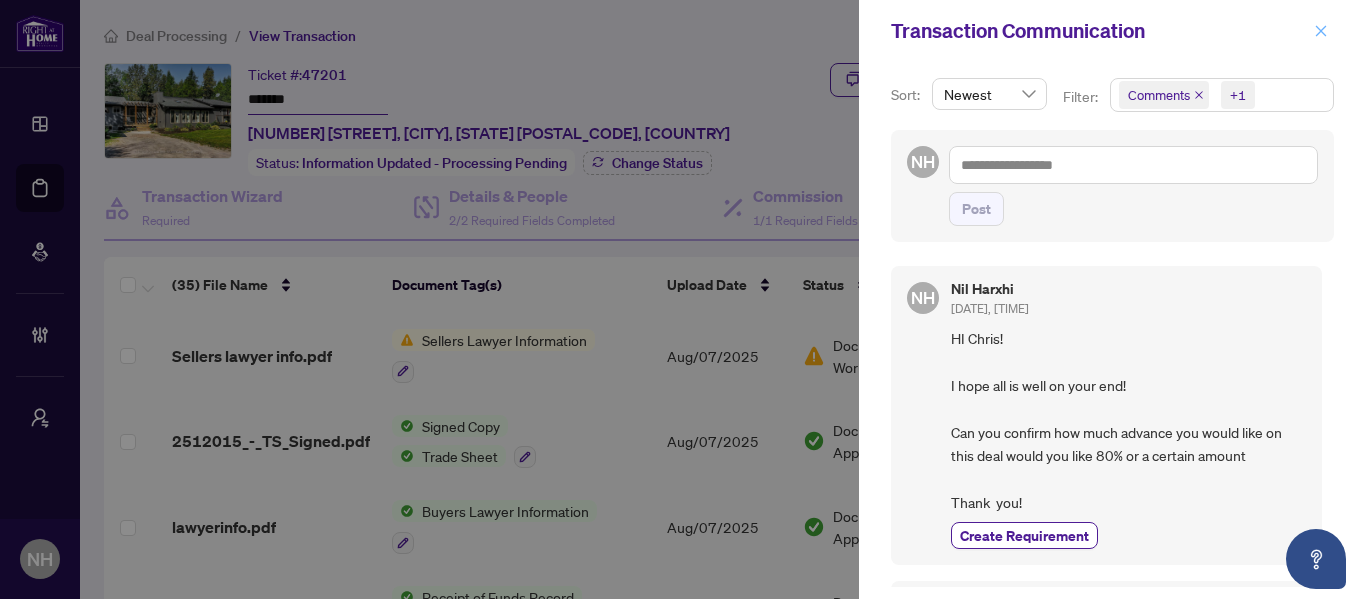 click 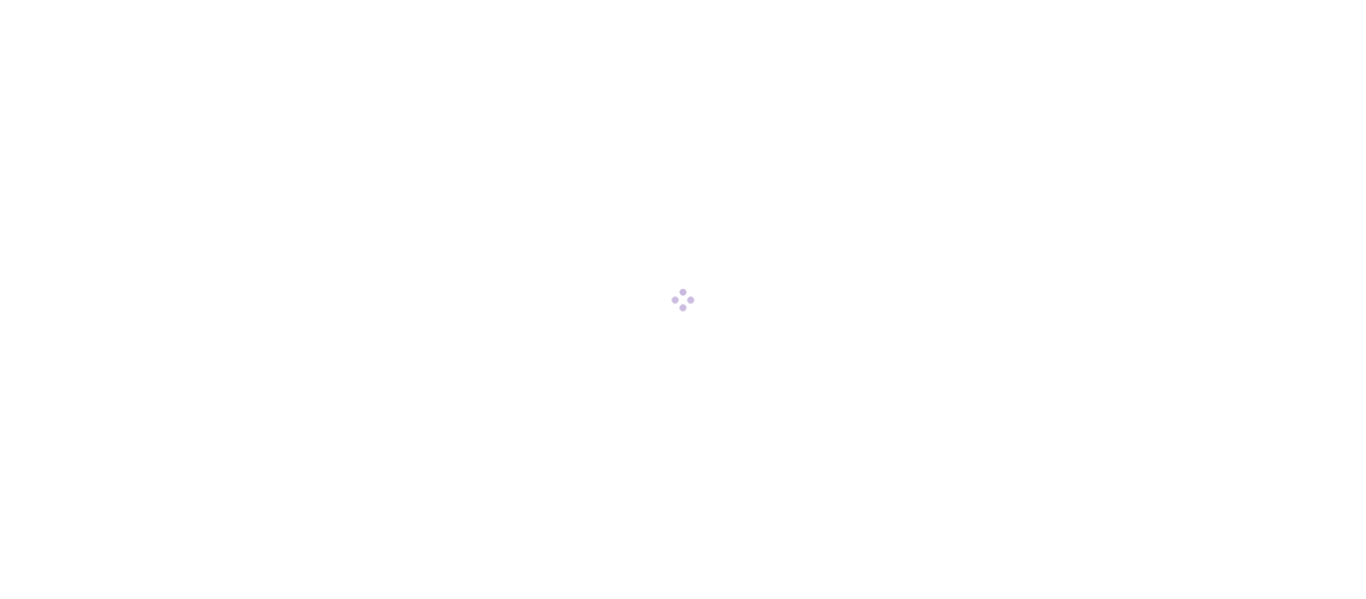 scroll, scrollTop: 0, scrollLeft: 0, axis: both 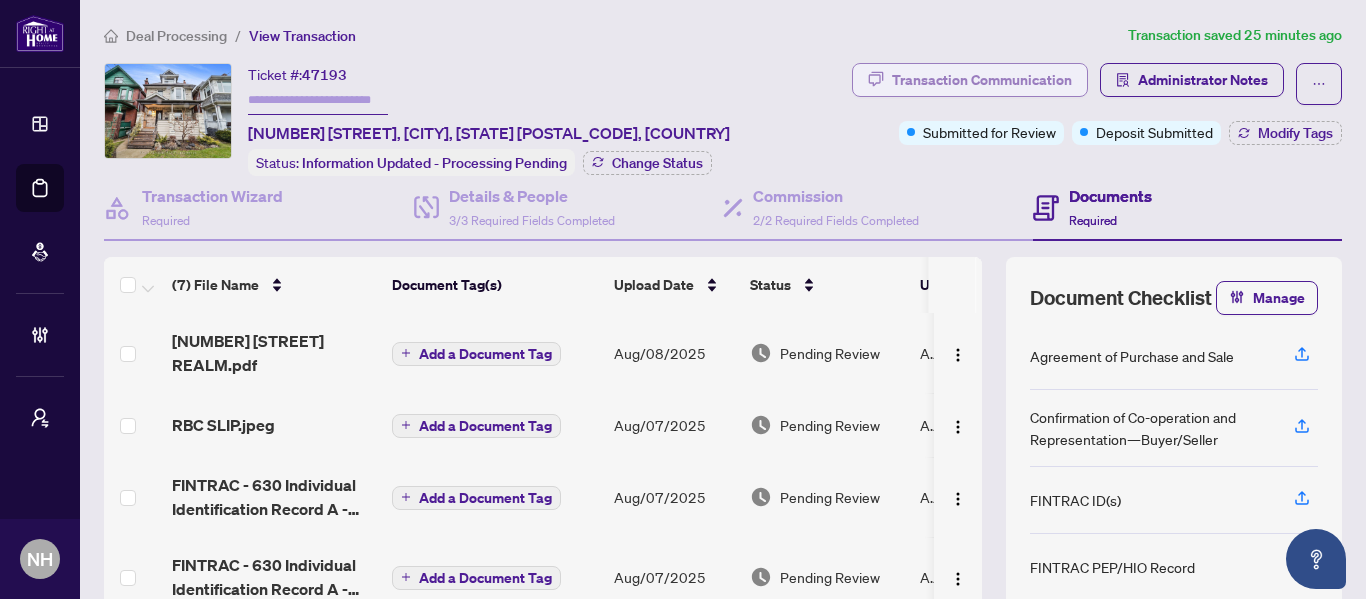 click on "Transaction Communication" at bounding box center (982, 80) 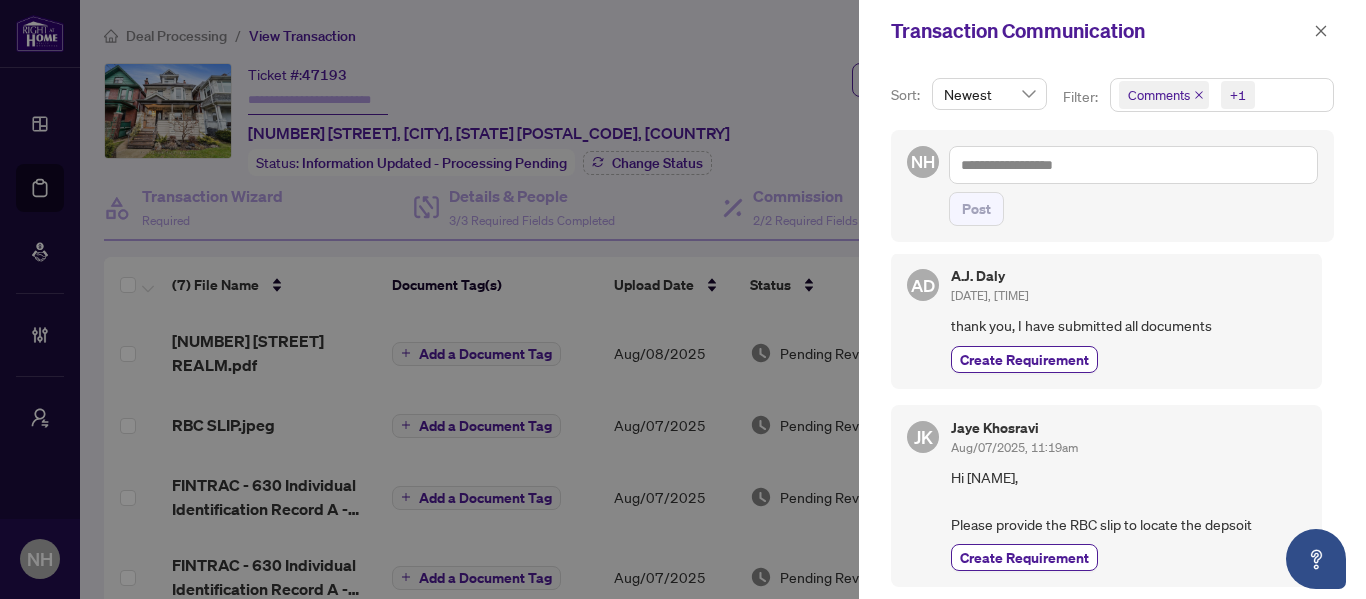 scroll, scrollTop: 0, scrollLeft: 0, axis: both 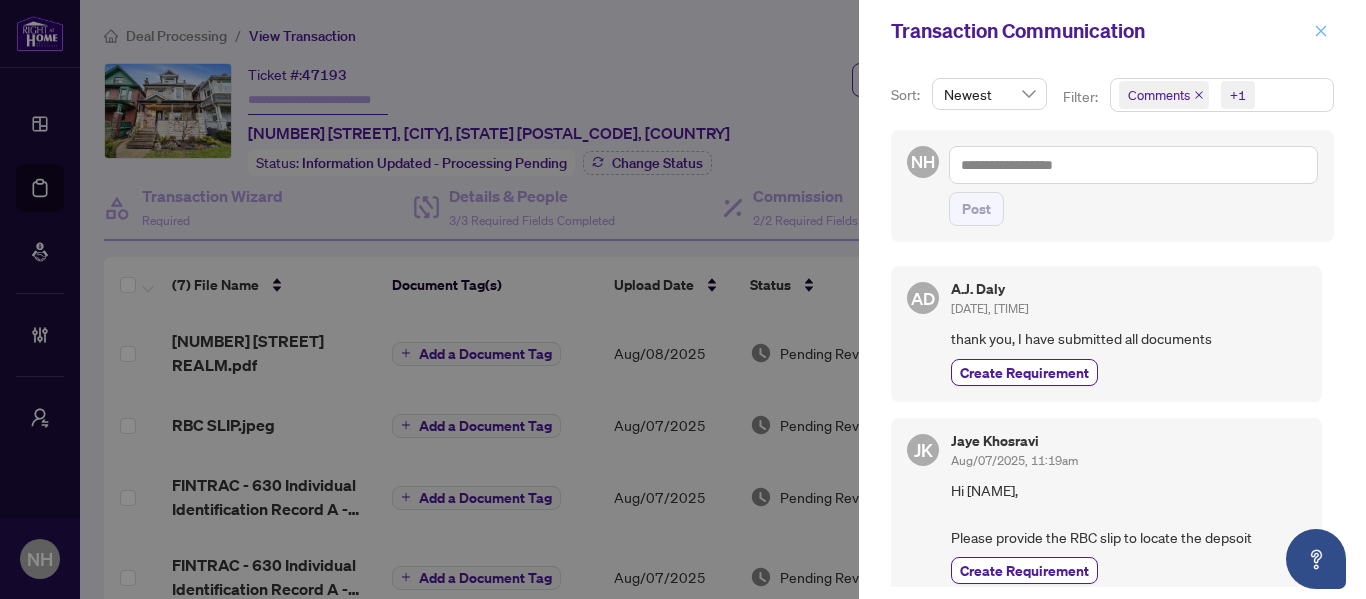click 